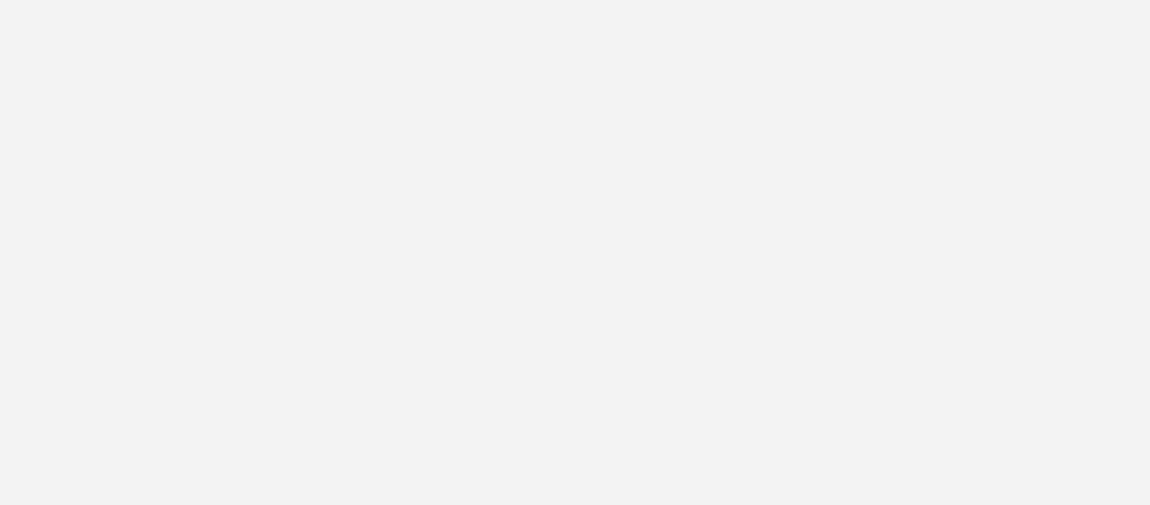 scroll, scrollTop: 0, scrollLeft: 0, axis: both 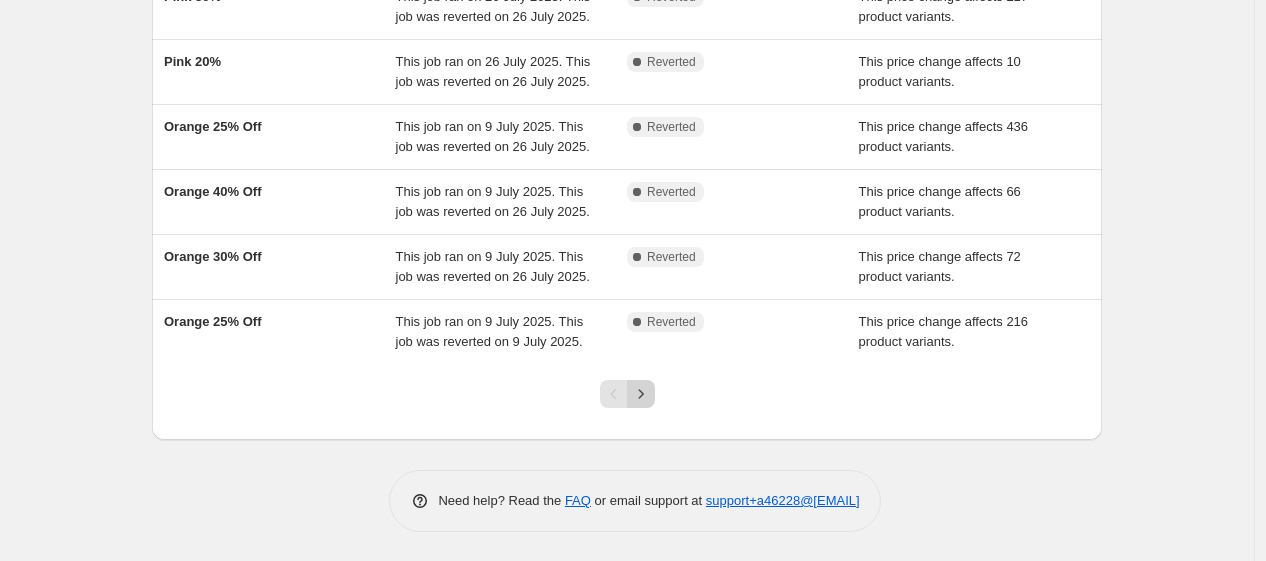 click 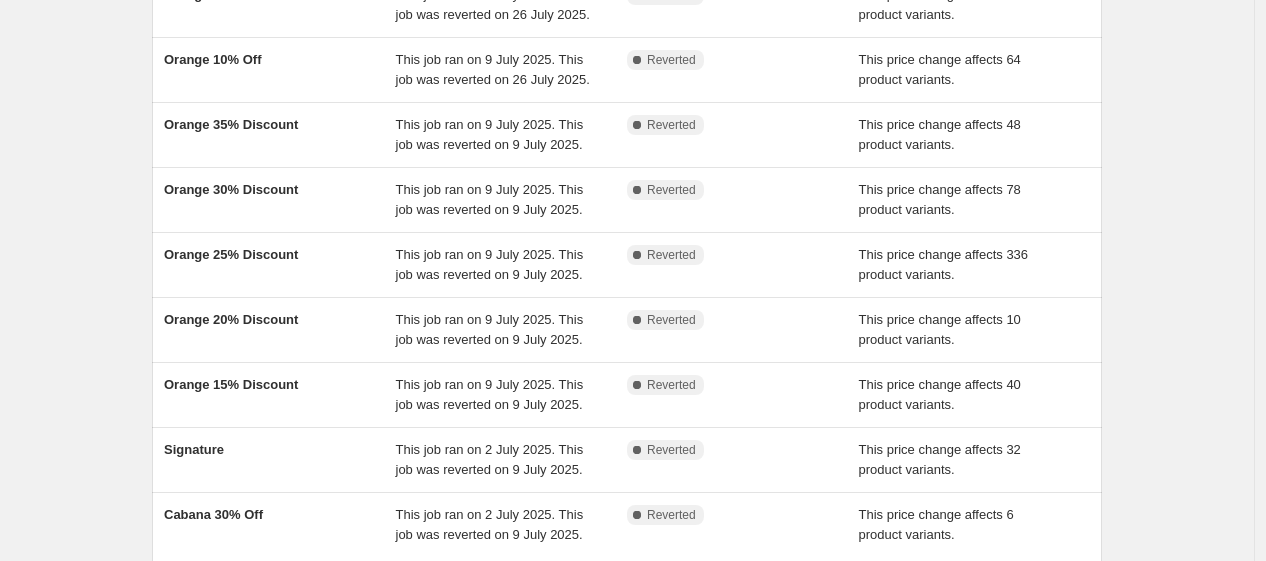 scroll, scrollTop: 285, scrollLeft: 0, axis: vertical 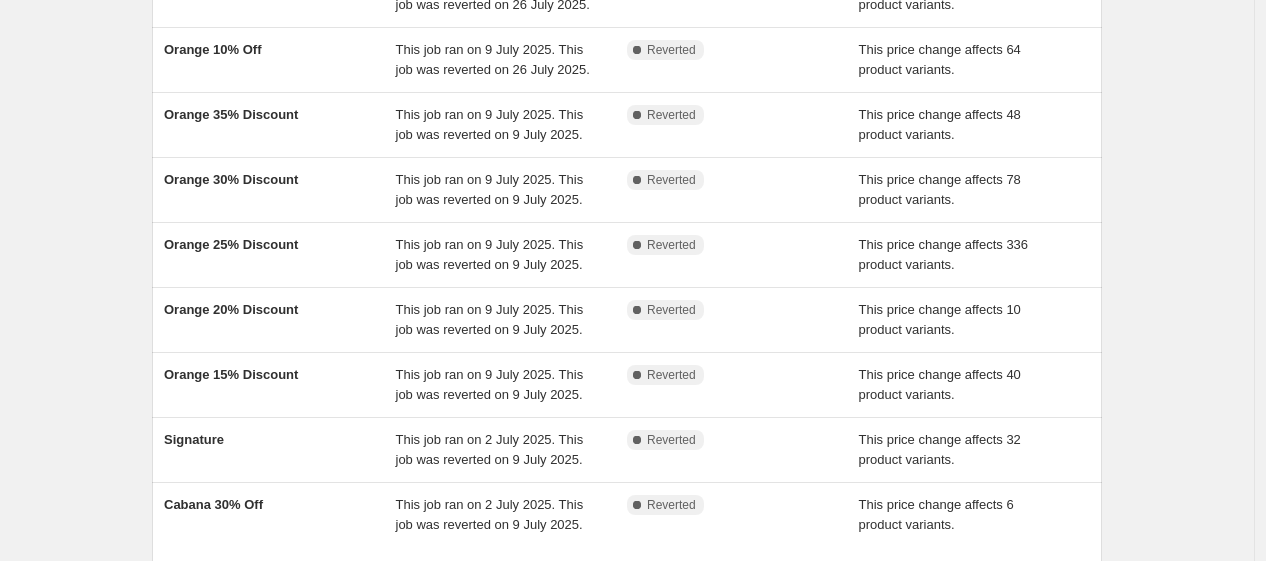 click on "Complete Reverted" at bounding box center [743, 385] 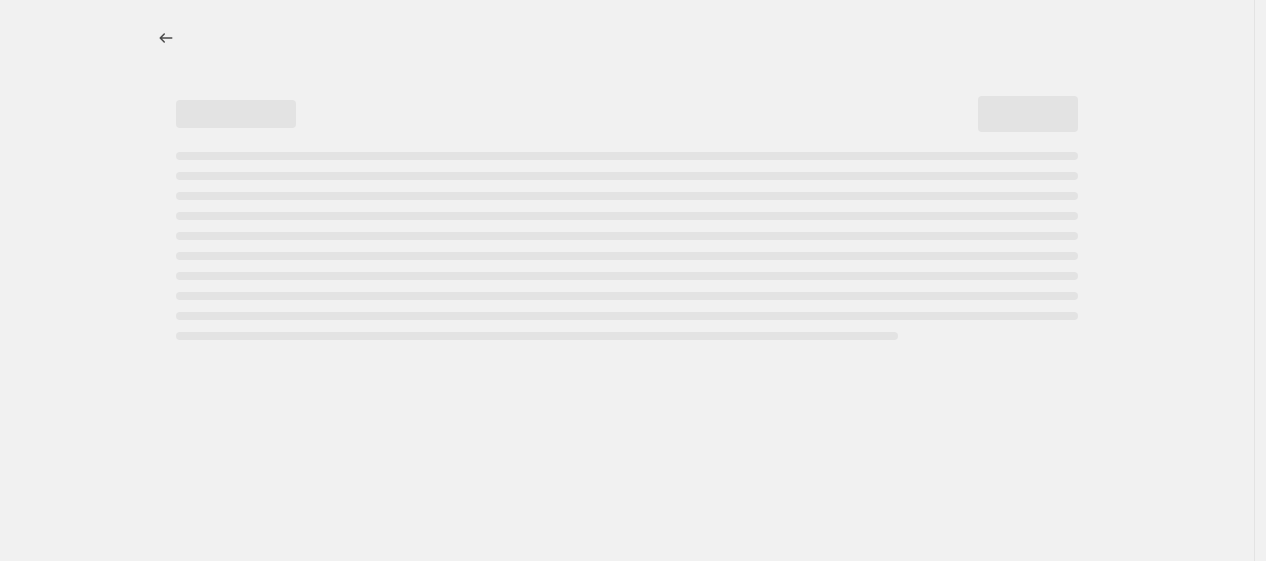 scroll, scrollTop: 0, scrollLeft: 0, axis: both 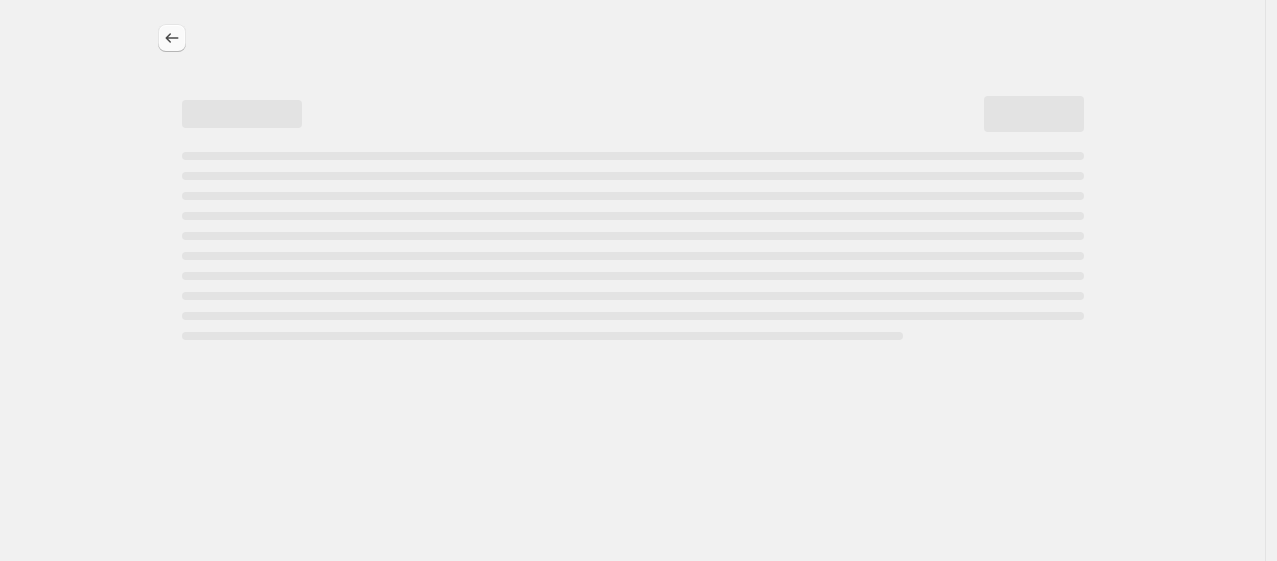 click 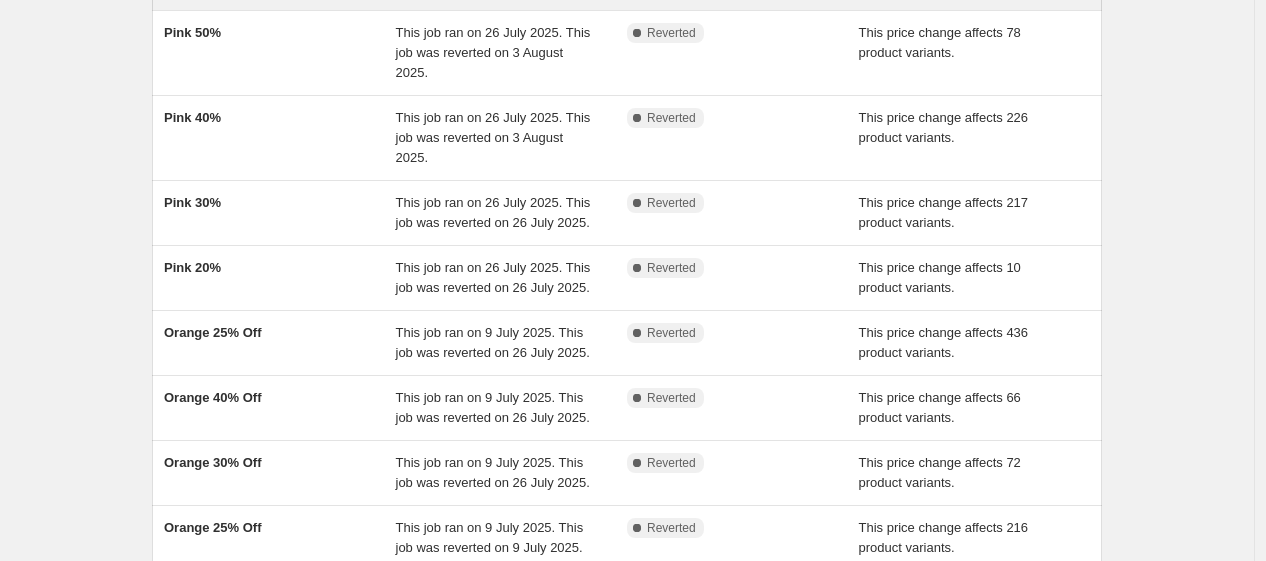 scroll, scrollTop: 550, scrollLeft: 0, axis: vertical 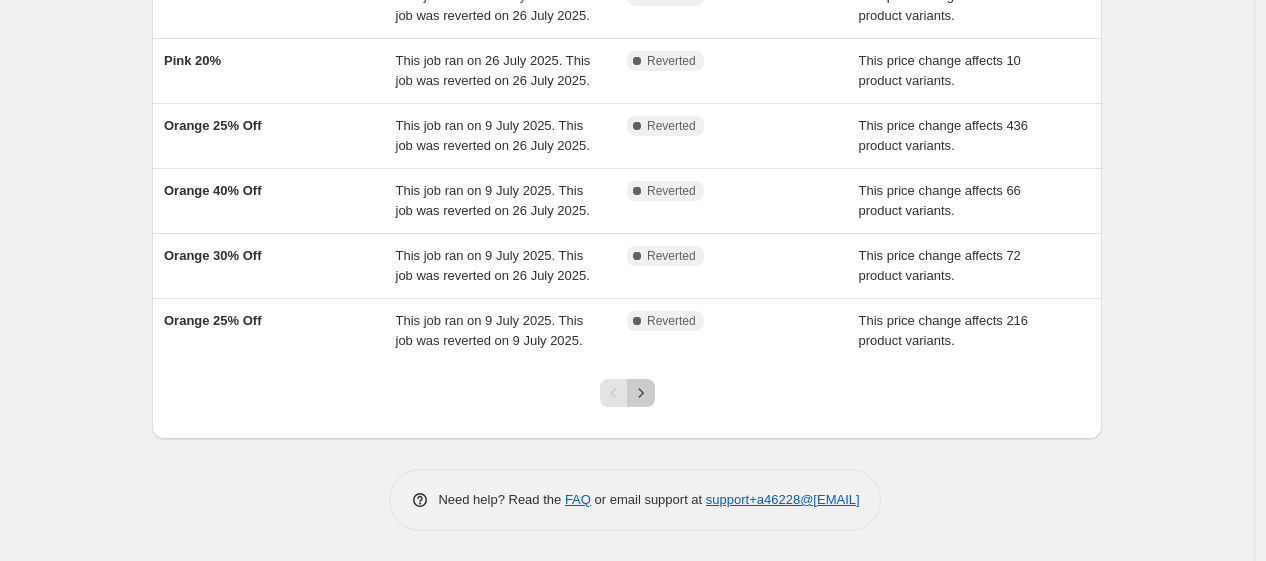 click 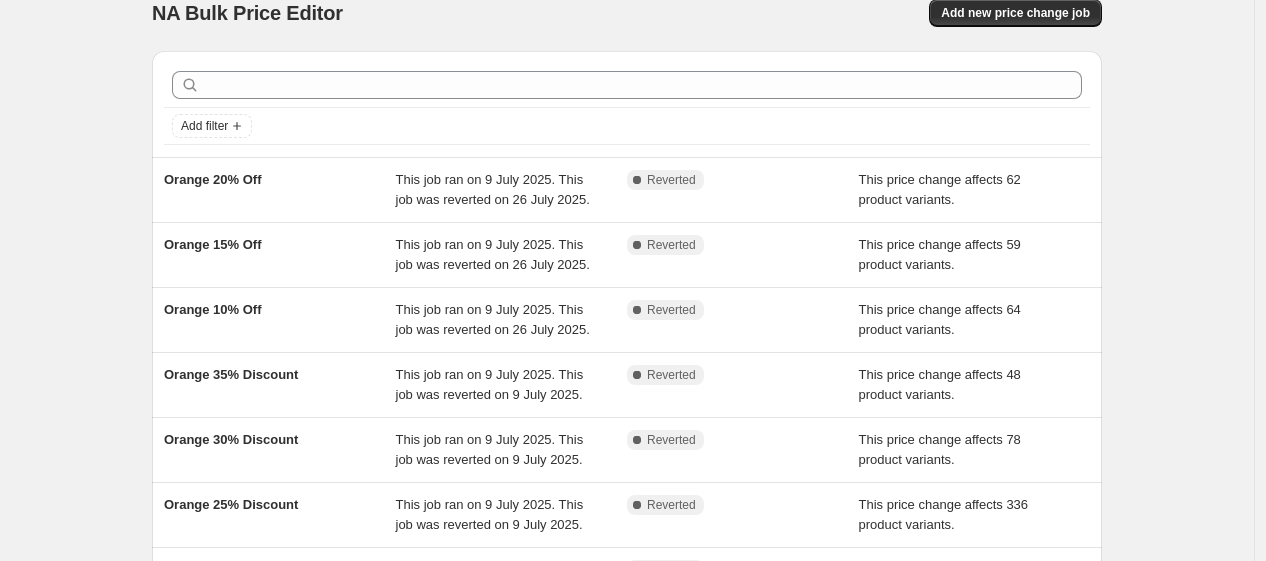 scroll, scrollTop: 23, scrollLeft: 0, axis: vertical 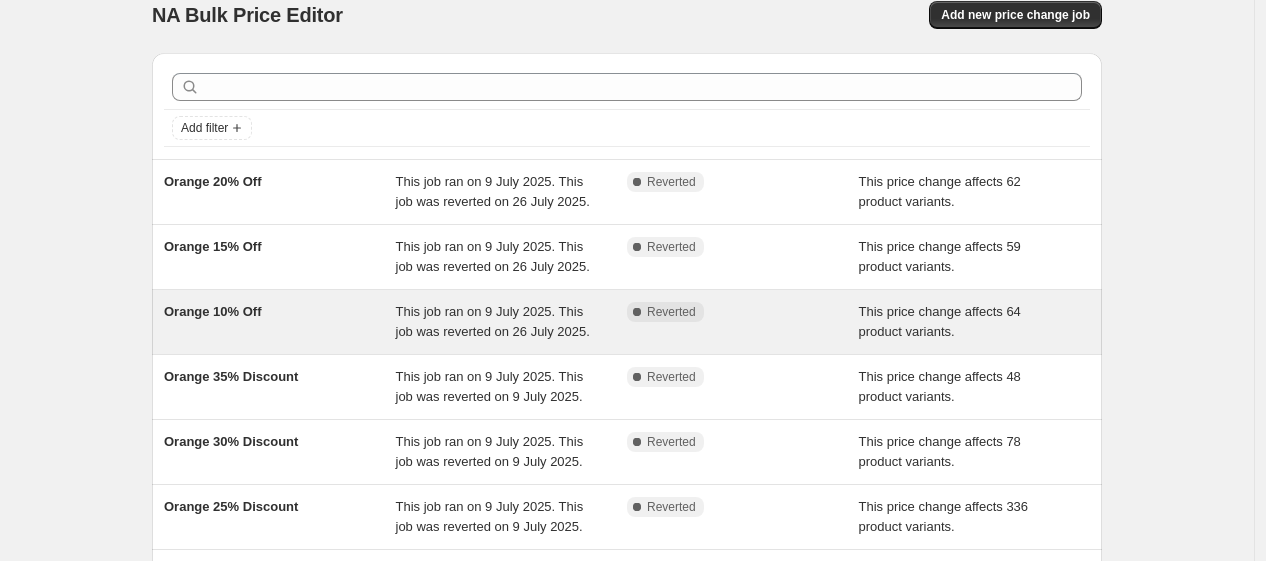 click on "This job ran on 9 July 2025. This job was reverted on 26 July 2025." at bounding box center [493, 321] 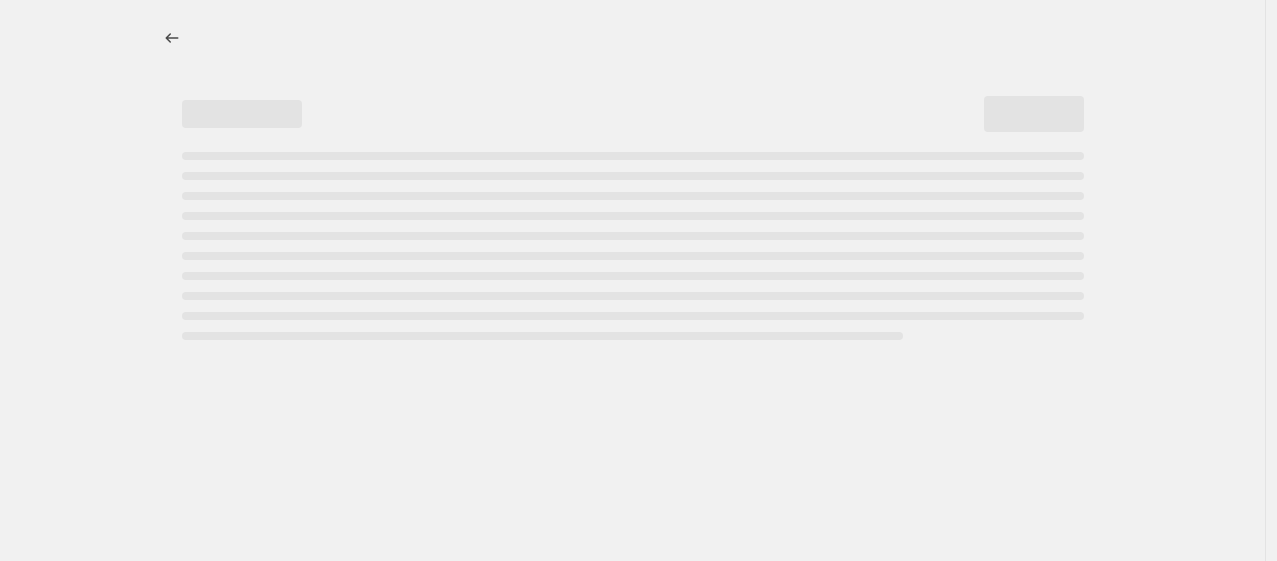 select on "pcap" 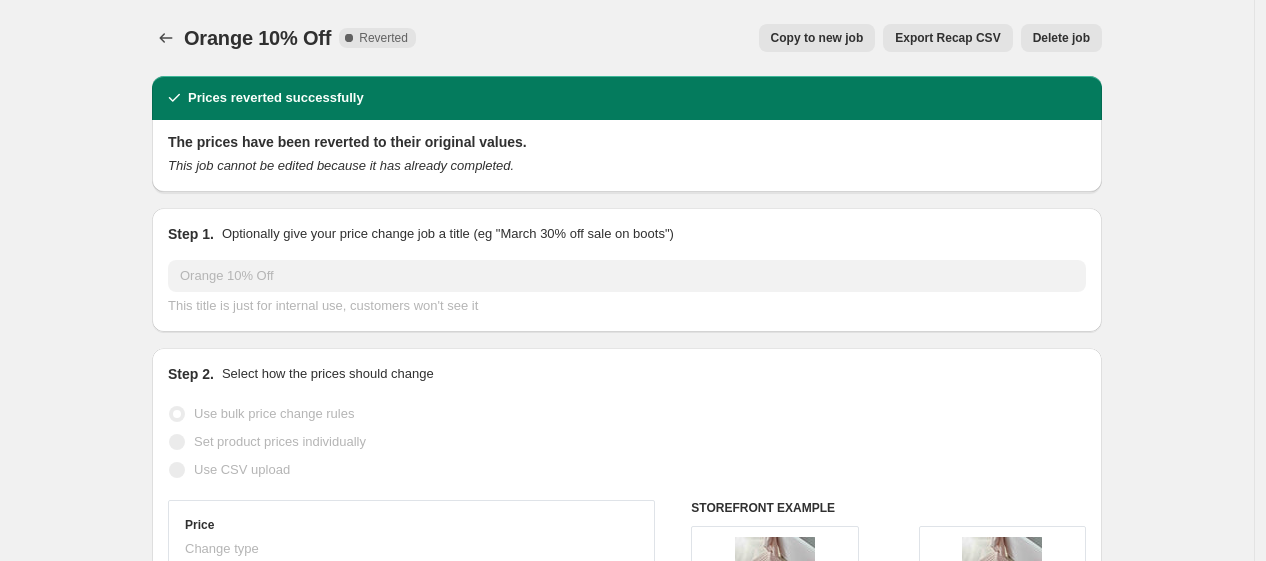 click on "Copy to new job" at bounding box center [817, 38] 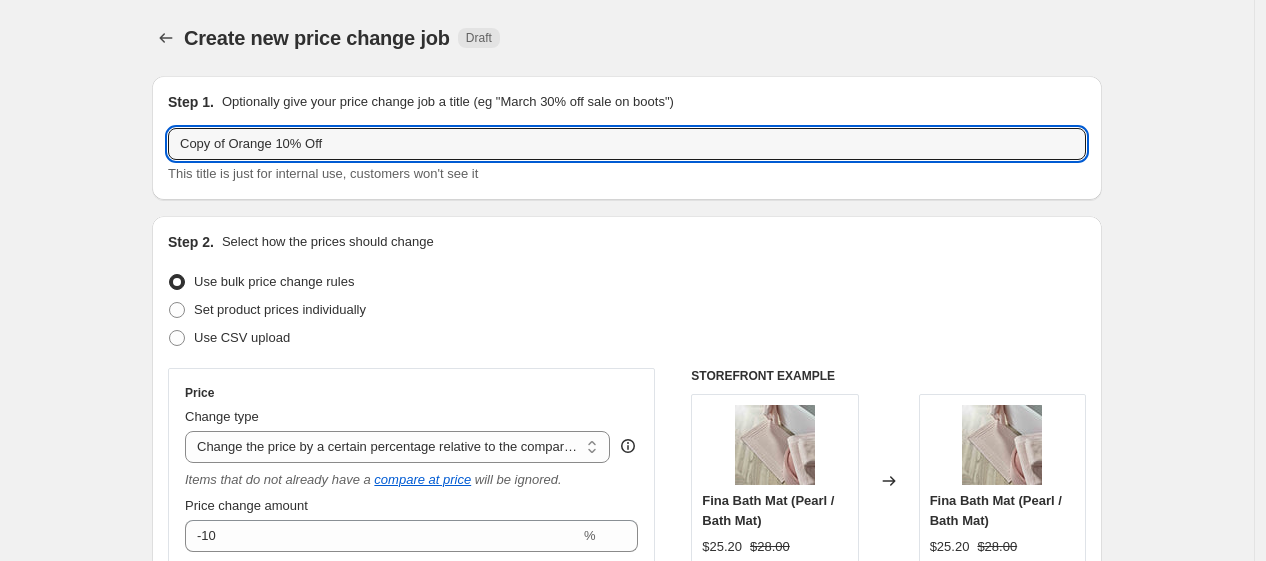 drag, startPoint x: 234, startPoint y: 146, endPoint x: -24, endPoint y: 194, distance: 262.42712 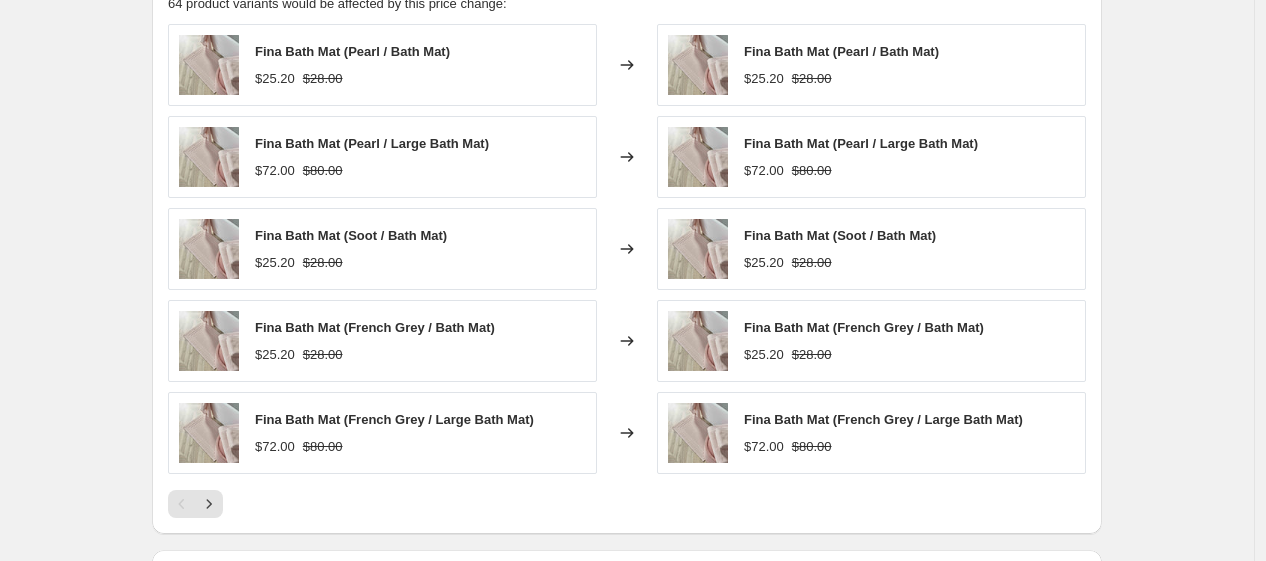 scroll, scrollTop: 1528, scrollLeft: 0, axis: vertical 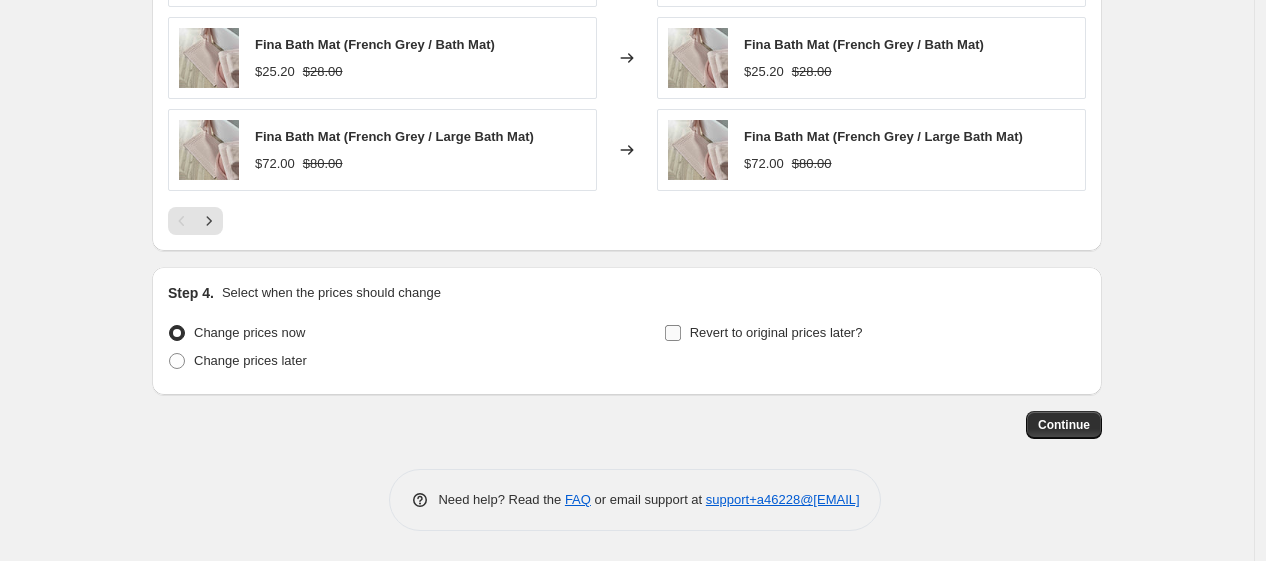 type on "Orange 10% Off" 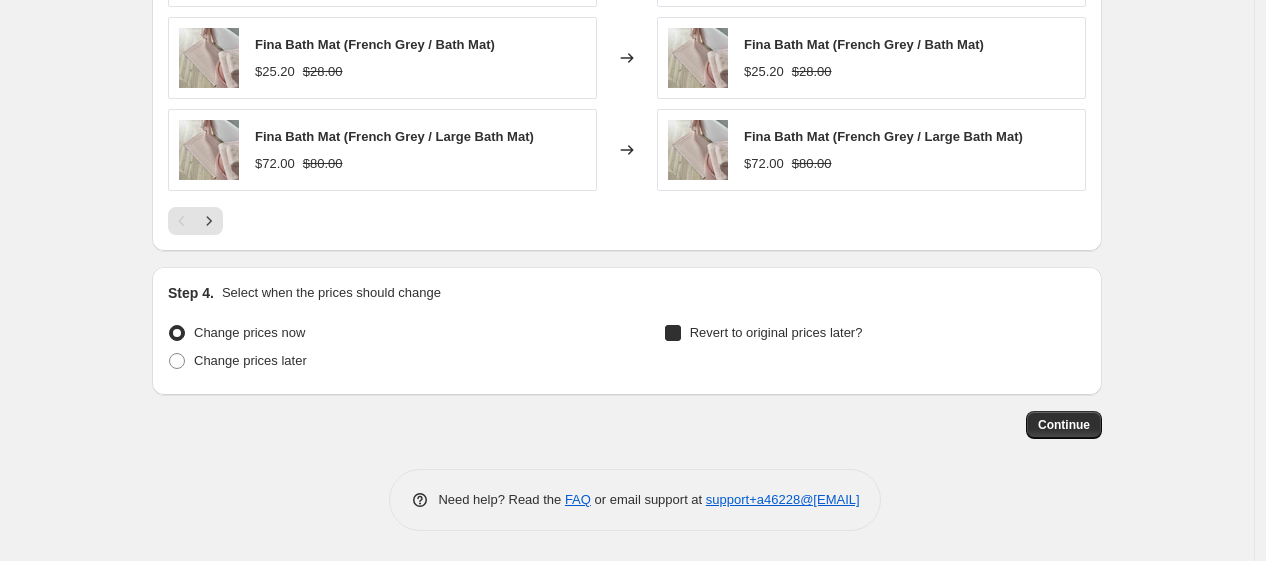 checkbox on "true" 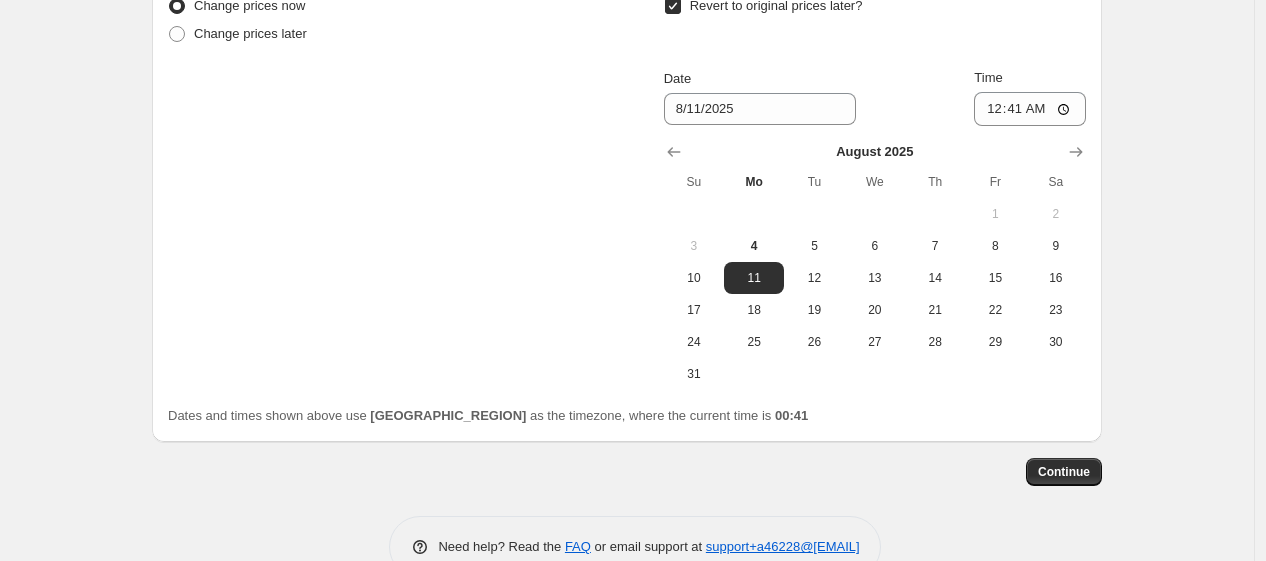 scroll, scrollTop: 1854, scrollLeft: 0, axis: vertical 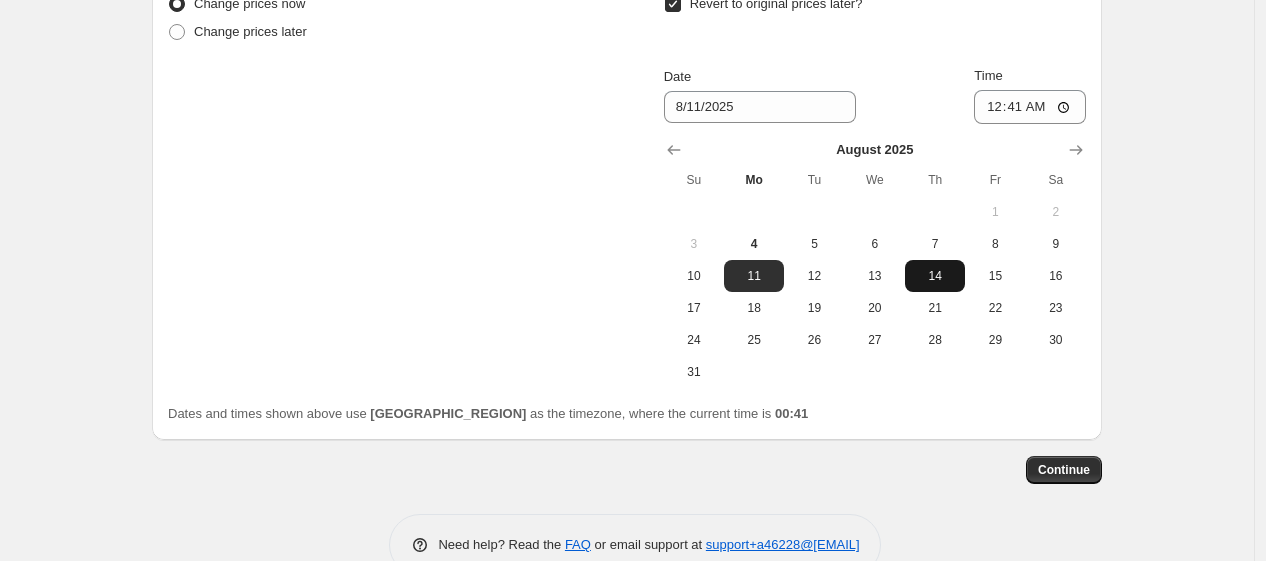 click on "14" at bounding box center (935, 276) 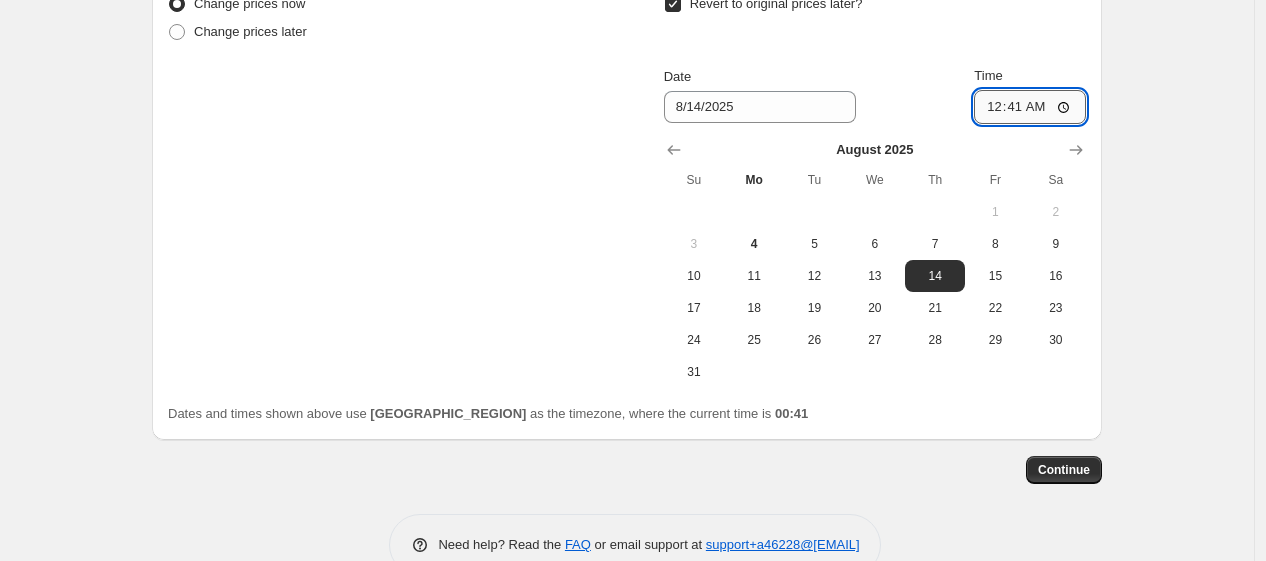 click on "00:41" at bounding box center [1030, 107] 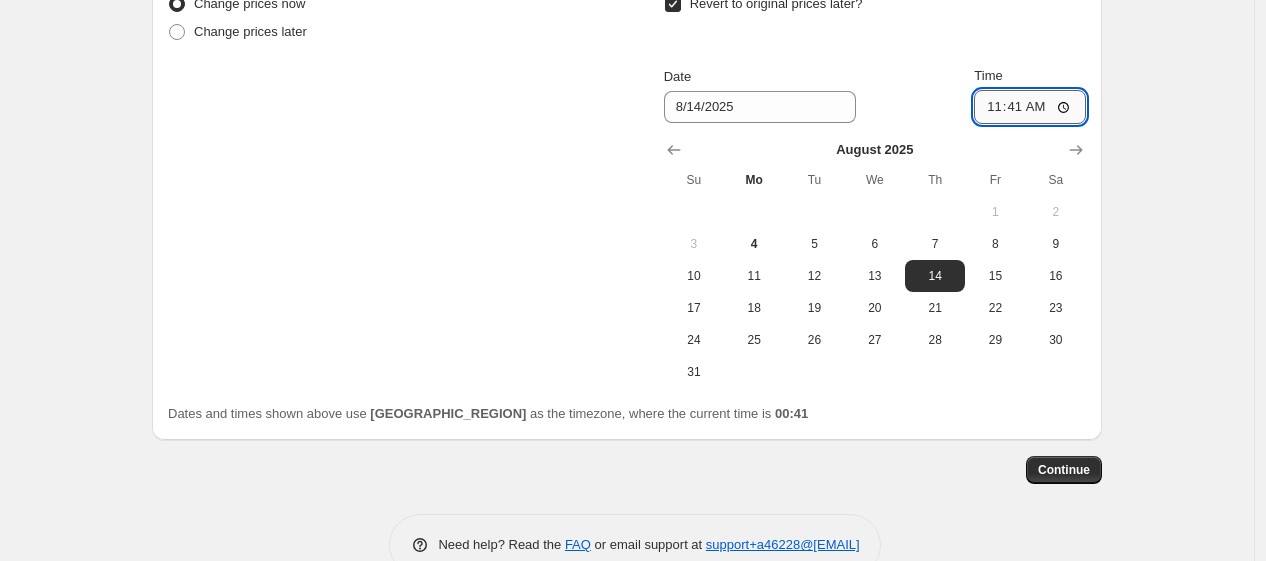 type on "11:00" 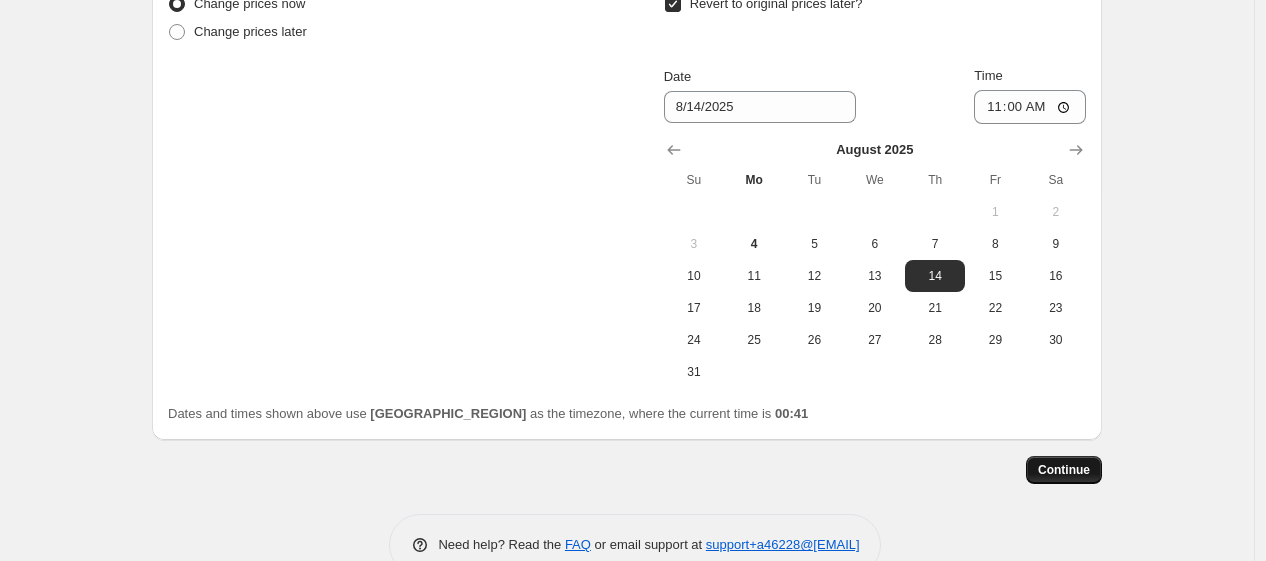click on "Continue" at bounding box center [1064, 470] 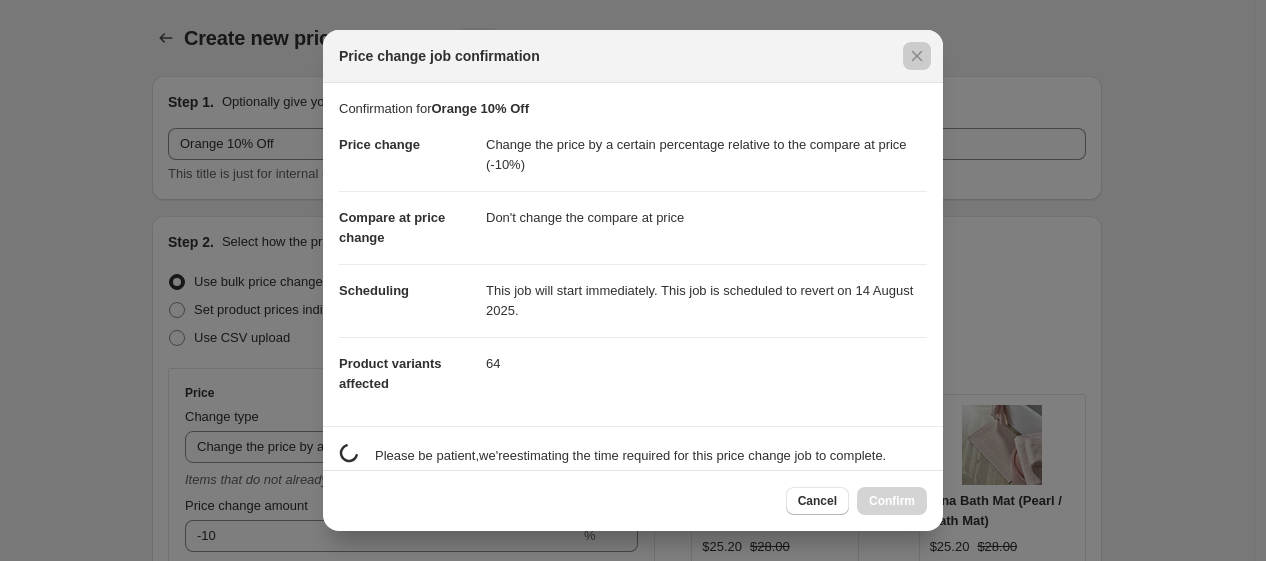 scroll, scrollTop: 0, scrollLeft: 0, axis: both 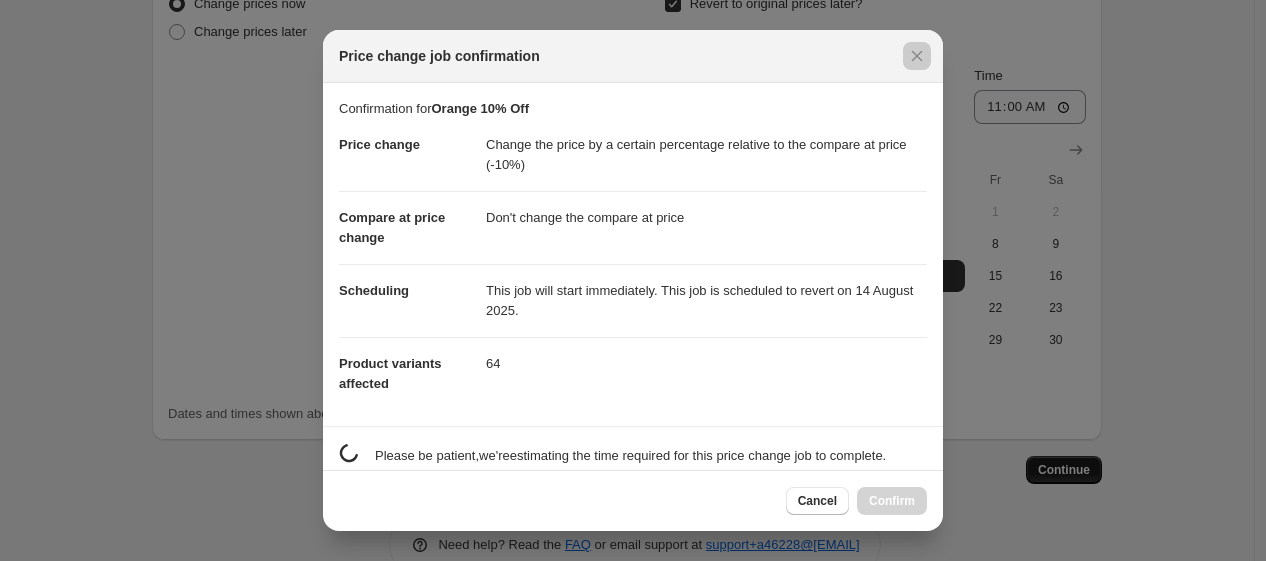 click at bounding box center (633, 280) 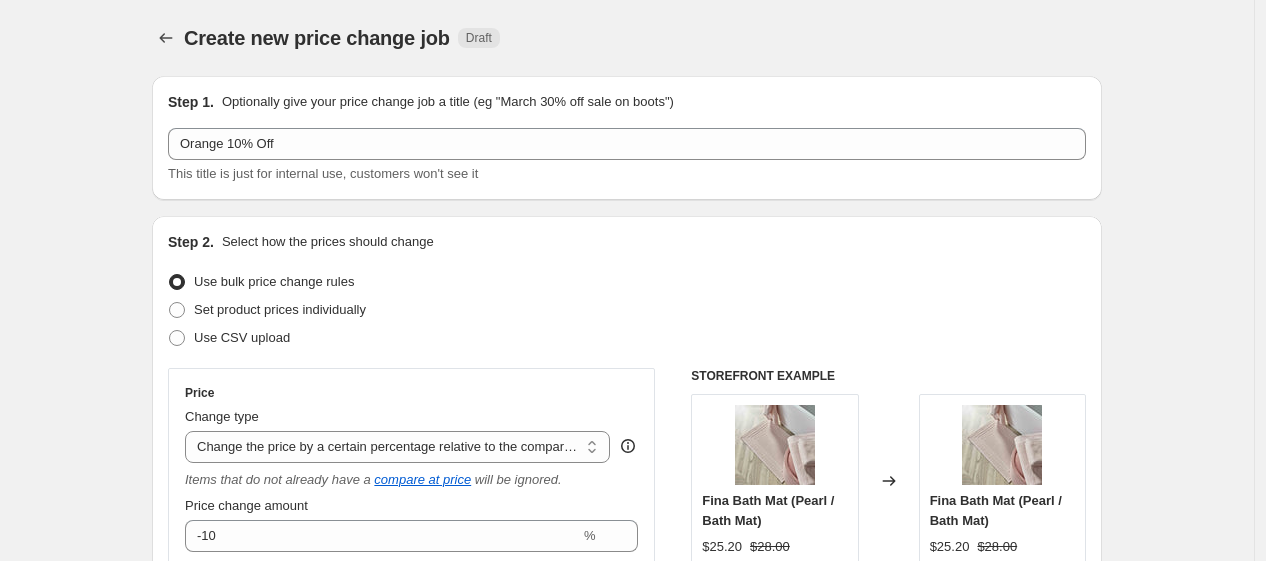 scroll, scrollTop: 1854, scrollLeft: 0, axis: vertical 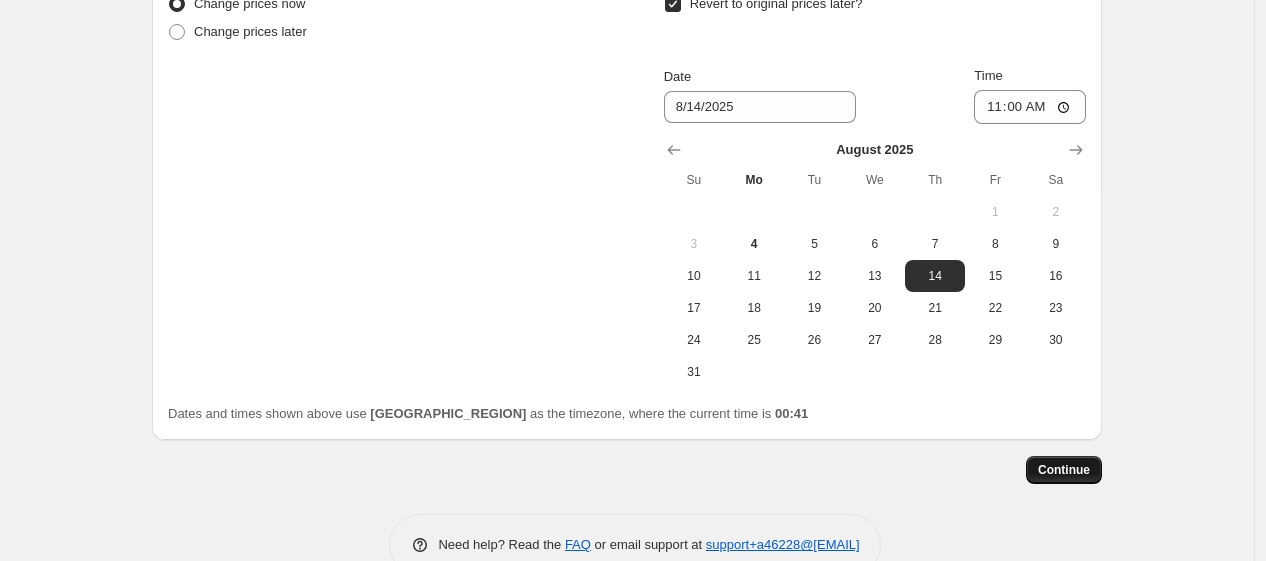 click on "Continue" at bounding box center (1064, 470) 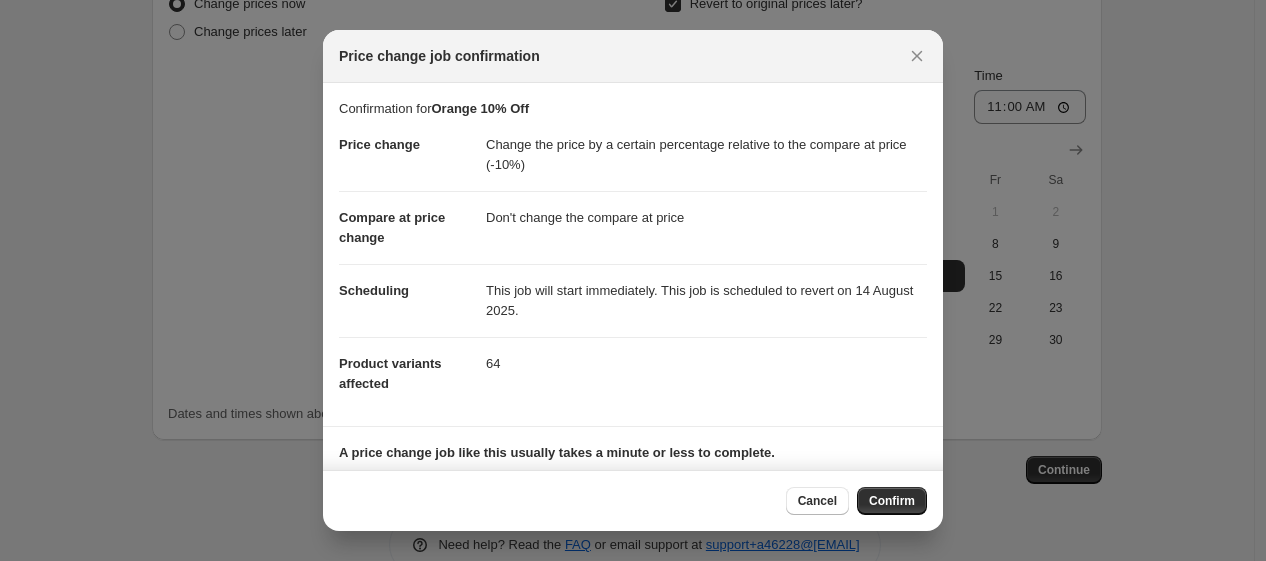 scroll, scrollTop: 136, scrollLeft: 0, axis: vertical 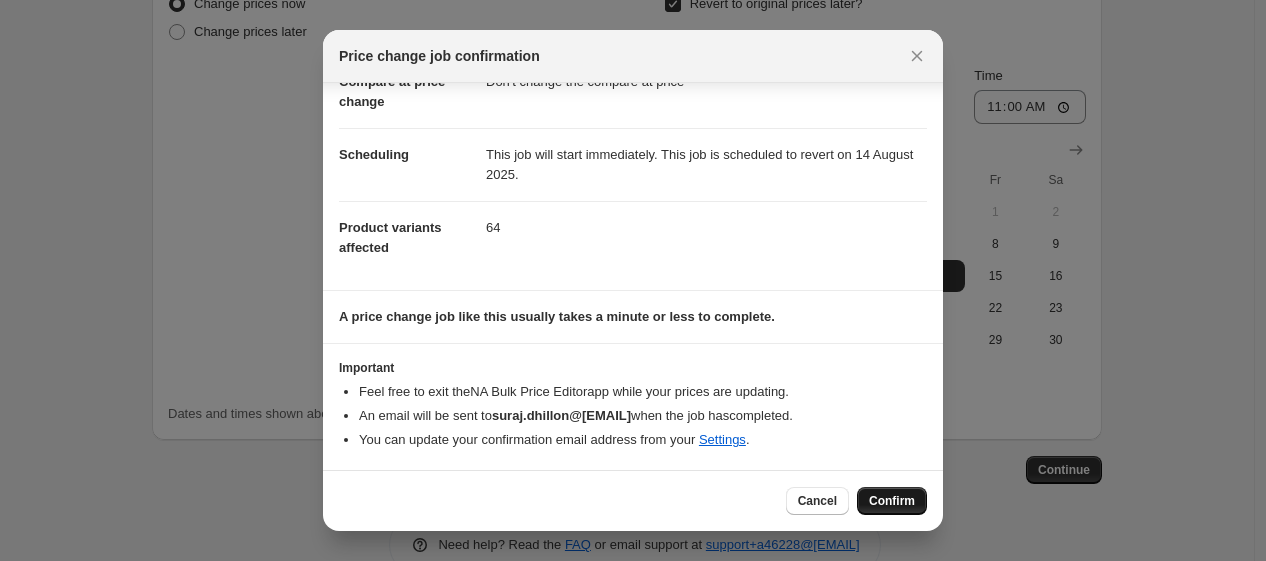 click on "Confirm" at bounding box center (892, 501) 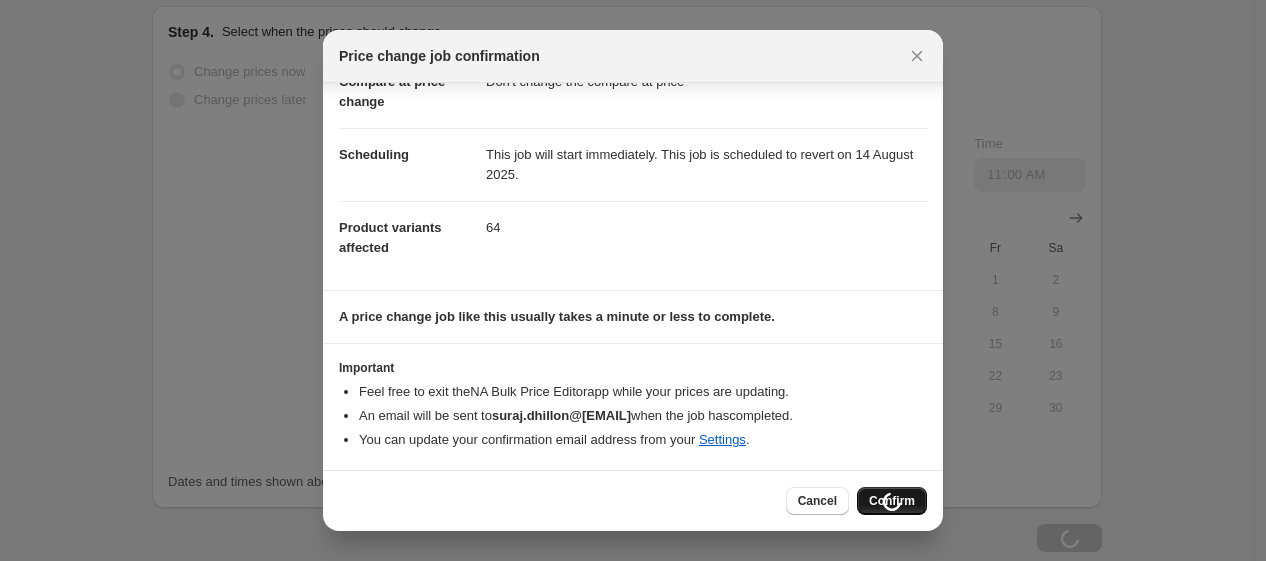 scroll, scrollTop: 1922, scrollLeft: 0, axis: vertical 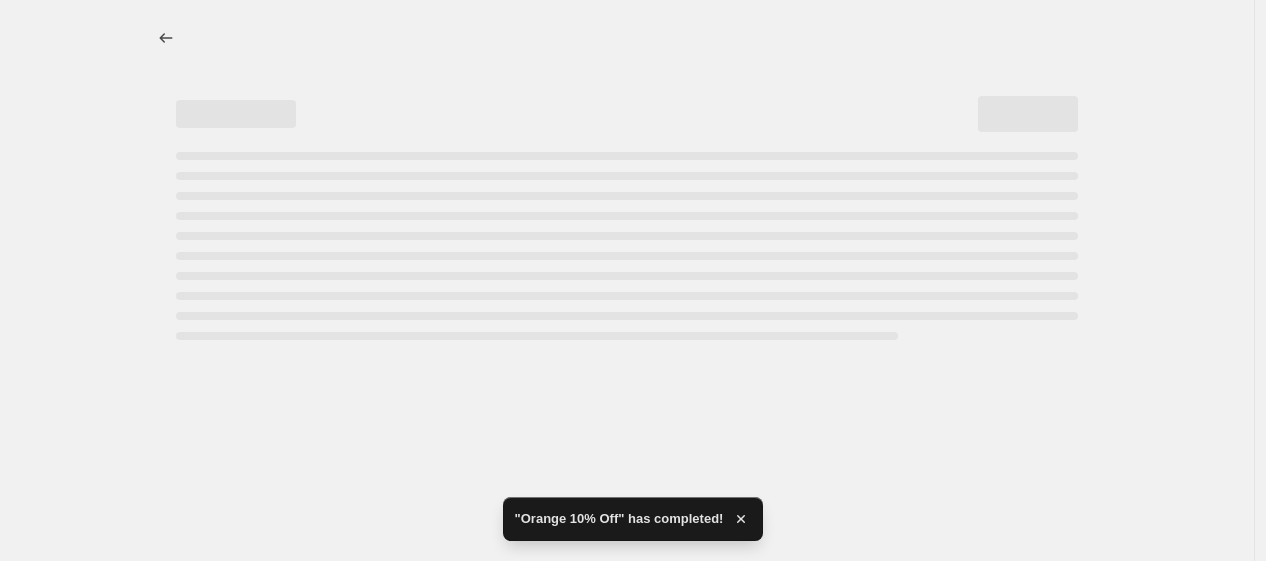 select on "pcap" 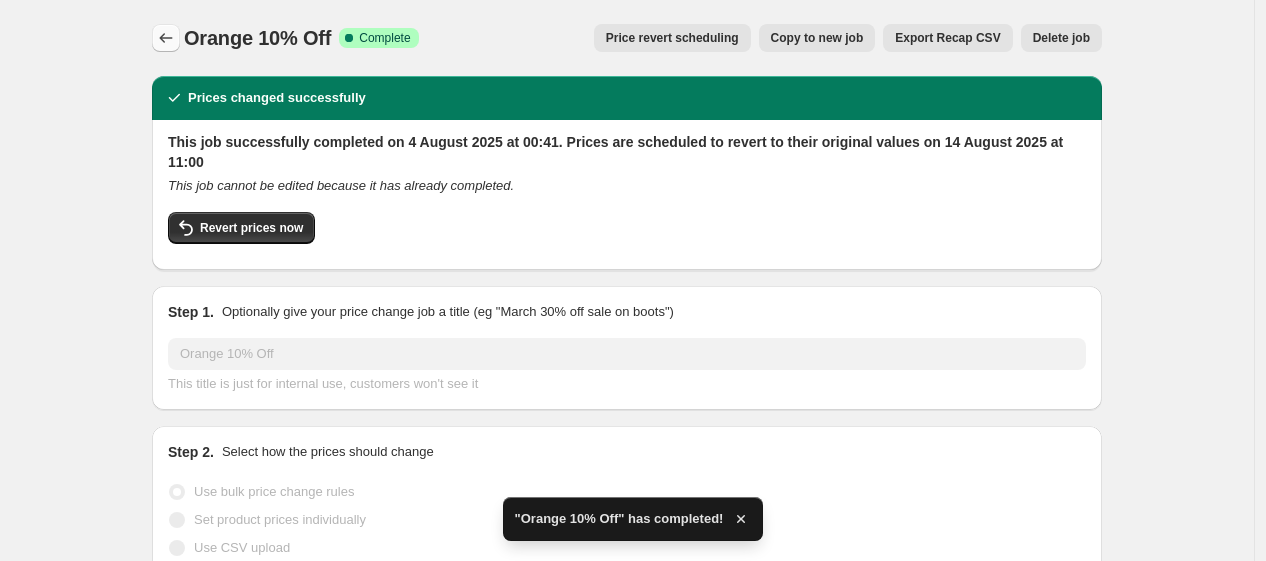 click 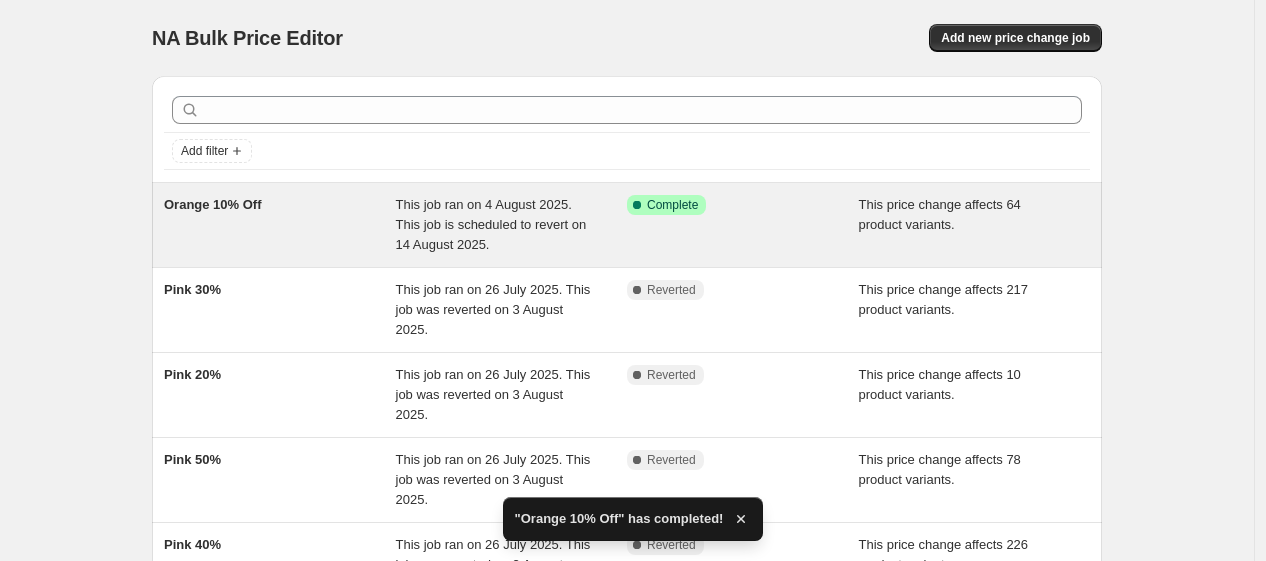 scroll, scrollTop: 570, scrollLeft: 0, axis: vertical 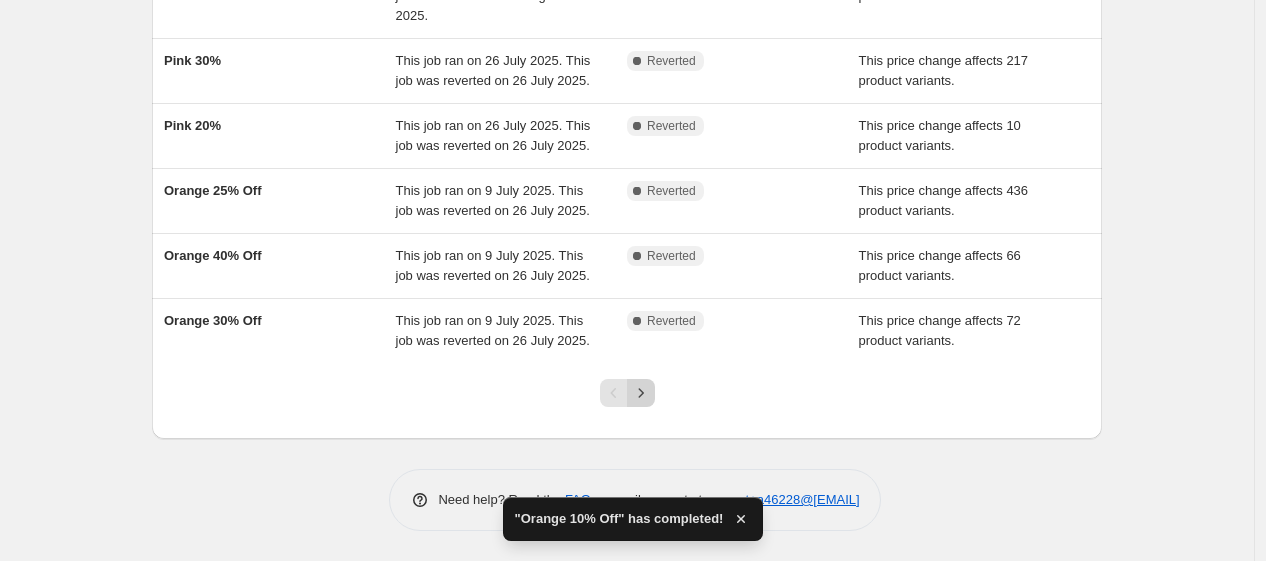 click at bounding box center (641, 393) 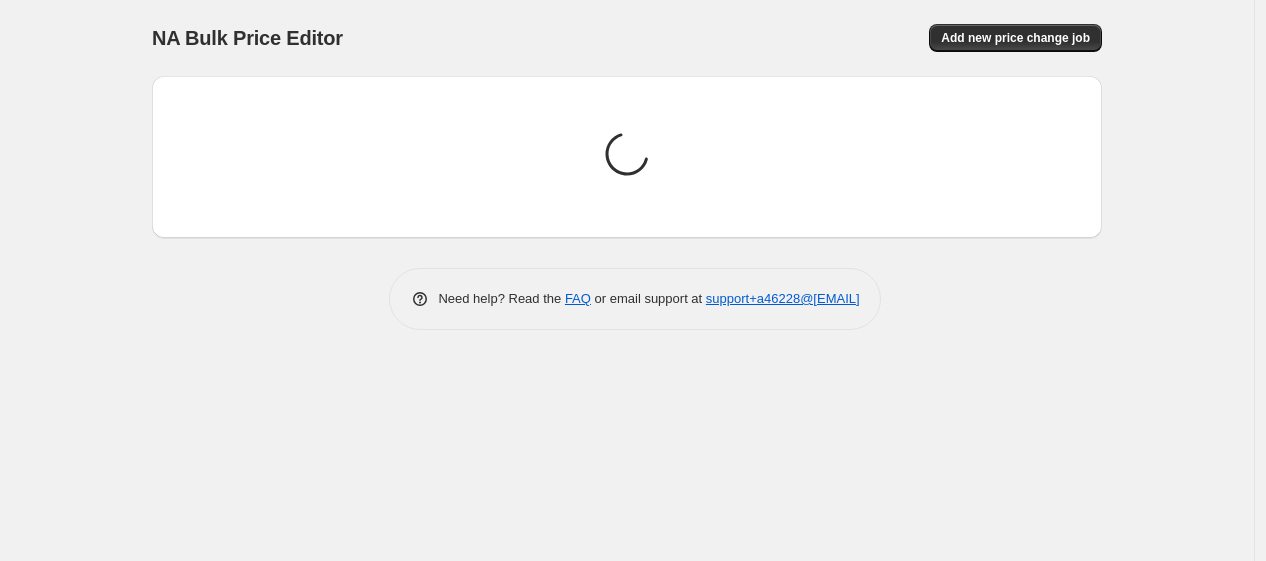 scroll, scrollTop: 0, scrollLeft: 0, axis: both 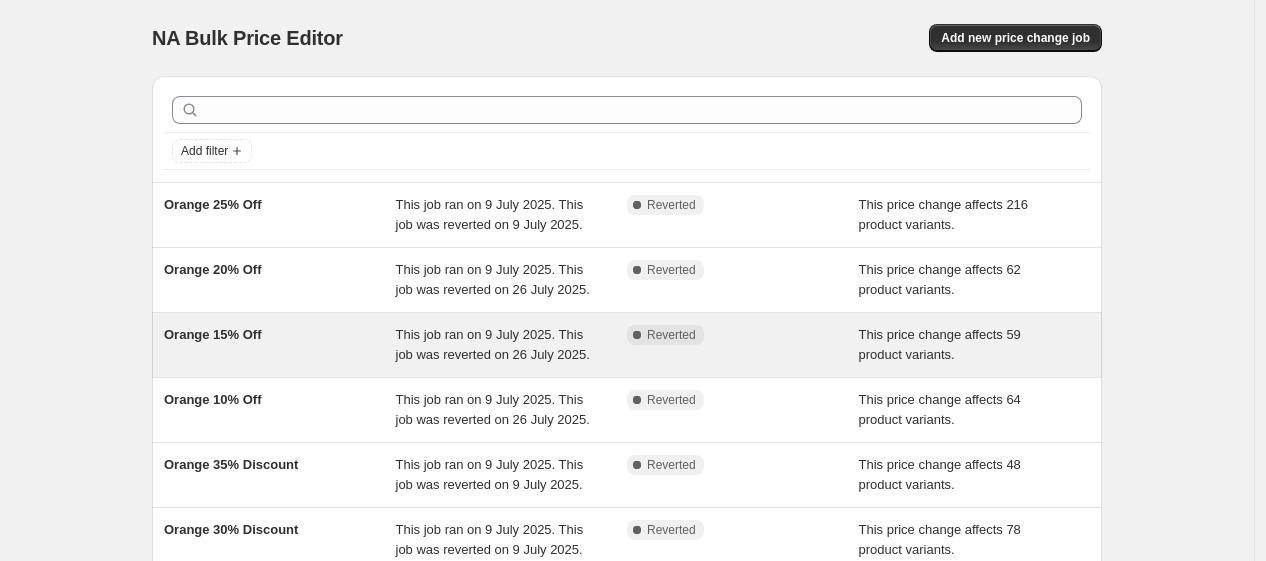 click on "This job ran on 9 July 2025. This job was reverted on 26 July 2025." at bounding box center (493, 344) 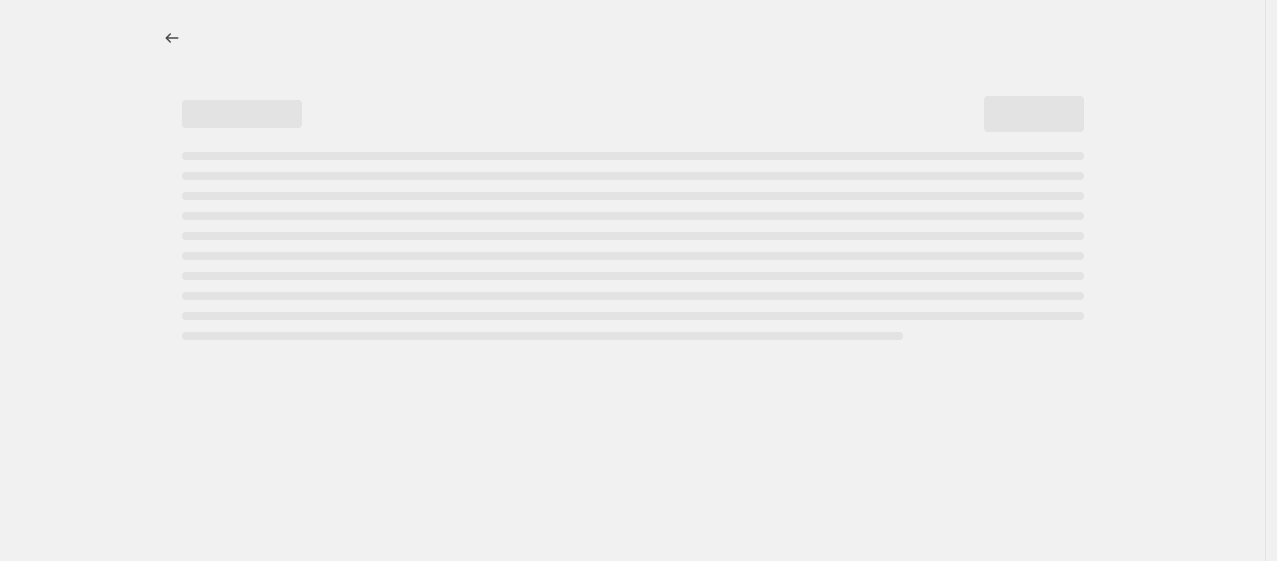 select on "pcap" 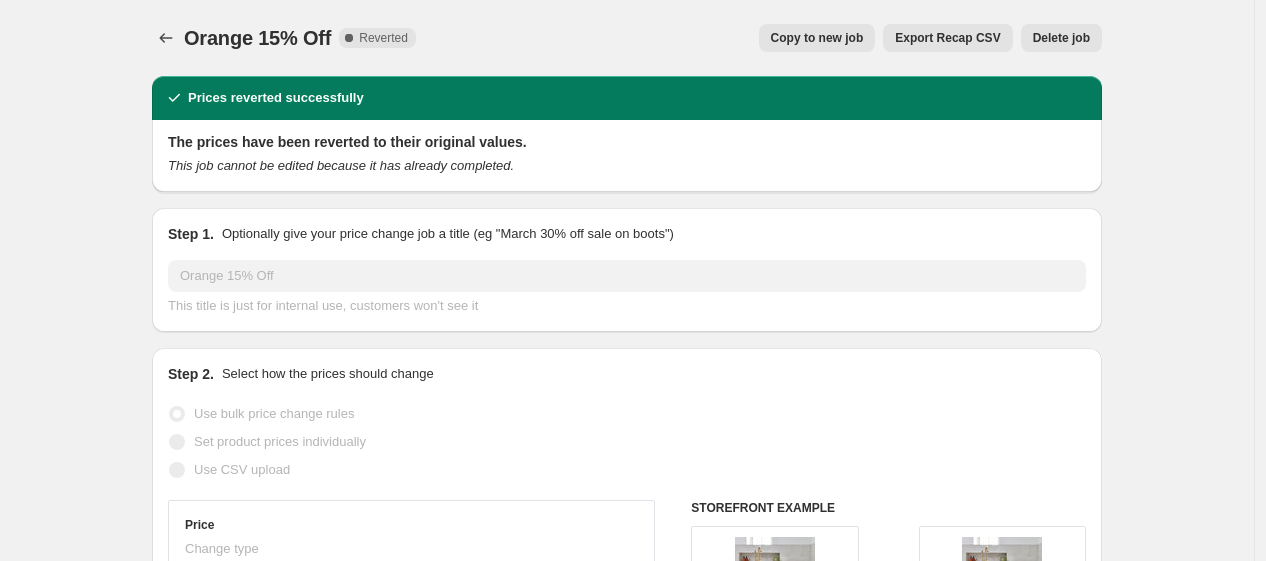click on "Copy to new job" at bounding box center [817, 38] 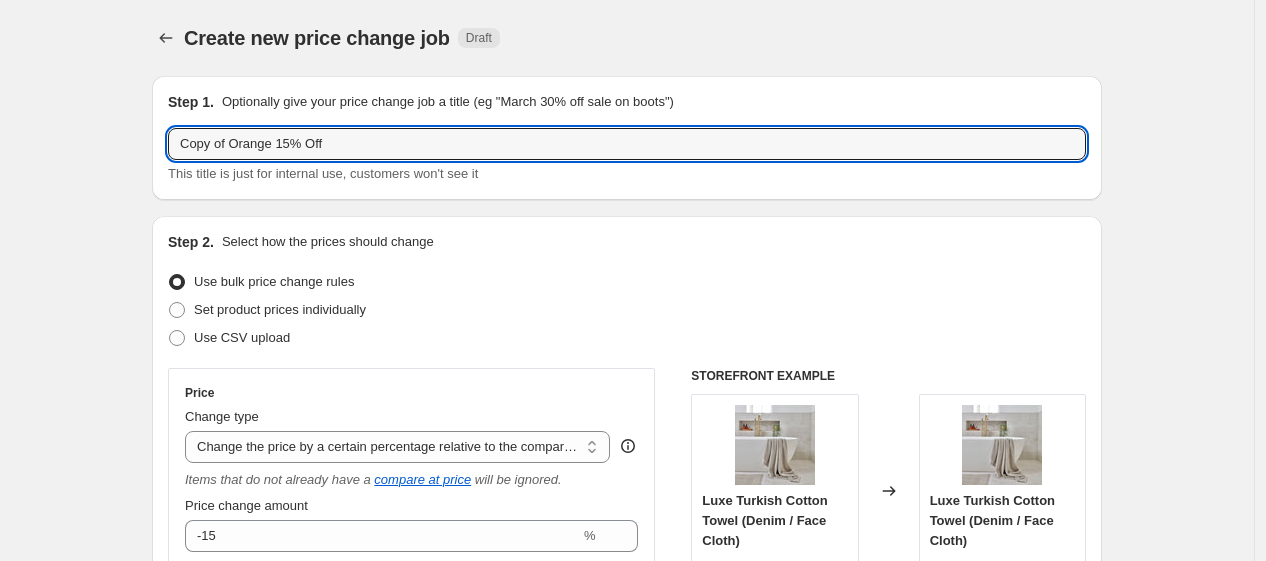 drag, startPoint x: 232, startPoint y: 149, endPoint x: -241, endPoint y: 176, distance: 473.77 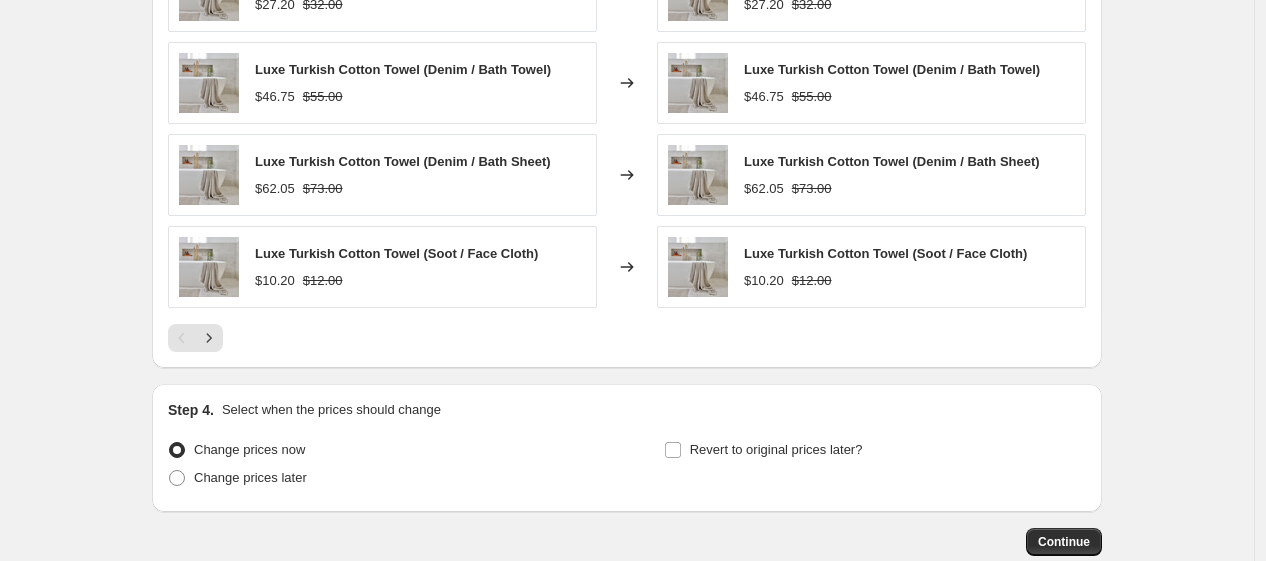 scroll, scrollTop: 1528, scrollLeft: 0, axis: vertical 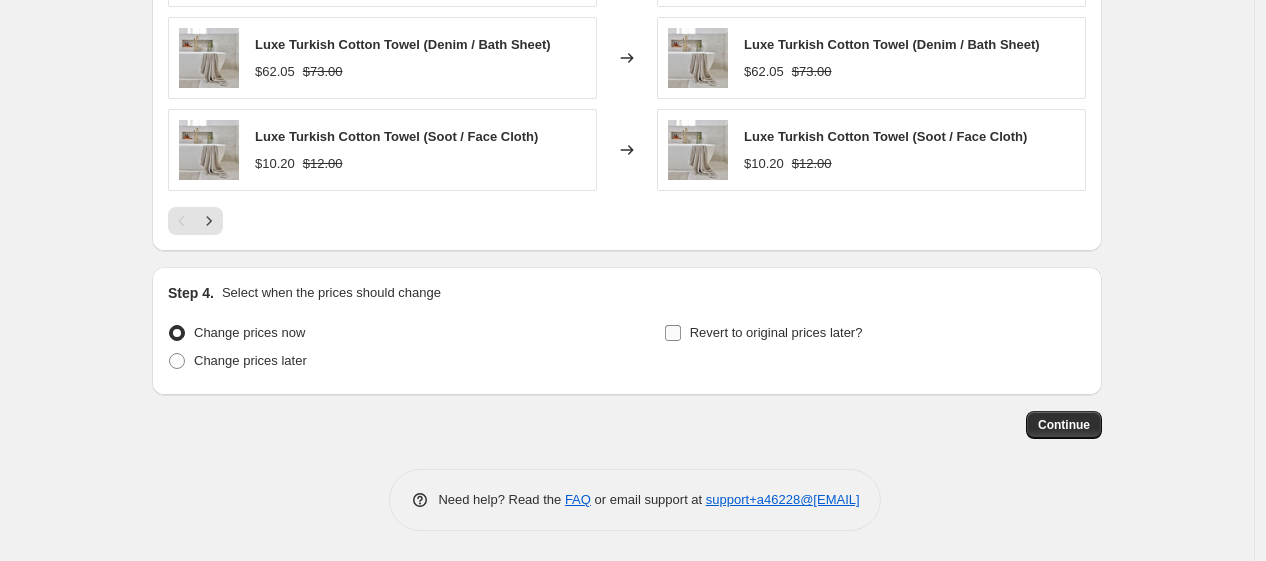 type on "Orange 15% Off" 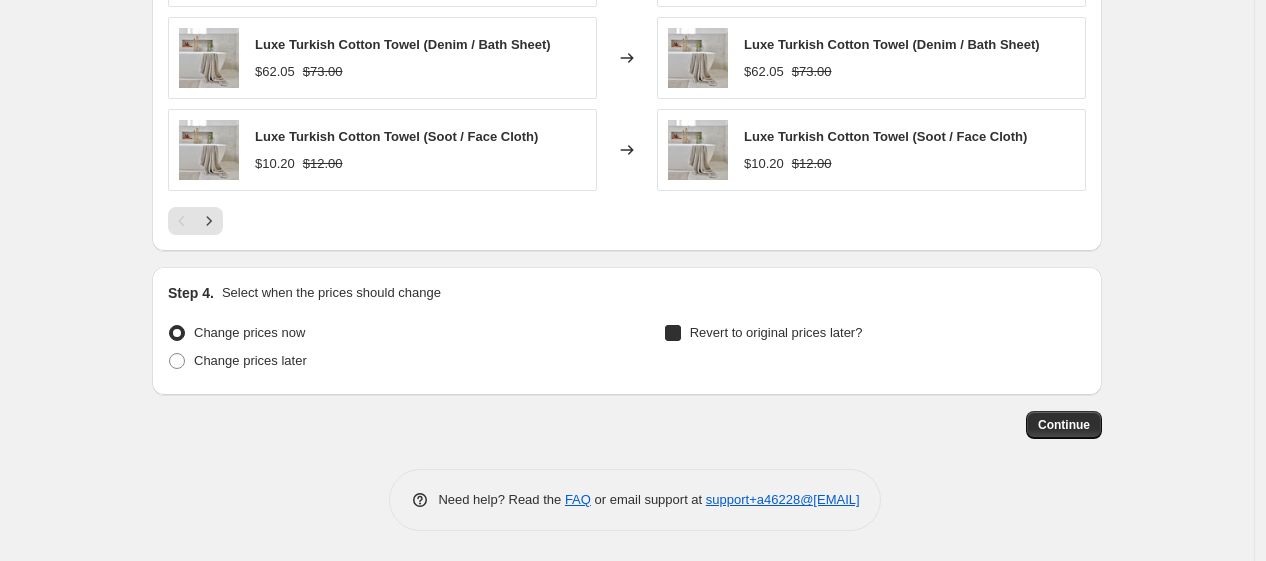 checkbox on "true" 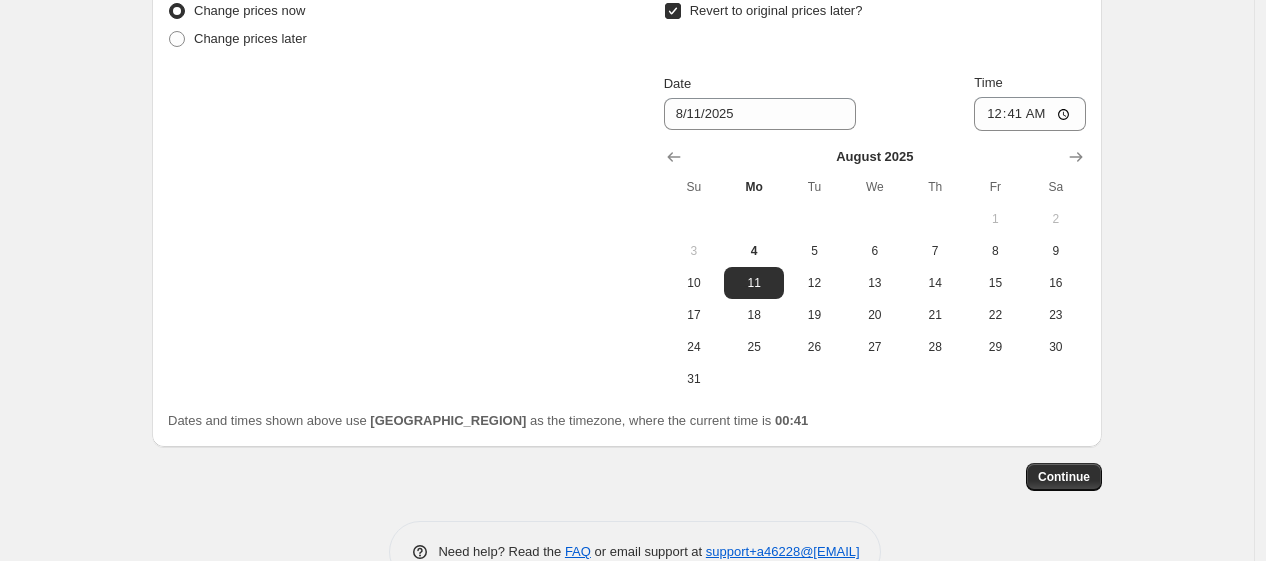 scroll, scrollTop: 1850, scrollLeft: 0, axis: vertical 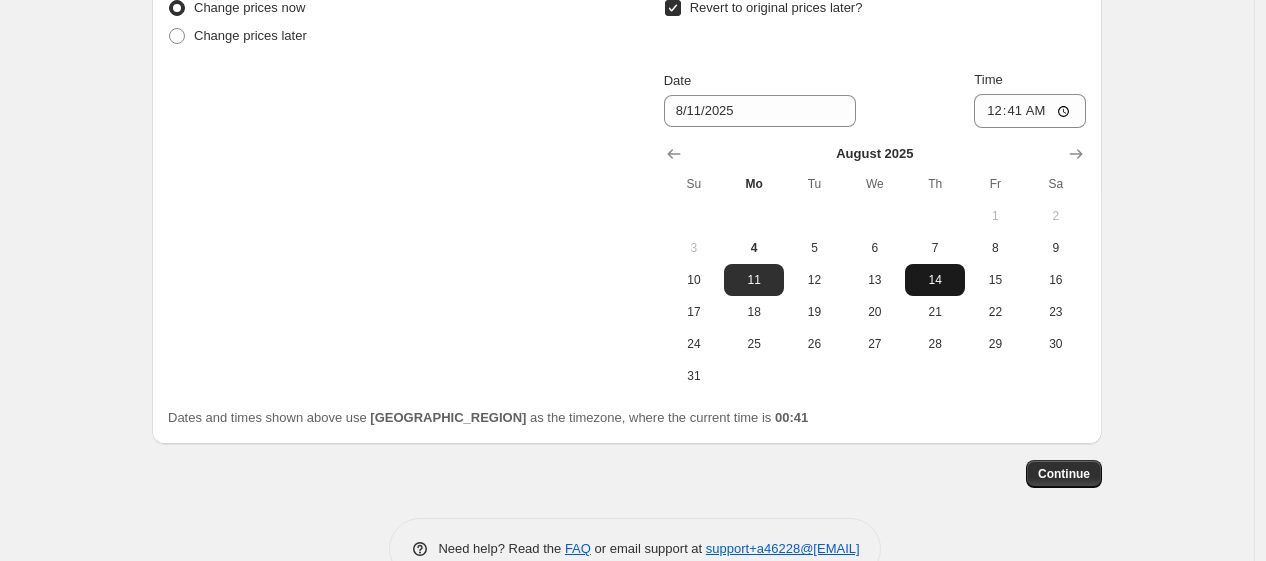 click on "14" at bounding box center [935, 280] 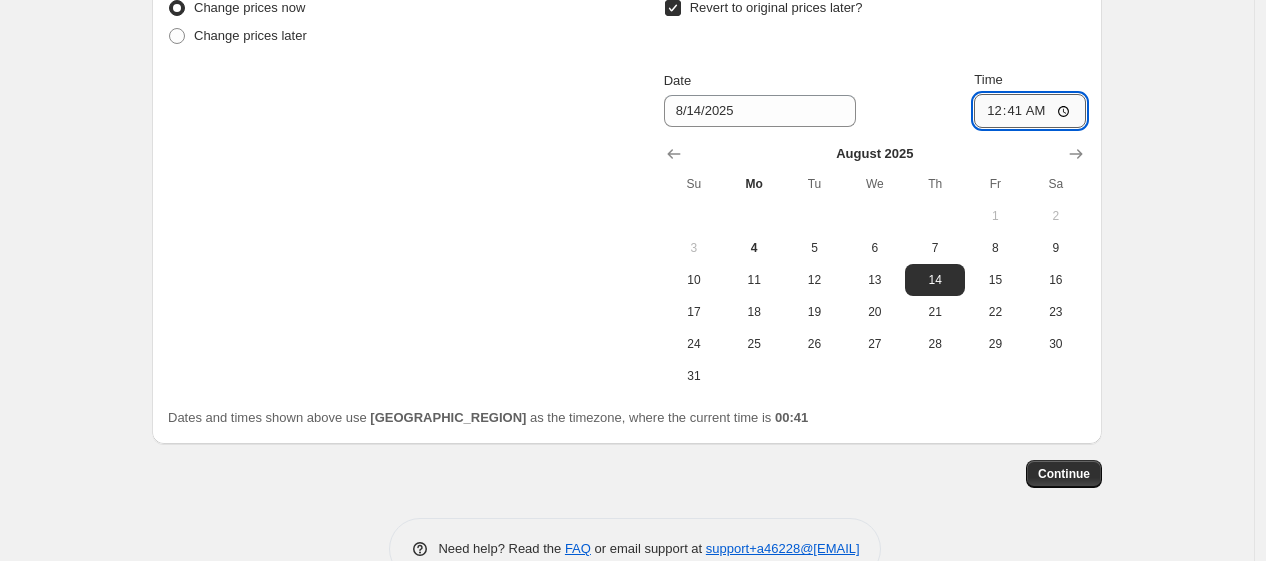 click on "00:41" at bounding box center [1030, 111] 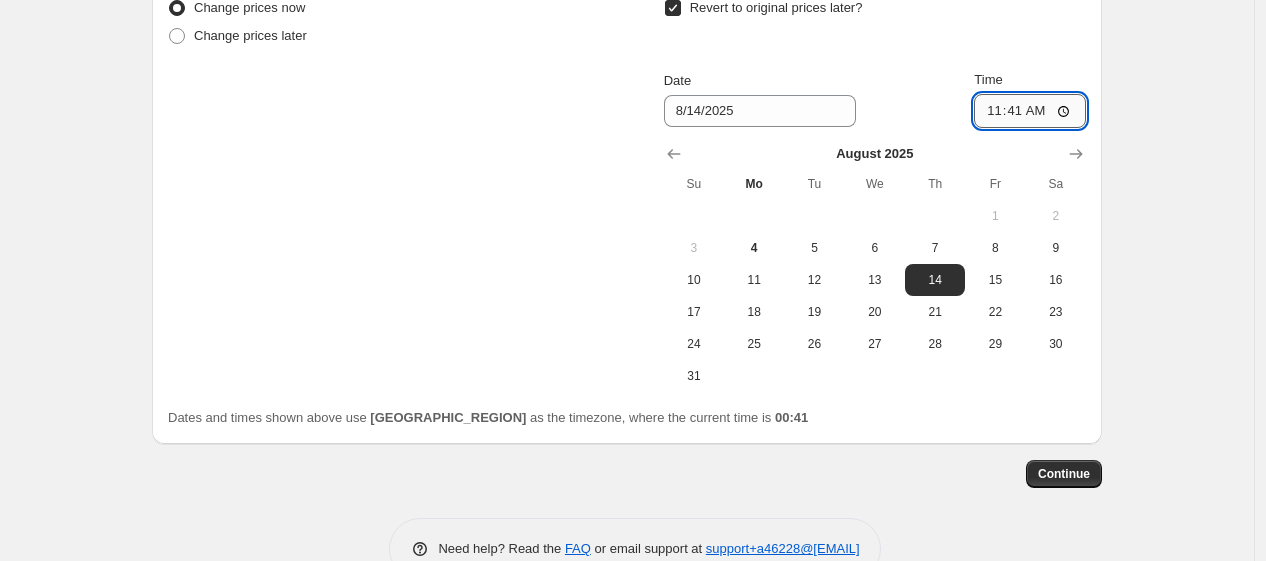 type on "11:00" 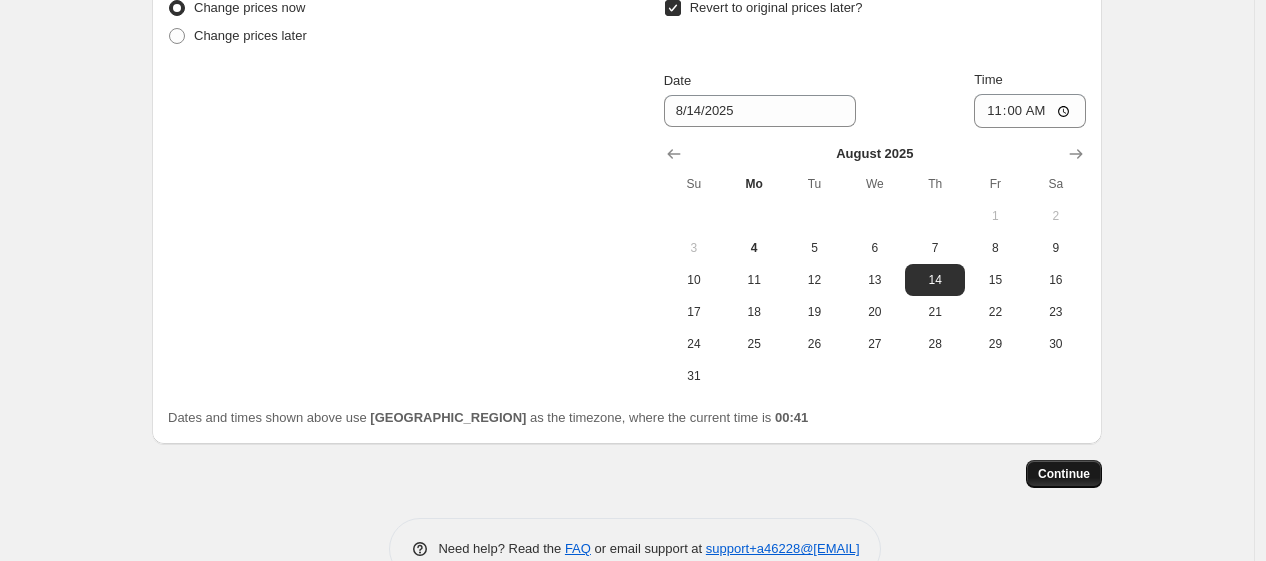 click on "Continue" at bounding box center (1064, 474) 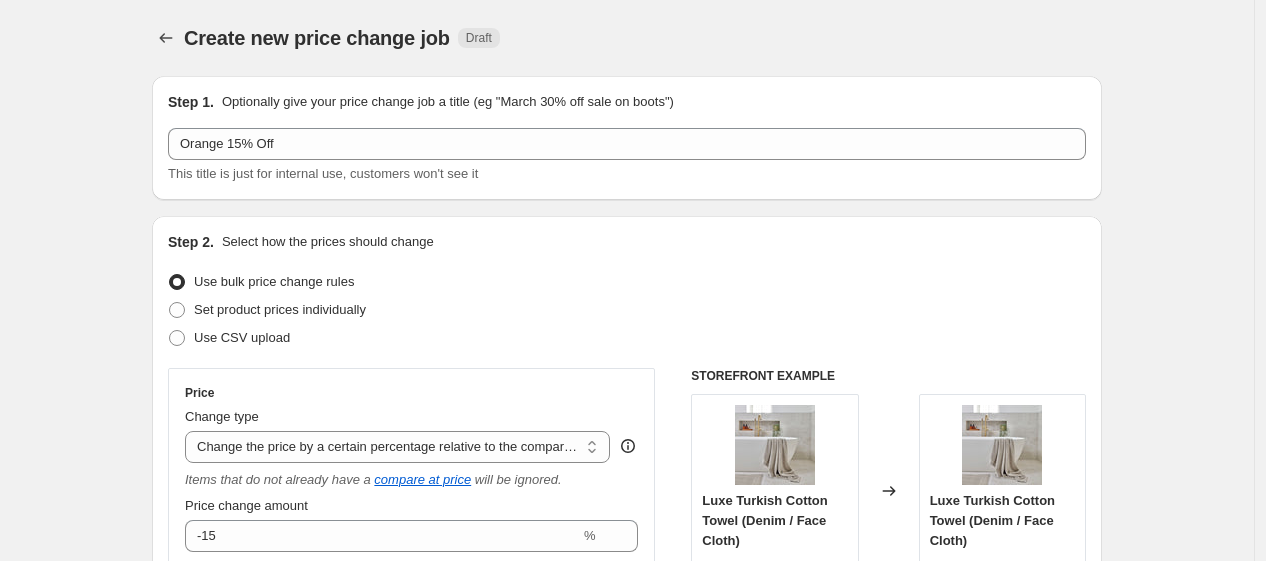 scroll, scrollTop: 1850, scrollLeft: 0, axis: vertical 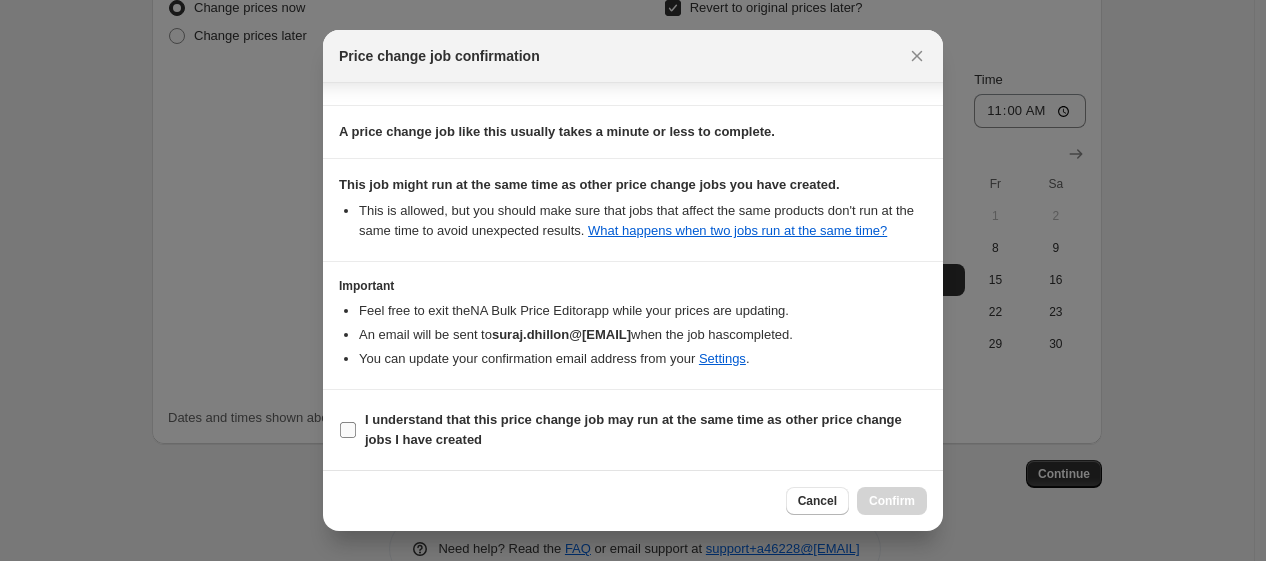 click on "I understand that this price change job may run at the same time as other price change jobs I have created" at bounding box center [633, 429] 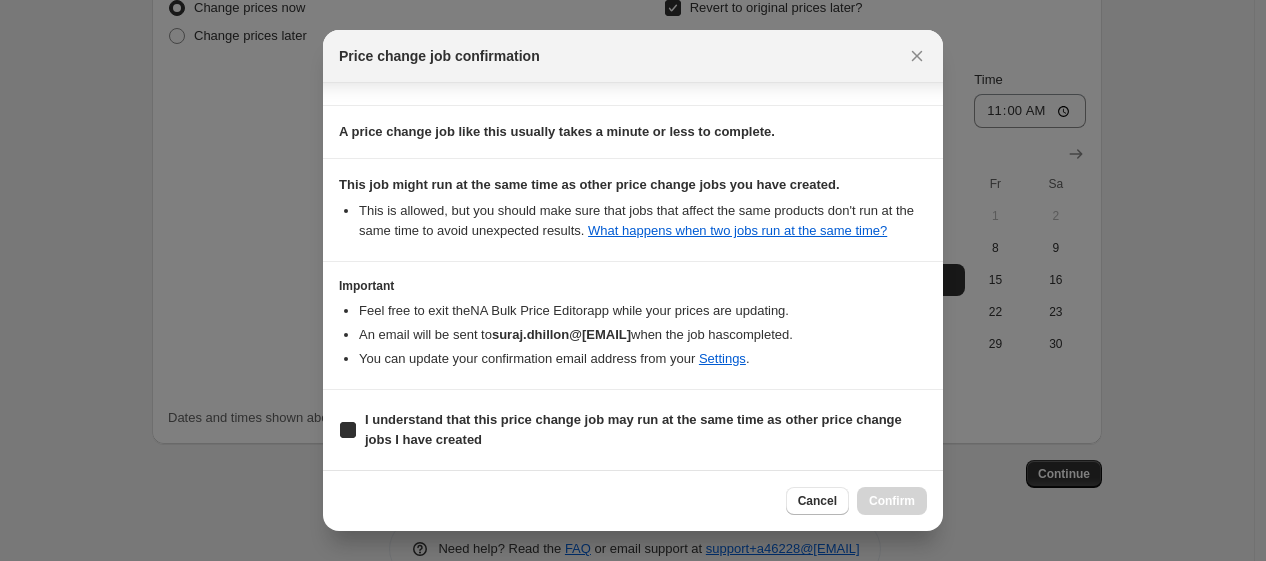 checkbox on "true" 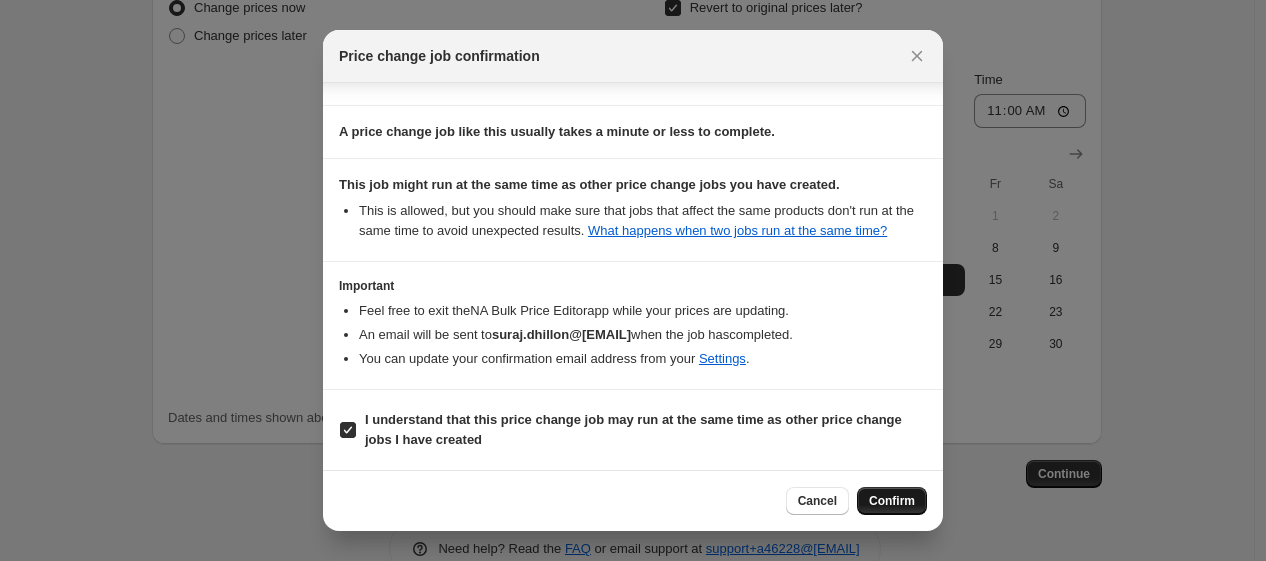 click on "Confirm" at bounding box center (892, 501) 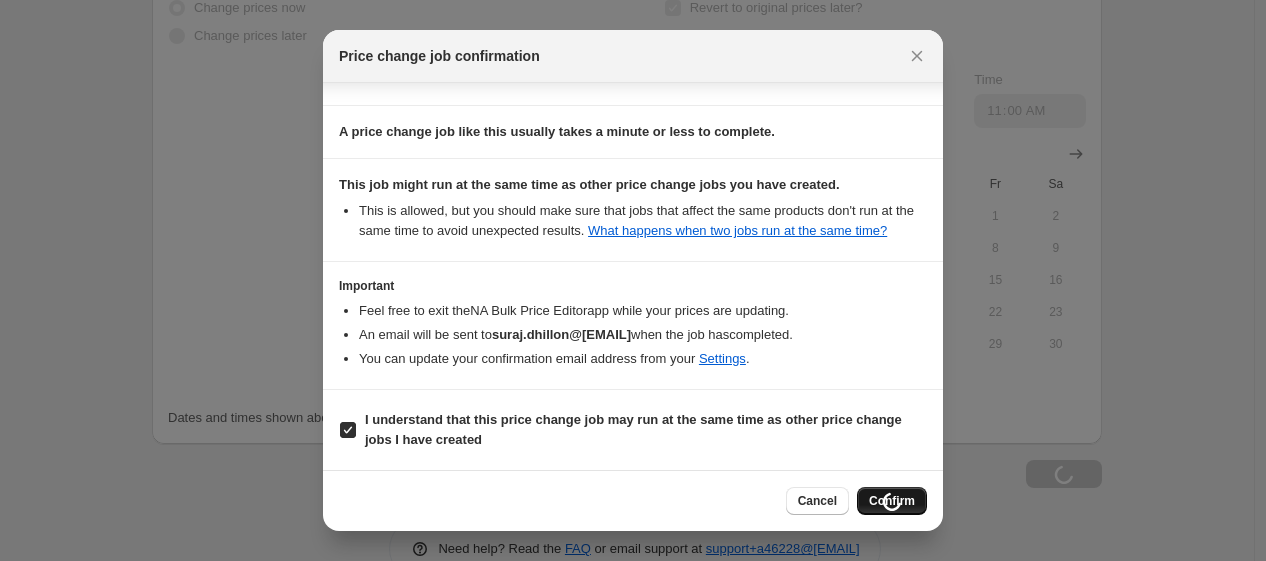 scroll, scrollTop: 1917, scrollLeft: 0, axis: vertical 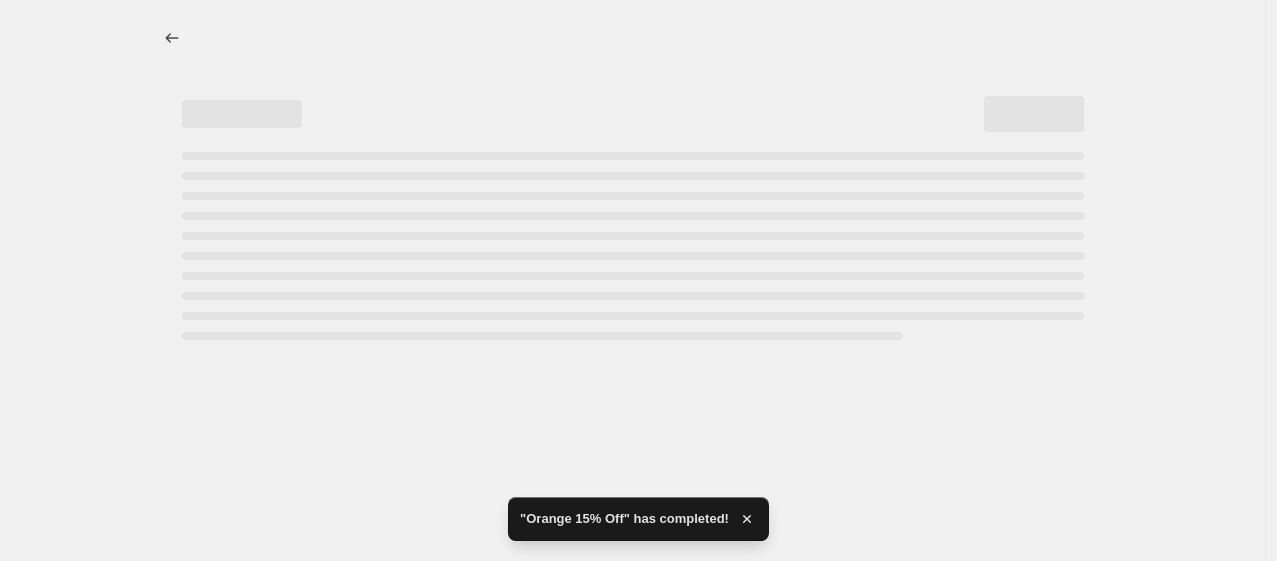 select on "pcap" 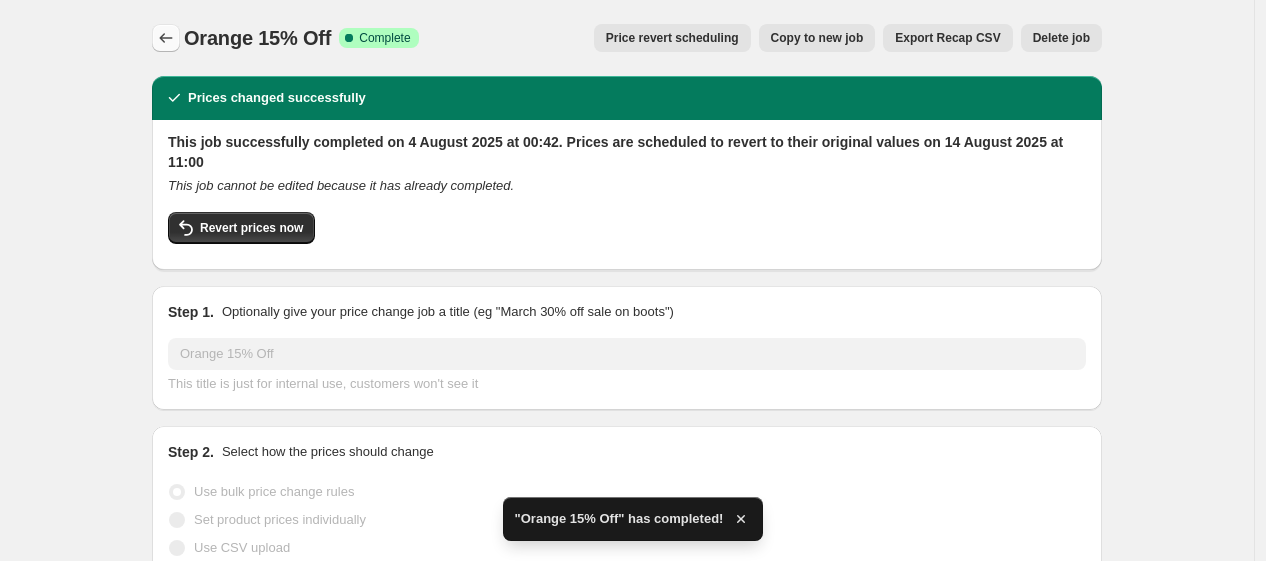 click 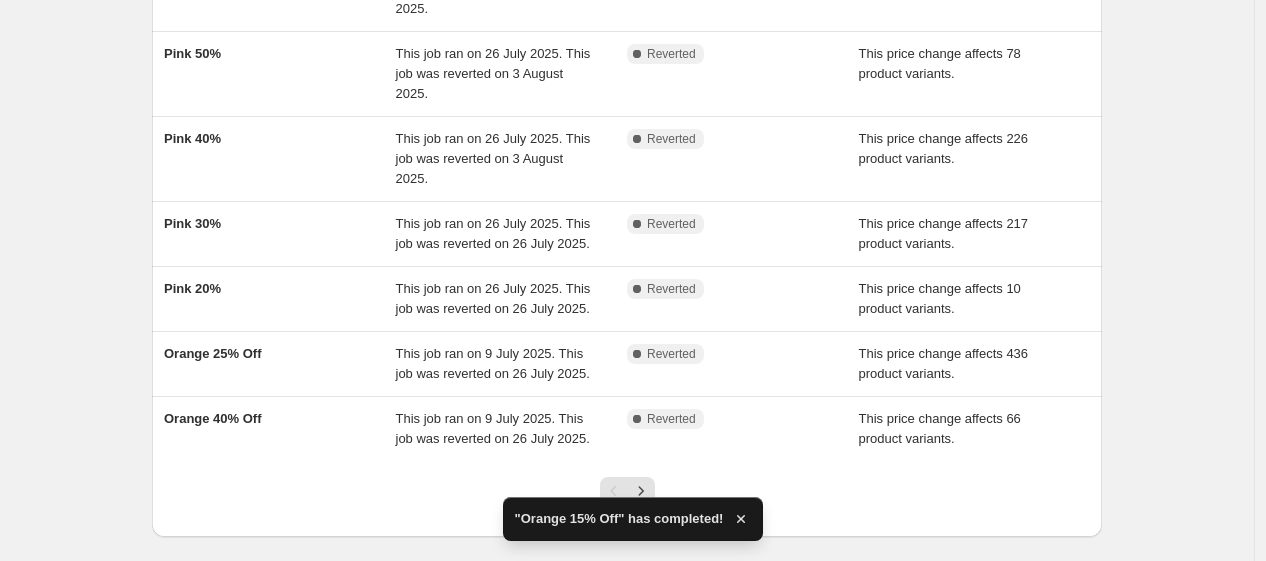 scroll, scrollTop: 590, scrollLeft: 0, axis: vertical 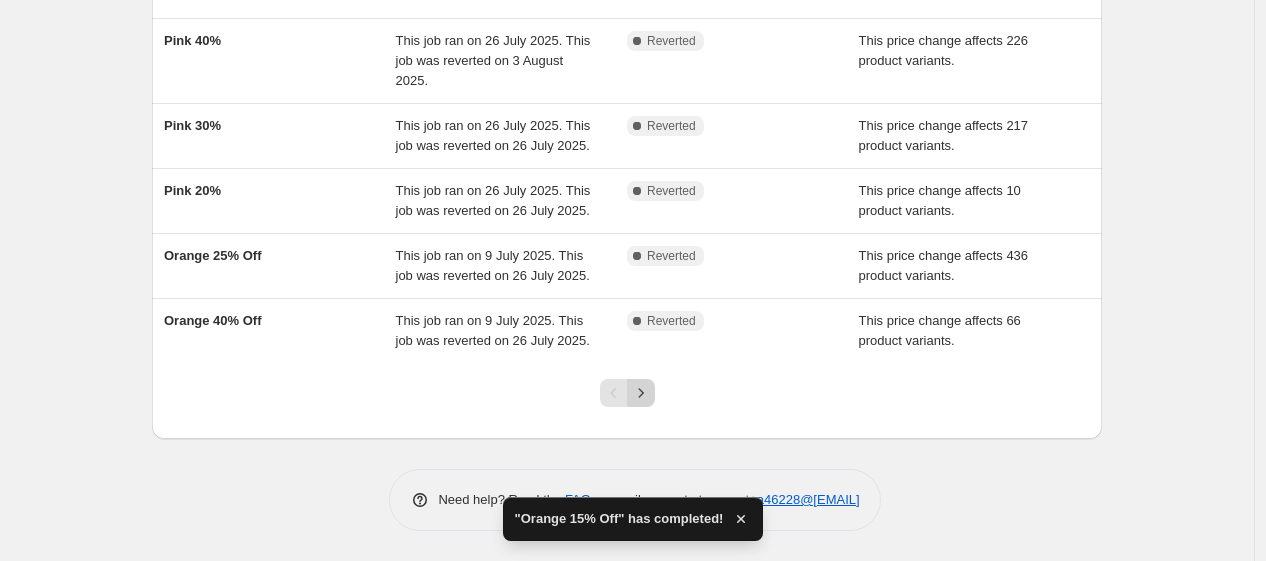 click 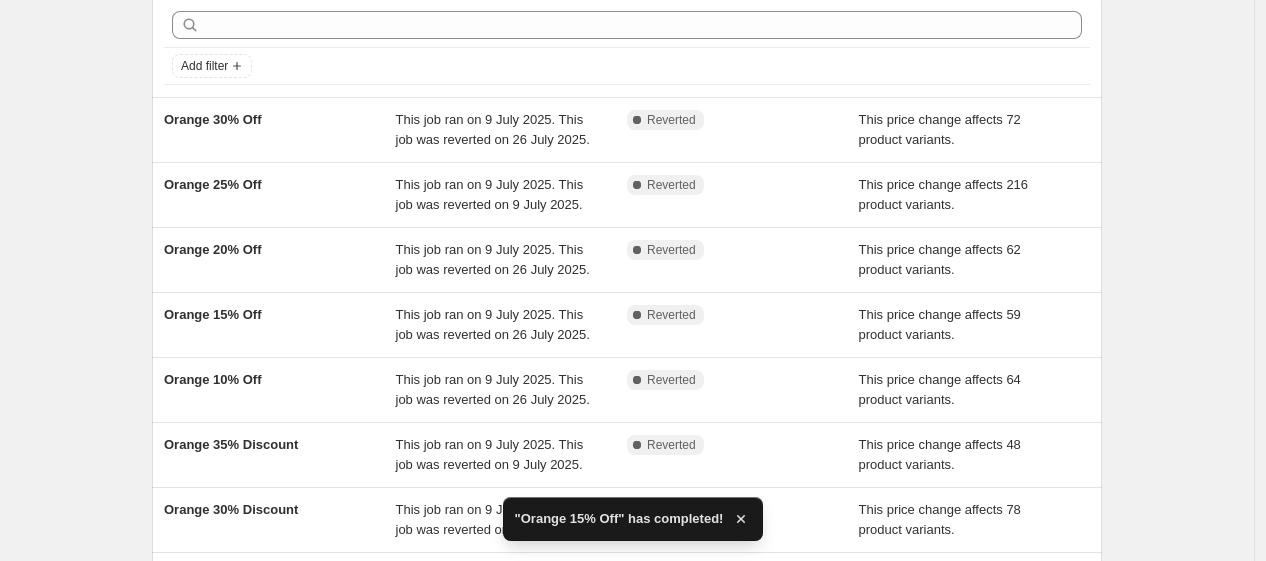 scroll, scrollTop: 87, scrollLeft: 0, axis: vertical 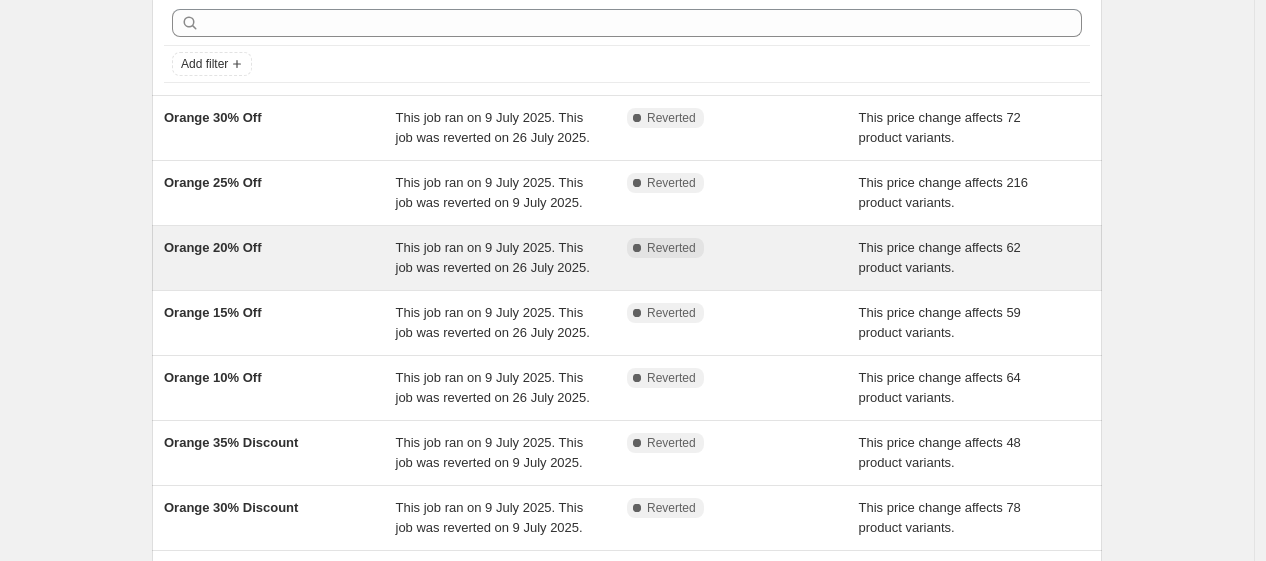 click on "This job ran on 9 July 2025. This job was reverted on 26 July 2025." at bounding box center [493, 257] 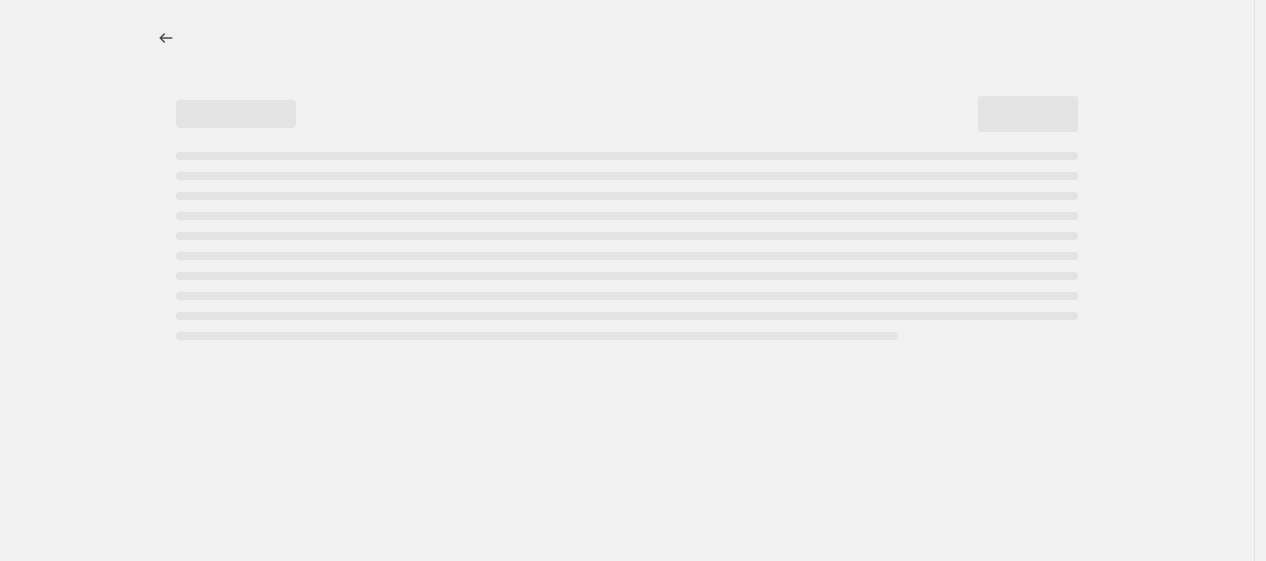 scroll, scrollTop: 0, scrollLeft: 0, axis: both 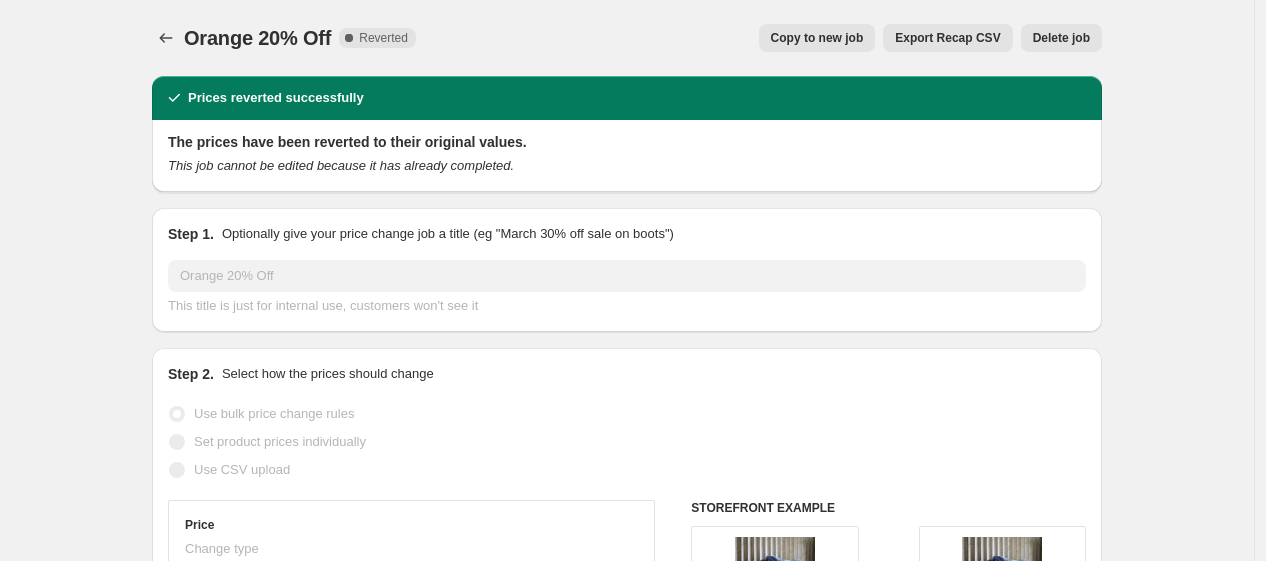 click on "Copy to new job" at bounding box center (817, 38) 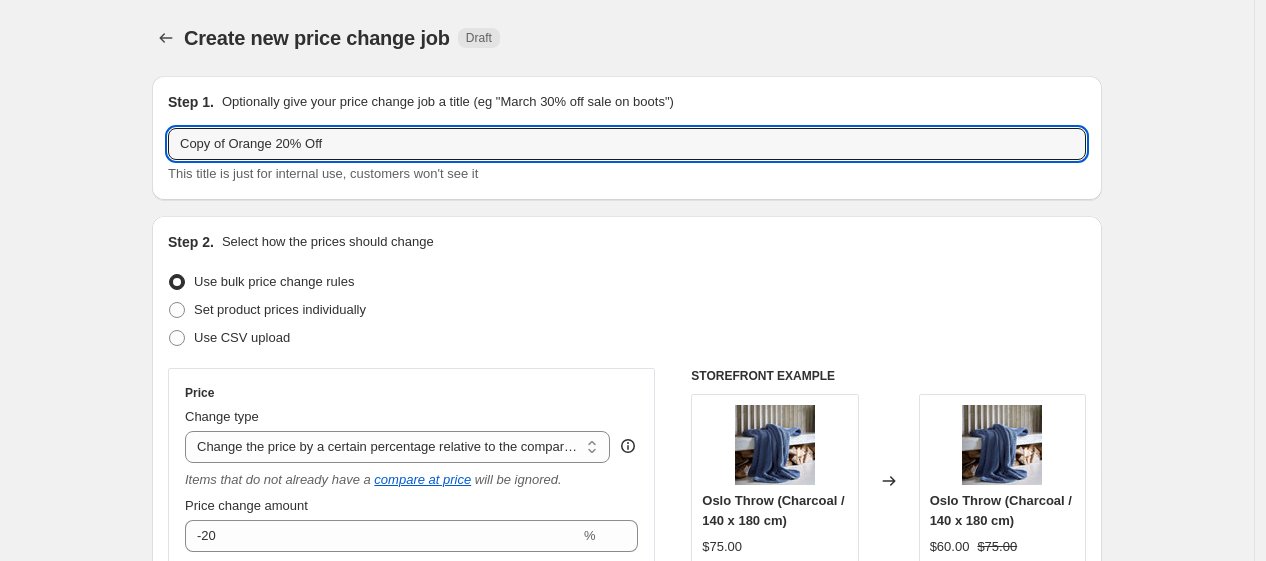 drag, startPoint x: 232, startPoint y: 149, endPoint x: -194, endPoint y: 173, distance: 426.6755 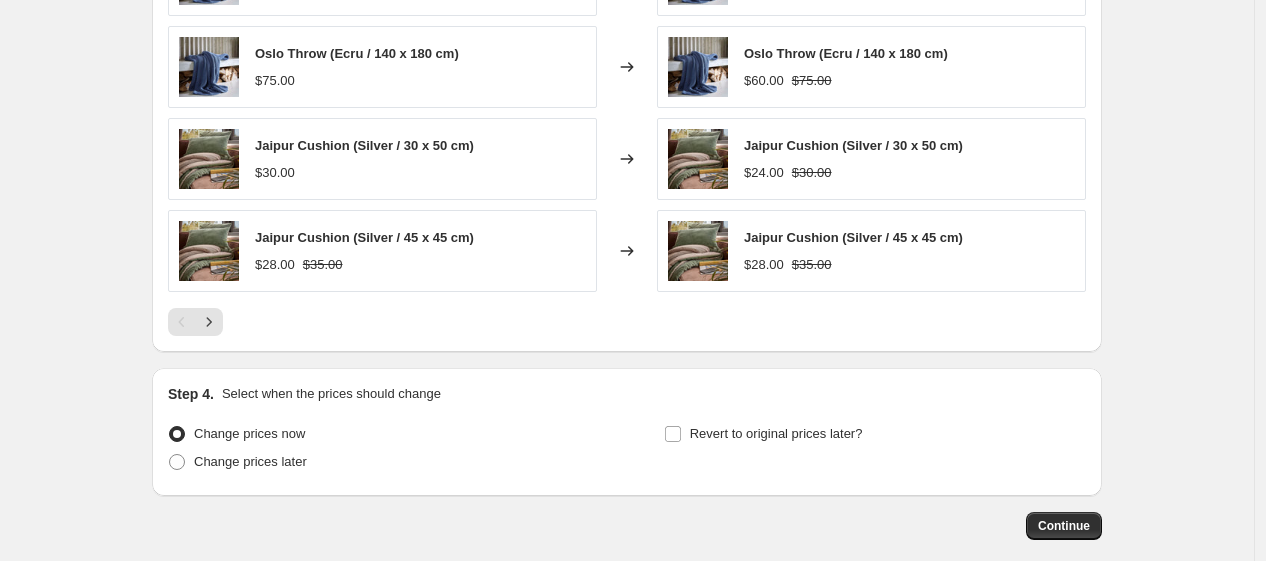 scroll, scrollTop: 1528, scrollLeft: 0, axis: vertical 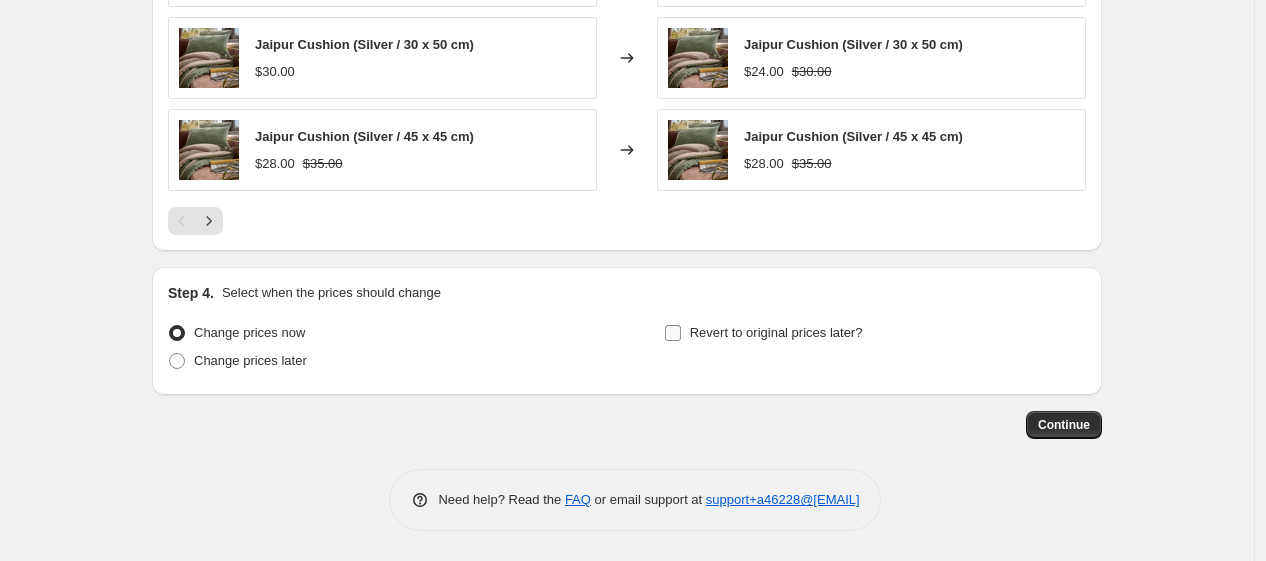 type on "Orange 20% Off" 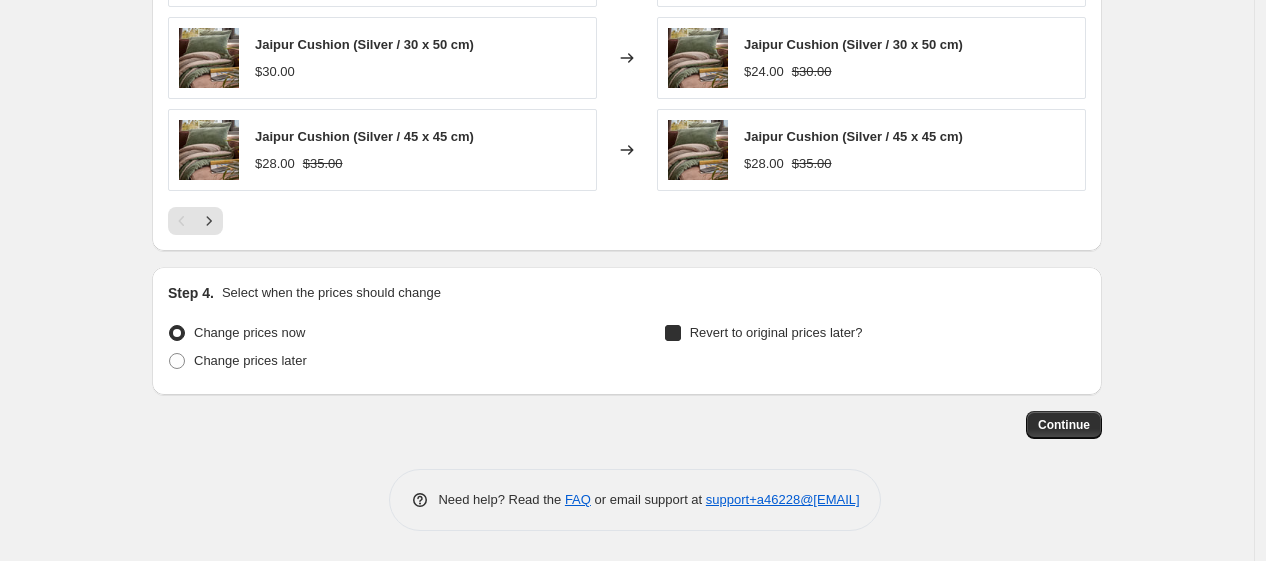 checkbox on "true" 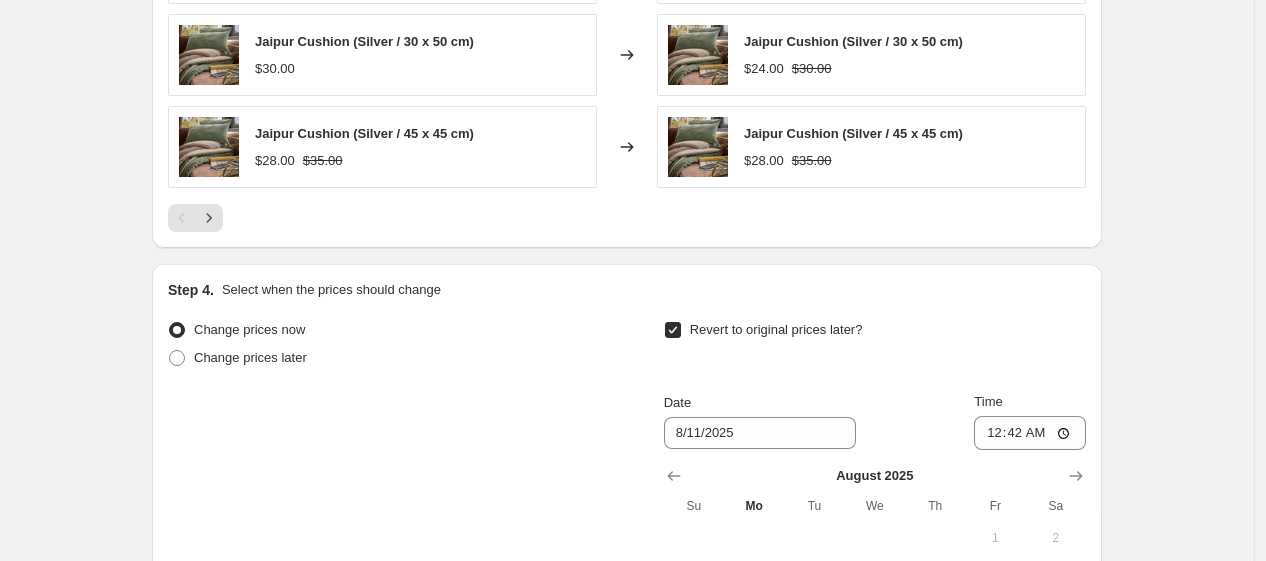 scroll, scrollTop: 1902, scrollLeft: 0, axis: vertical 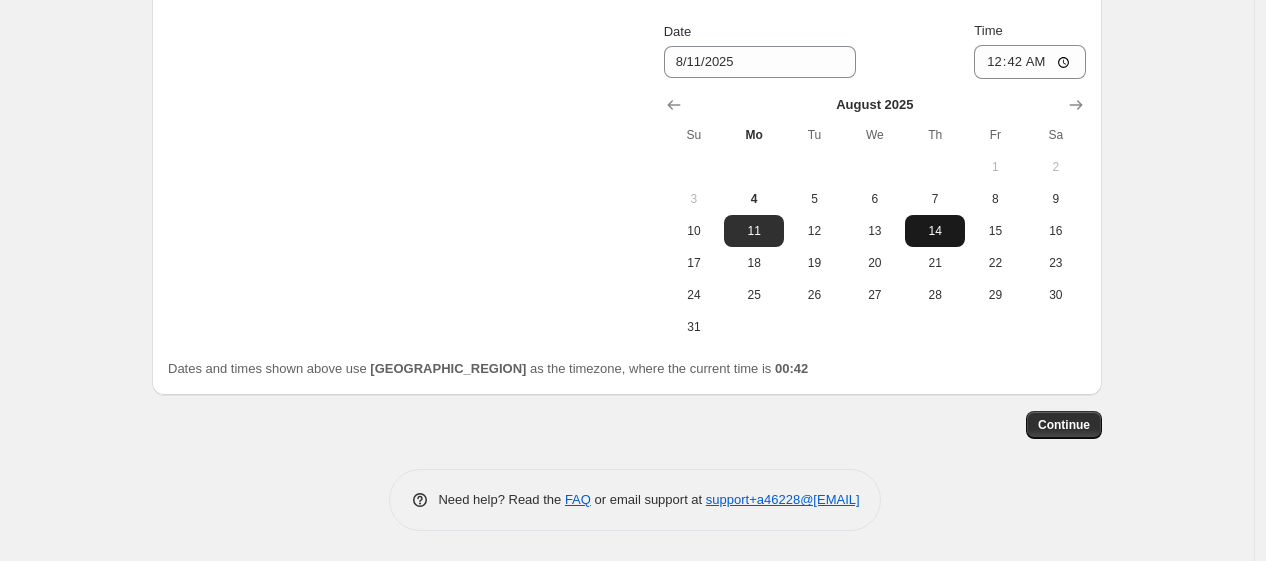 click on "14" at bounding box center [935, 231] 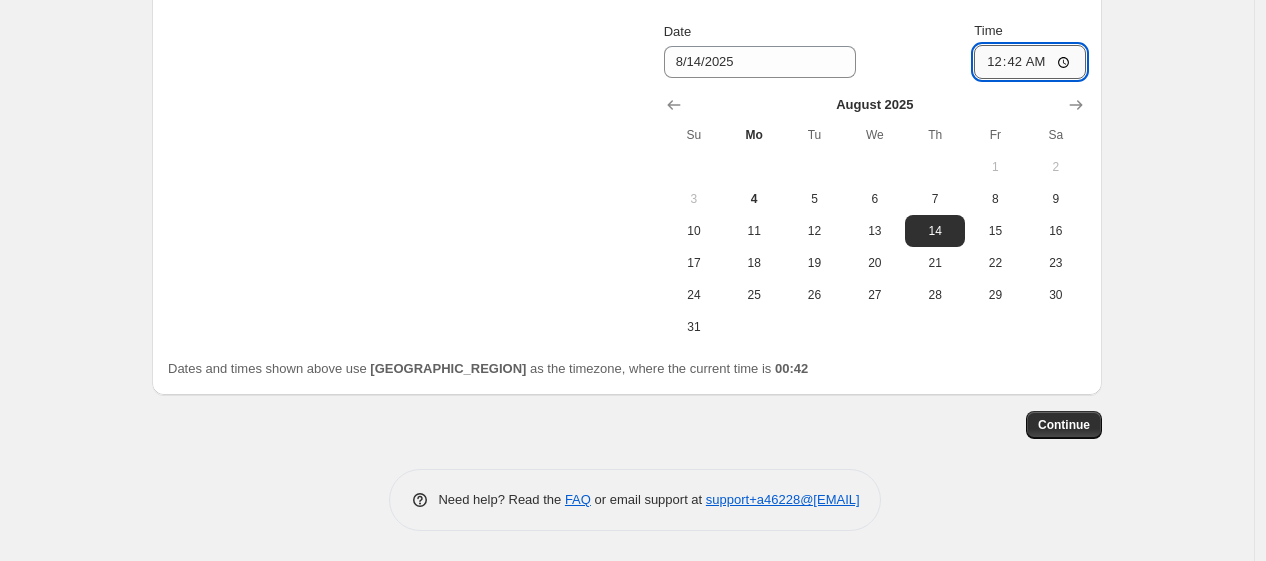 click on "00:42" at bounding box center [1030, 62] 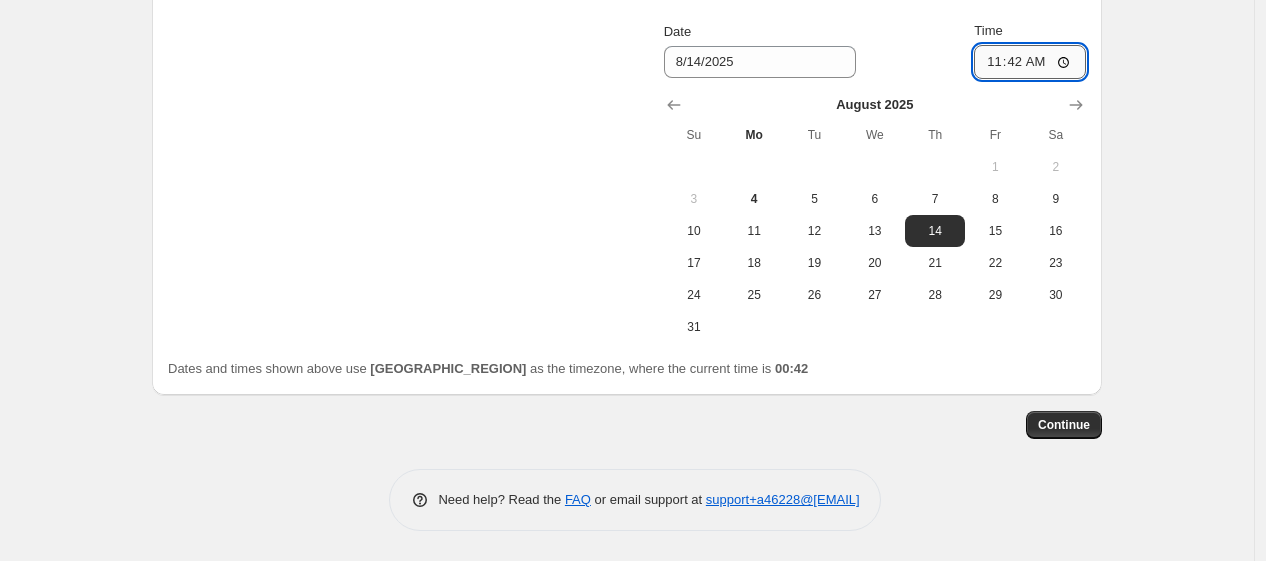 type on "11:00" 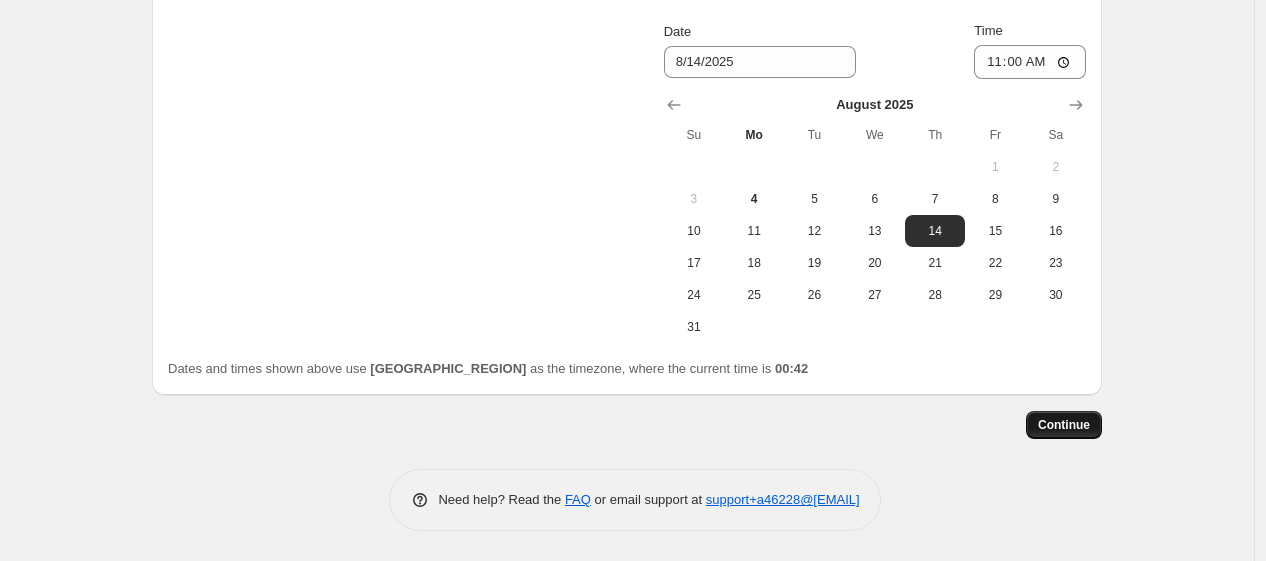 click on "Continue" at bounding box center (1064, 425) 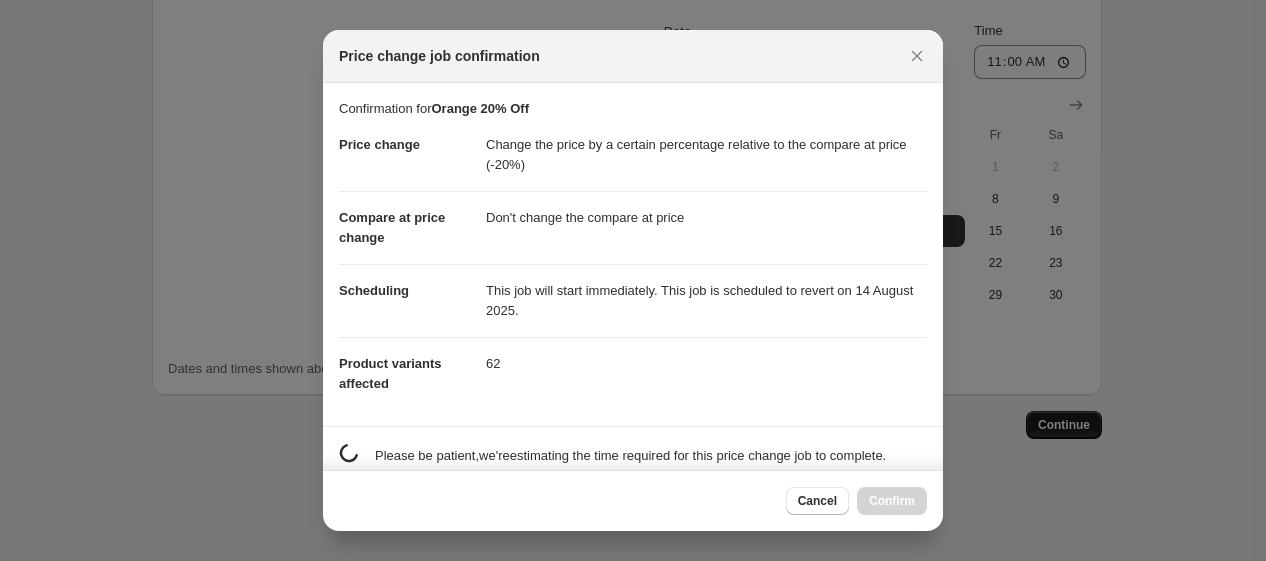 scroll, scrollTop: 0, scrollLeft: 0, axis: both 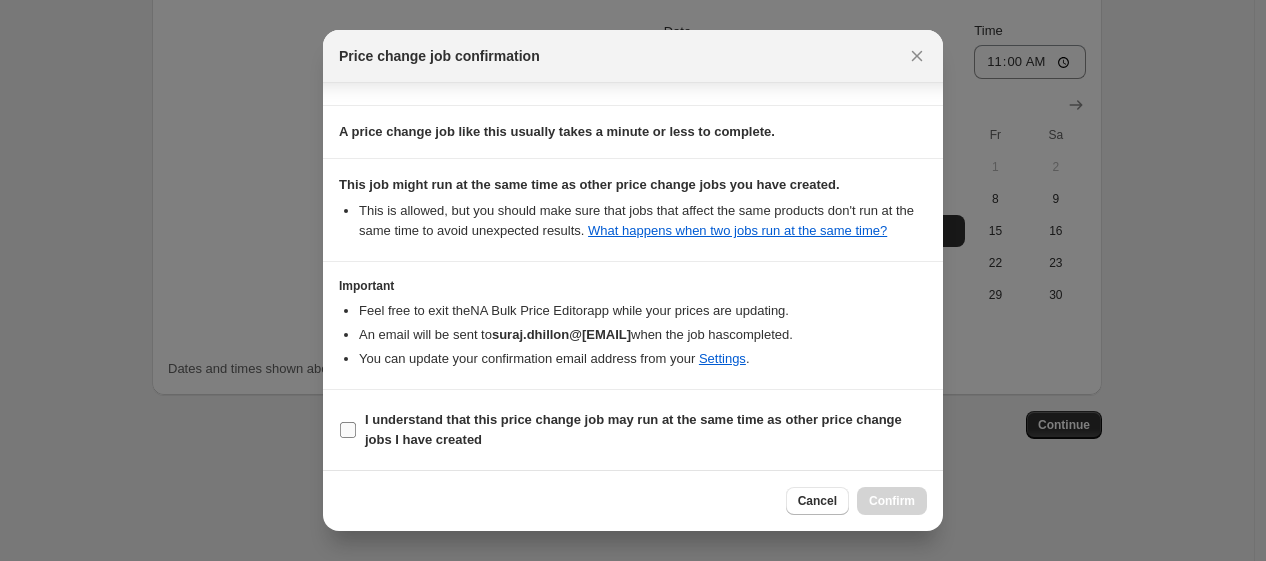 click on "I understand that this price change job may run at the same time as other price change jobs I have created" at bounding box center (633, 429) 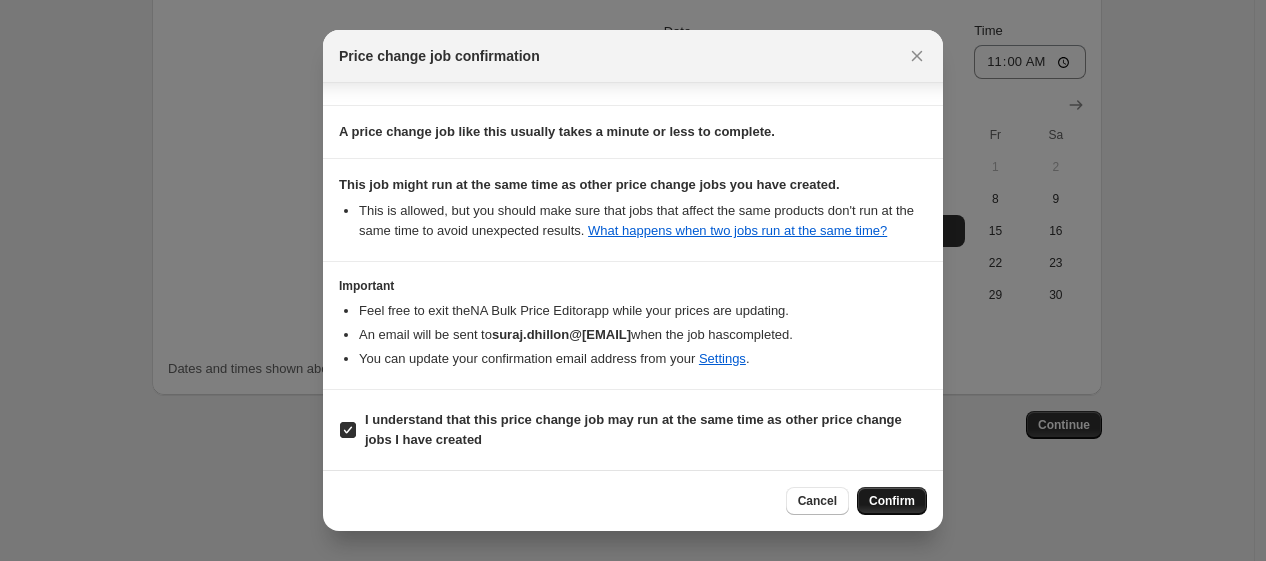 click on "Confirm" at bounding box center [892, 501] 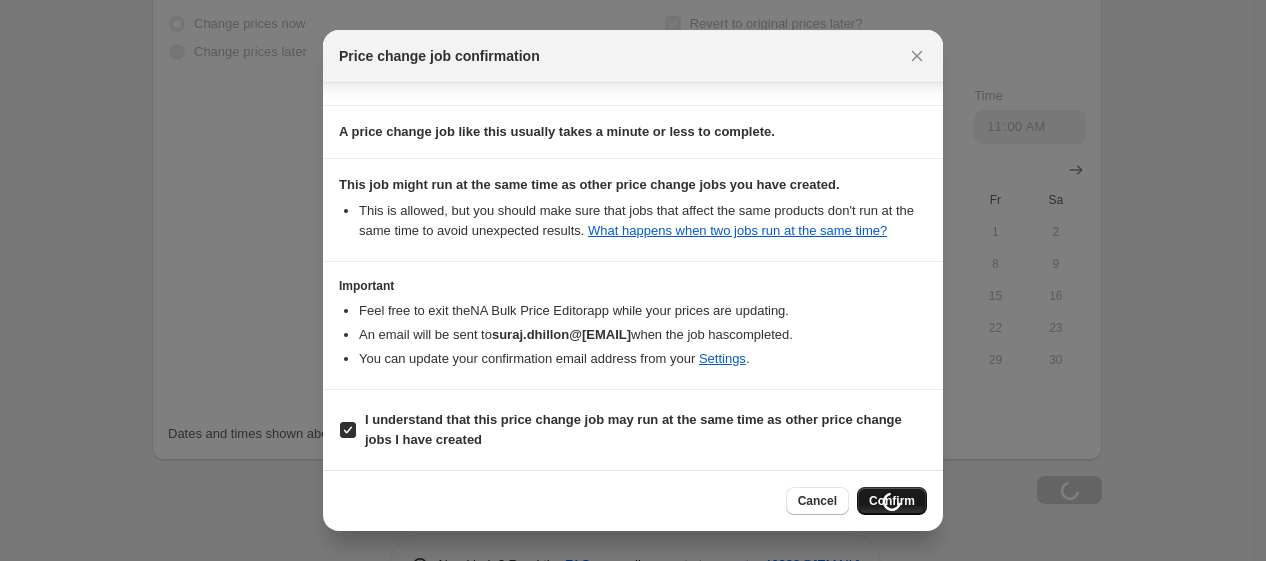scroll, scrollTop: 1970, scrollLeft: 0, axis: vertical 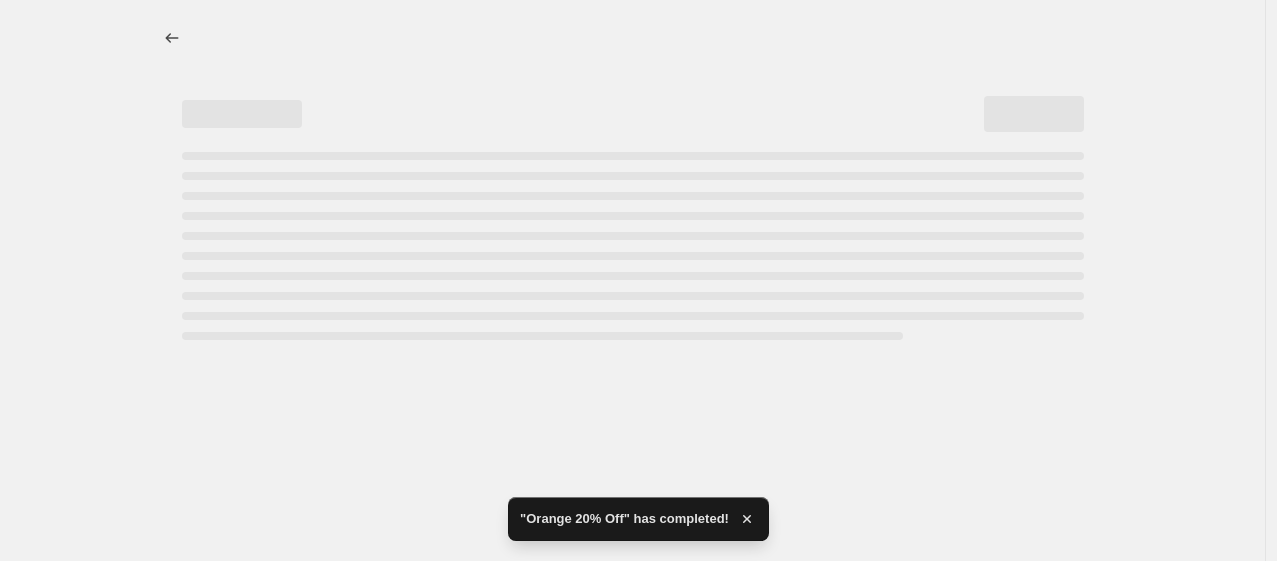 select on "pcap" 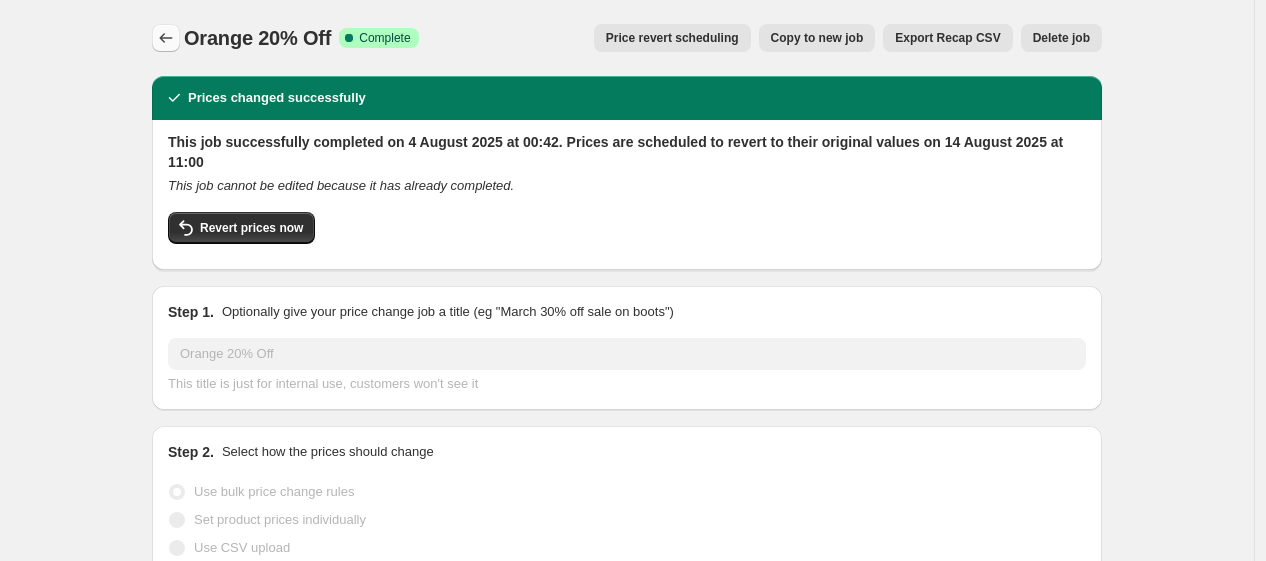 click at bounding box center (166, 38) 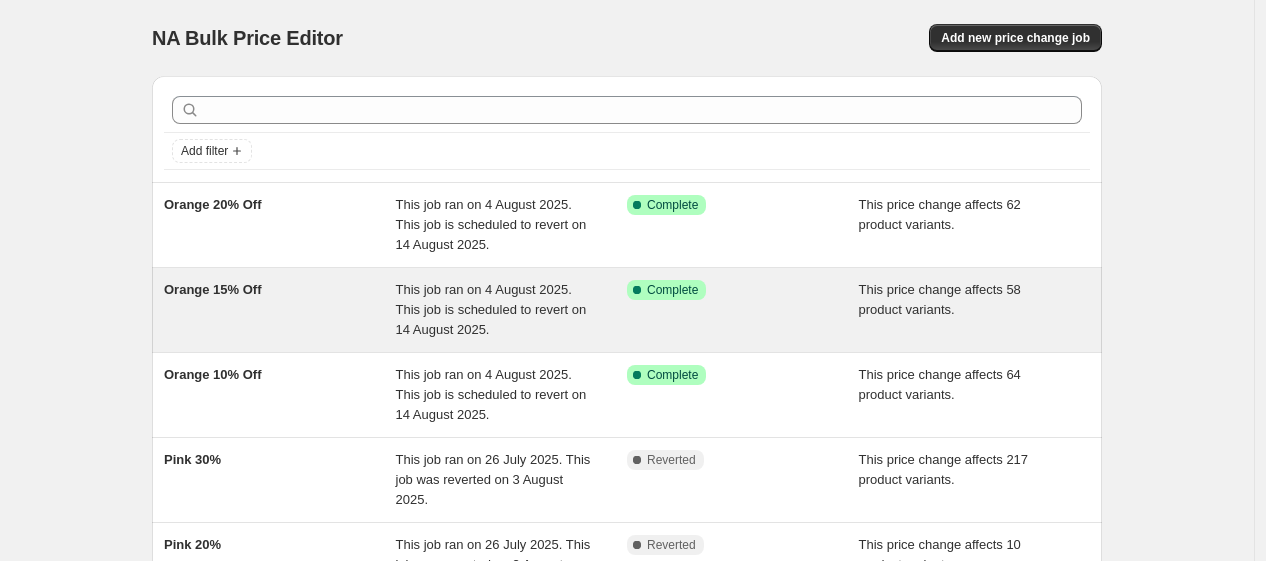 scroll, scrollTop: 610, scrollLeft: 0, axis: vertical 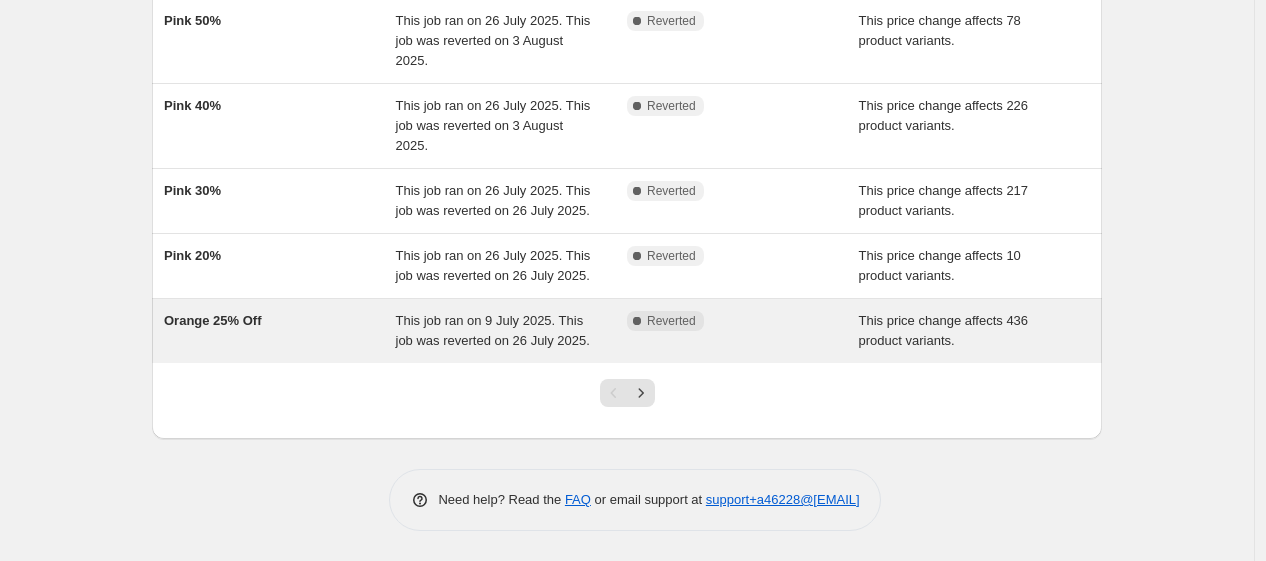 click on "This job ran on 9 July 2025. This job was reverted on 26 July 2025." at bounding box center [512, 331] 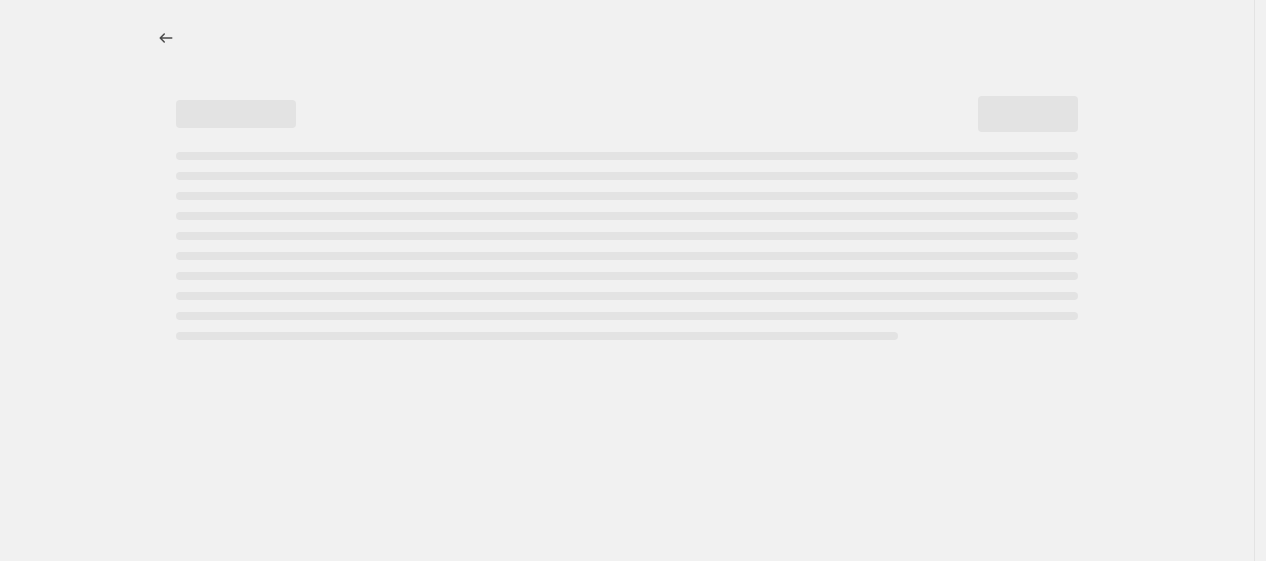 scroll, scrollTop: 0, scrollLeft: 0, axis: both 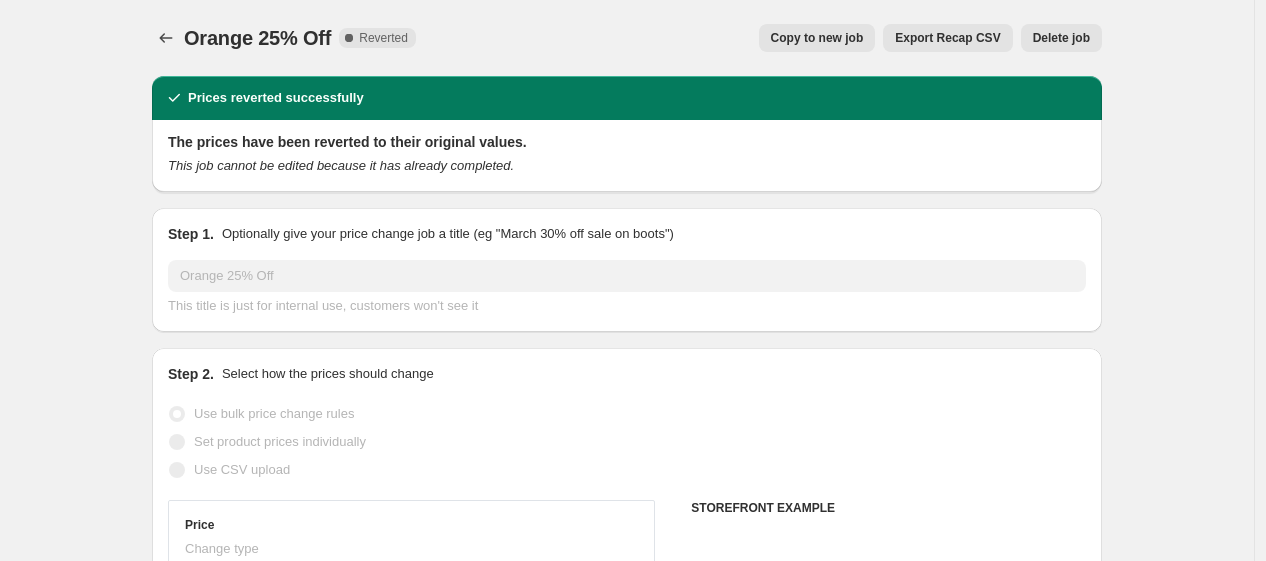 click on "Copy to new job" at bounding box center (817, 38) 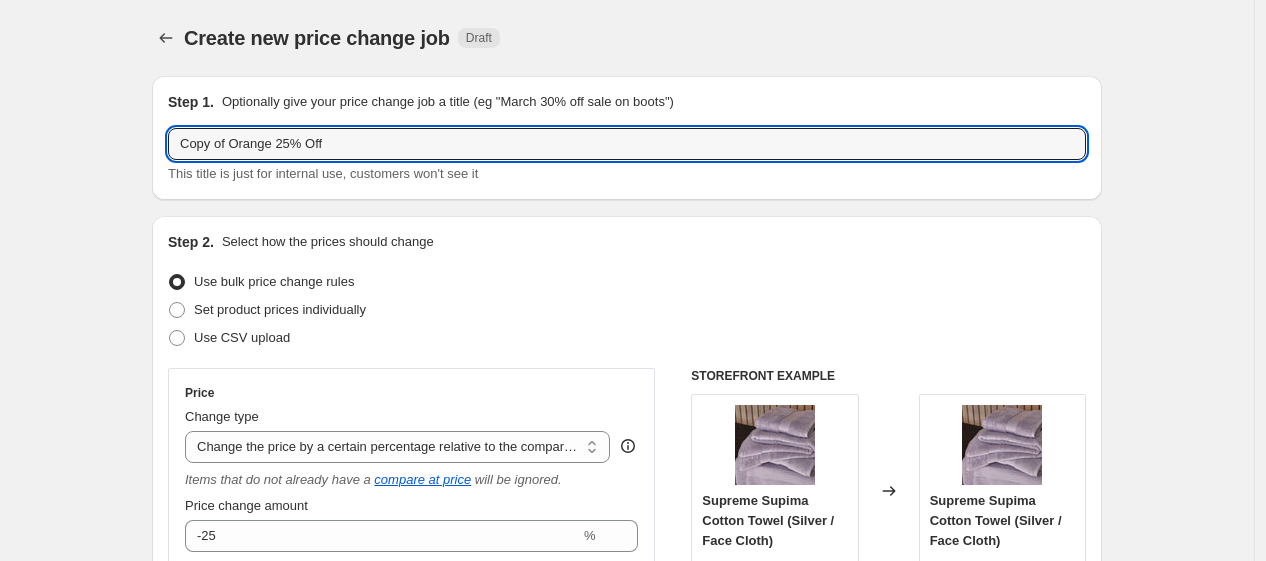 drag, startPoint x: 236, startPoint y: 145, endPoint x: -72, endPoint y: 202, distance: 313.22995 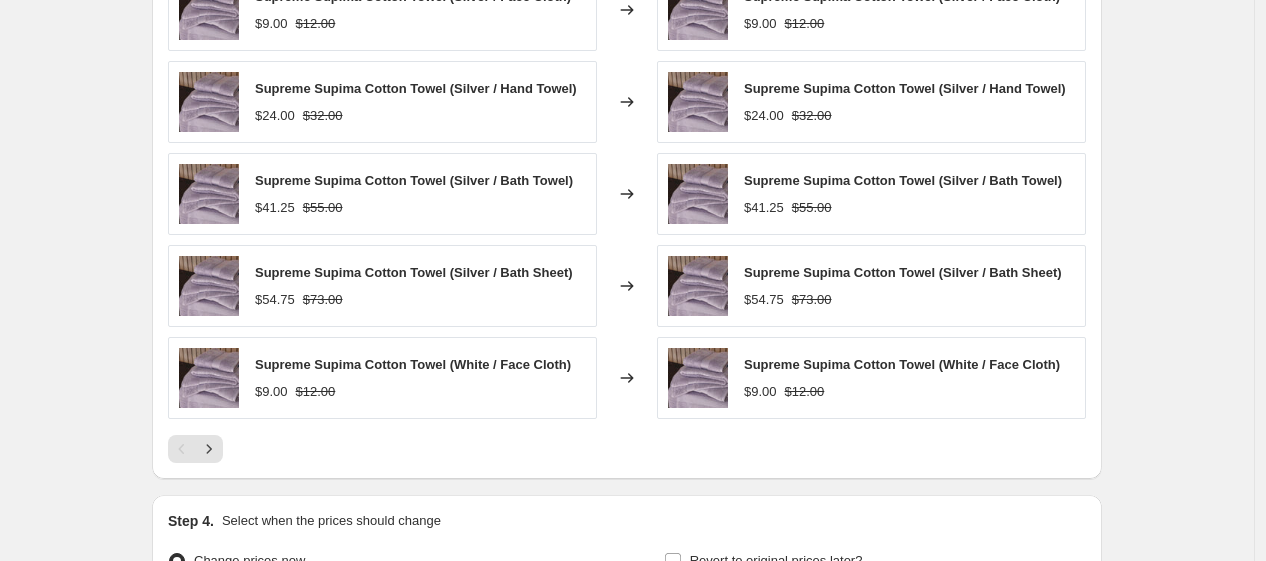 scroll, scrollTop: 1528, scrollLeft: 0, axis: vertical 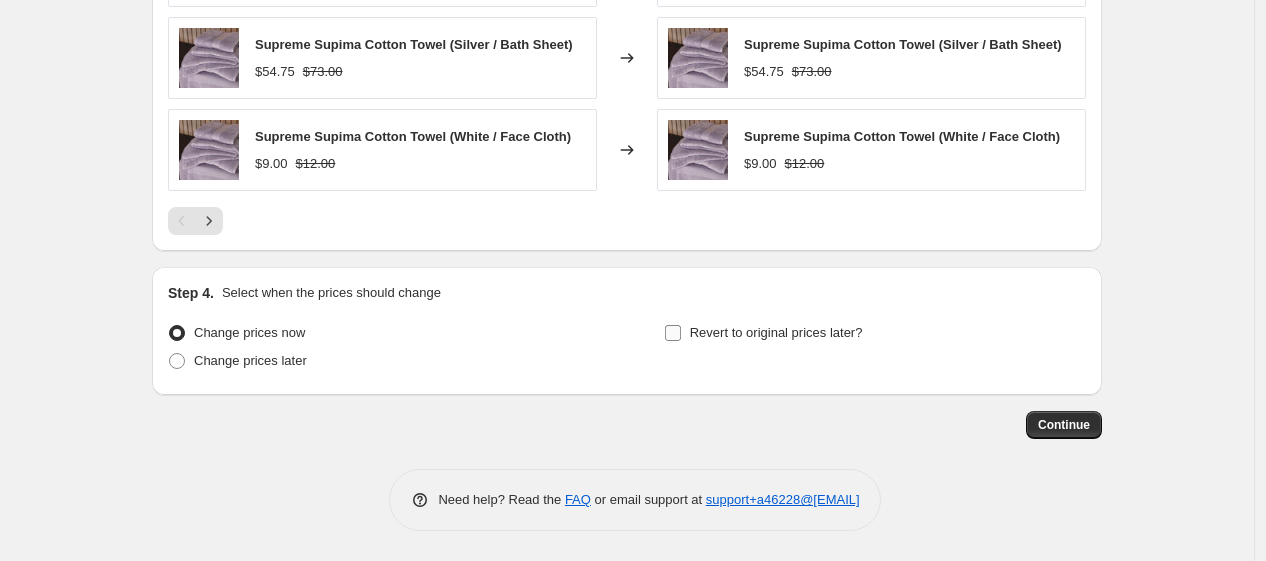 type on "Orange 25% Off" 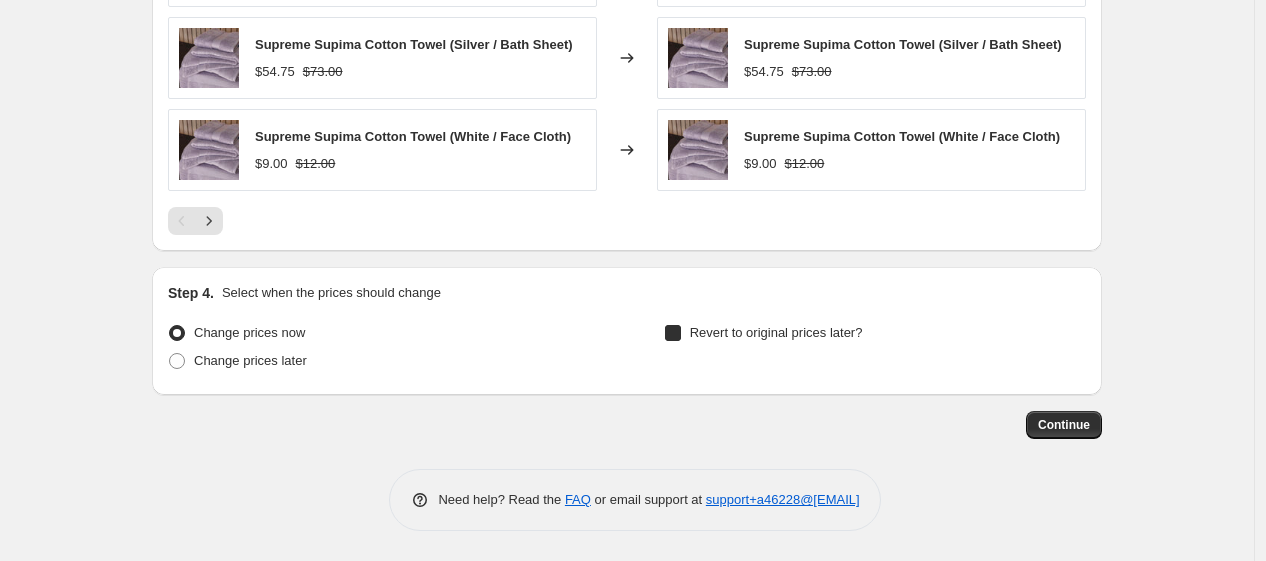checkbox on "true" 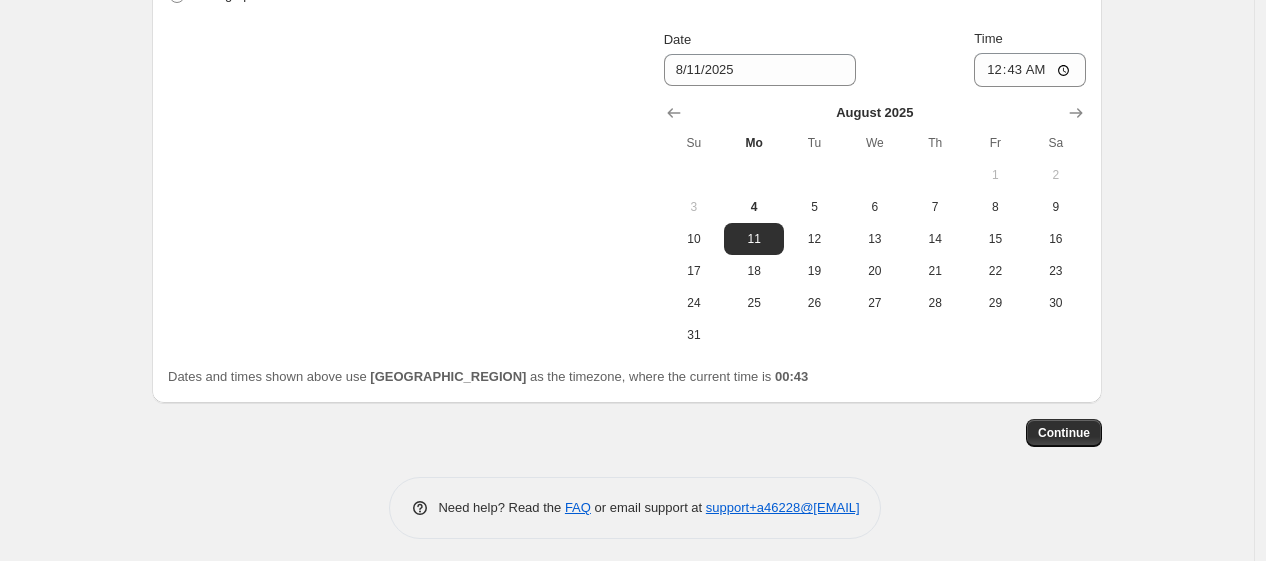 scroll, scrollTop: 1902, scrollLeft: 0, axis: vertical 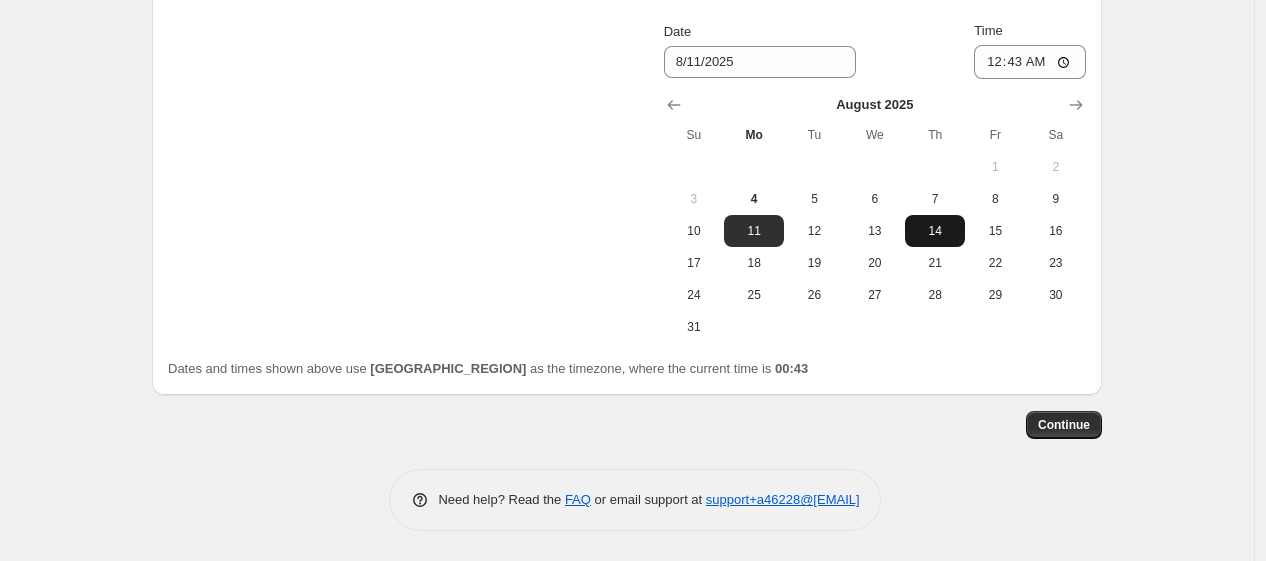 click on "14" at bounding box center [935, 231] 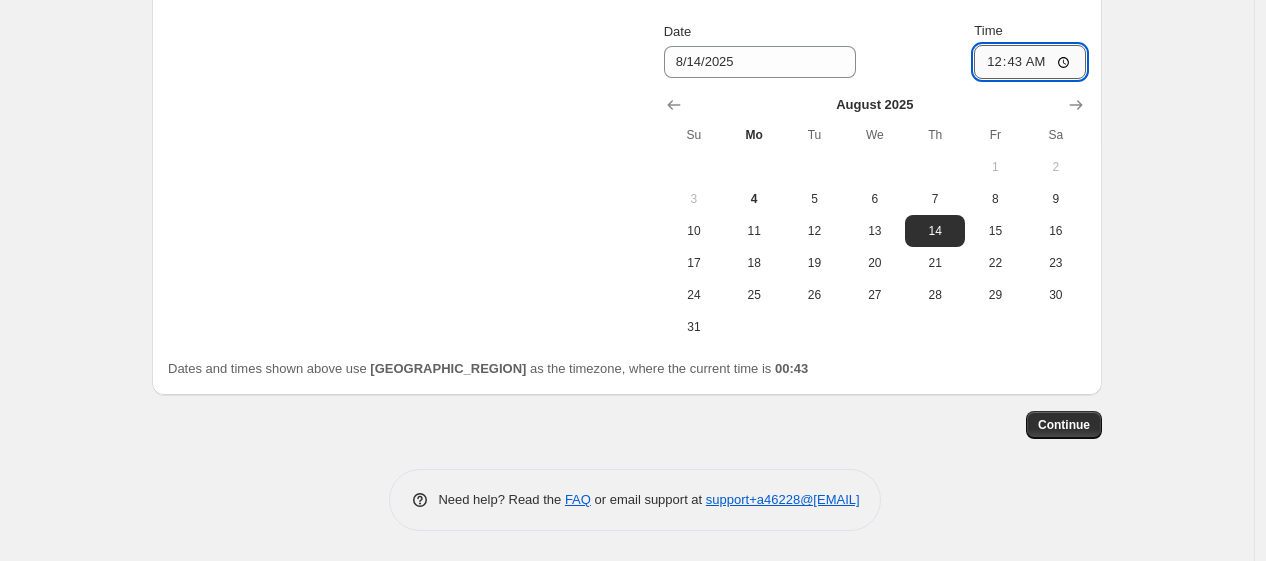 click on "00:43" at bounding box center [1030, 62] 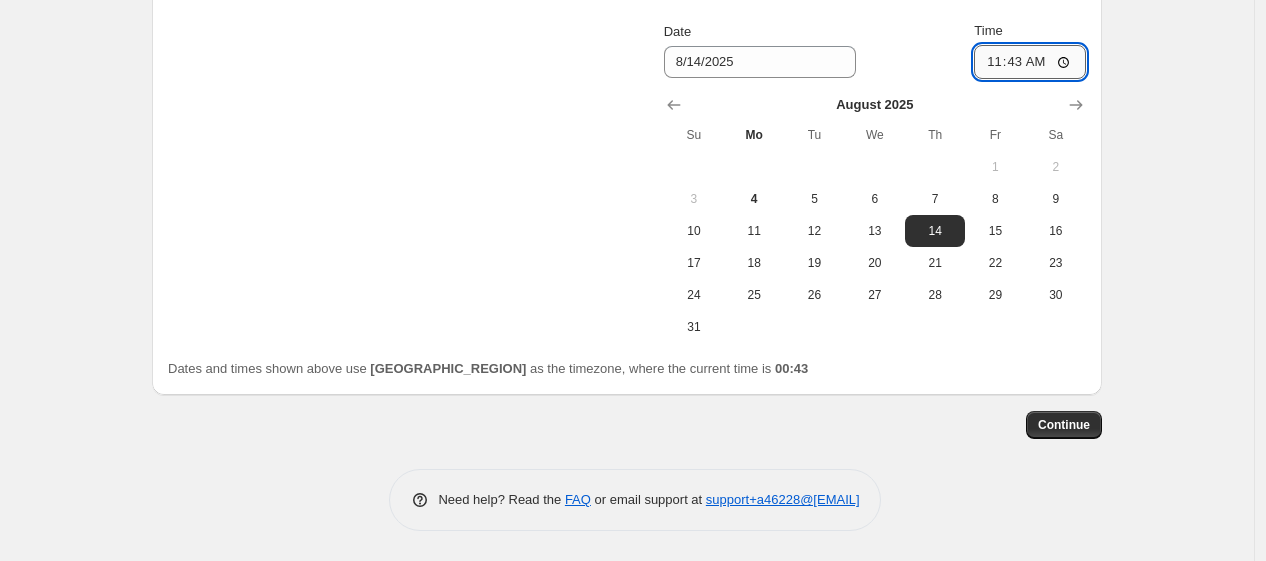type on "11:00" 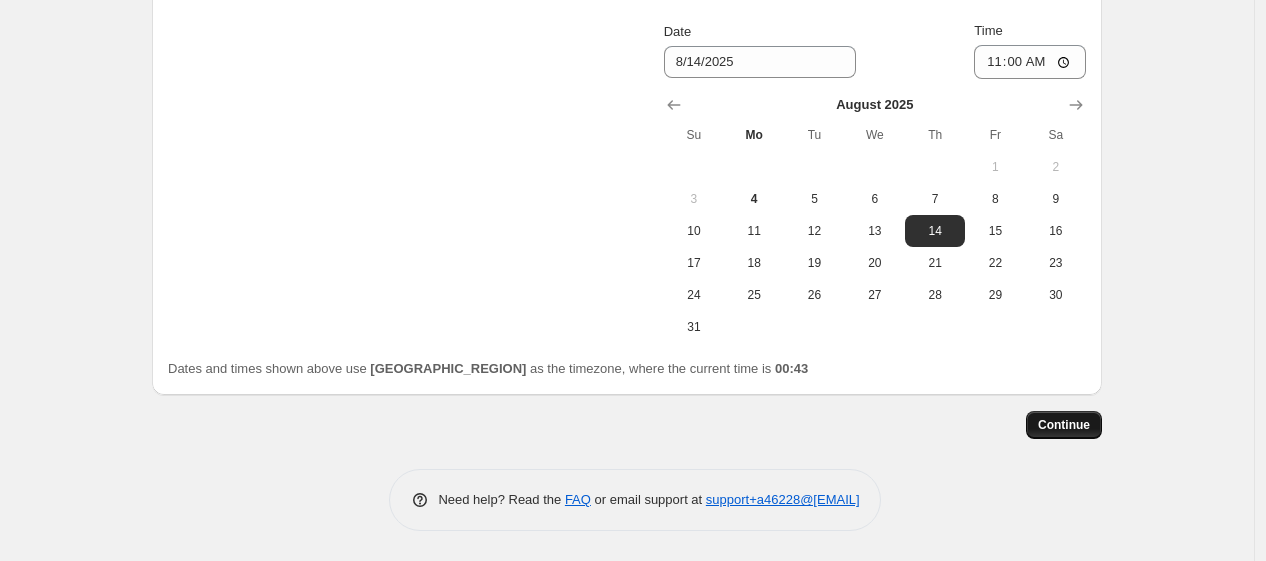 click on "Continue" at bounding box center (1064, 425) 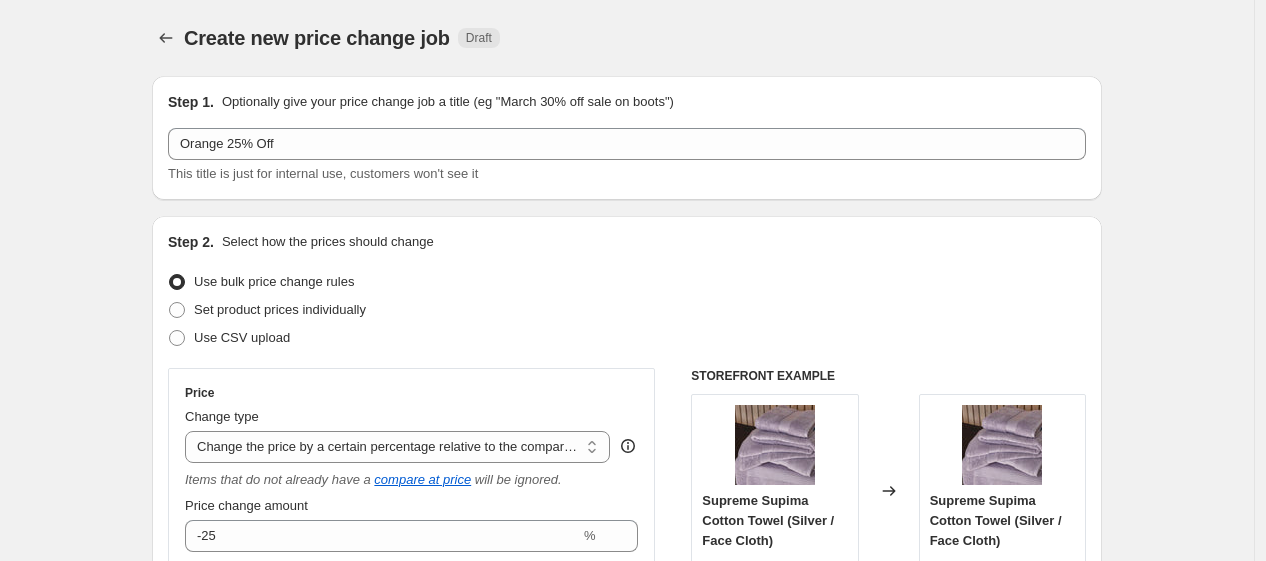 scroll, scrollTop: 1902, scrollLeft: 0, axis: vertical 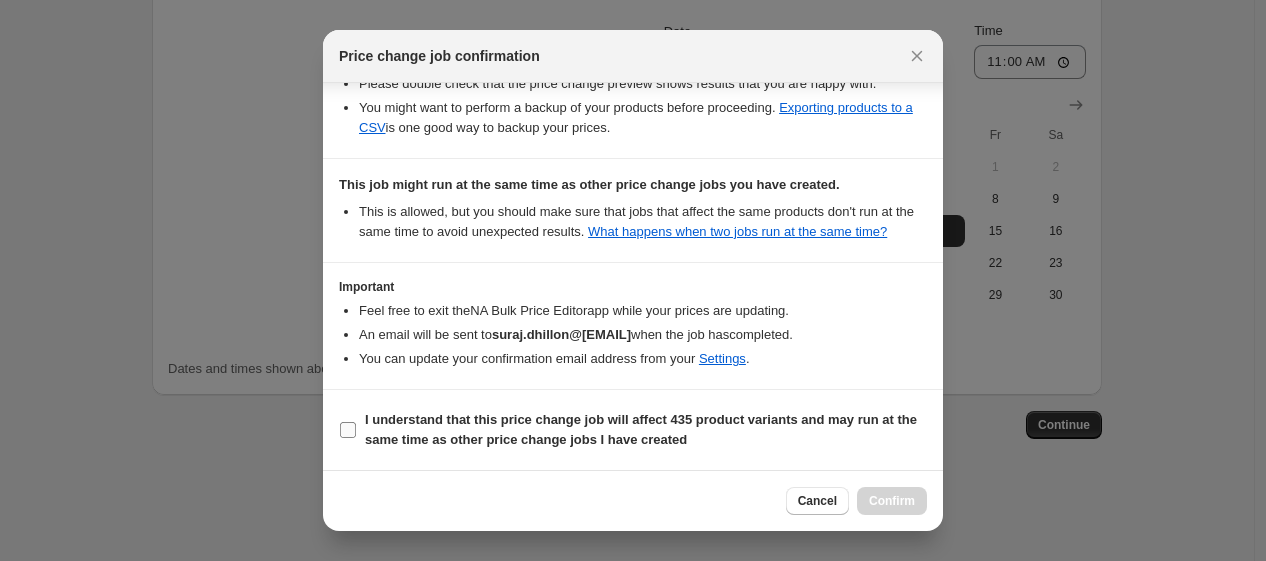 click on "I understand that this price change job will affect 435 product variants and may run at the same time as other price change jobs I have created" at bounding box center [641, 429] 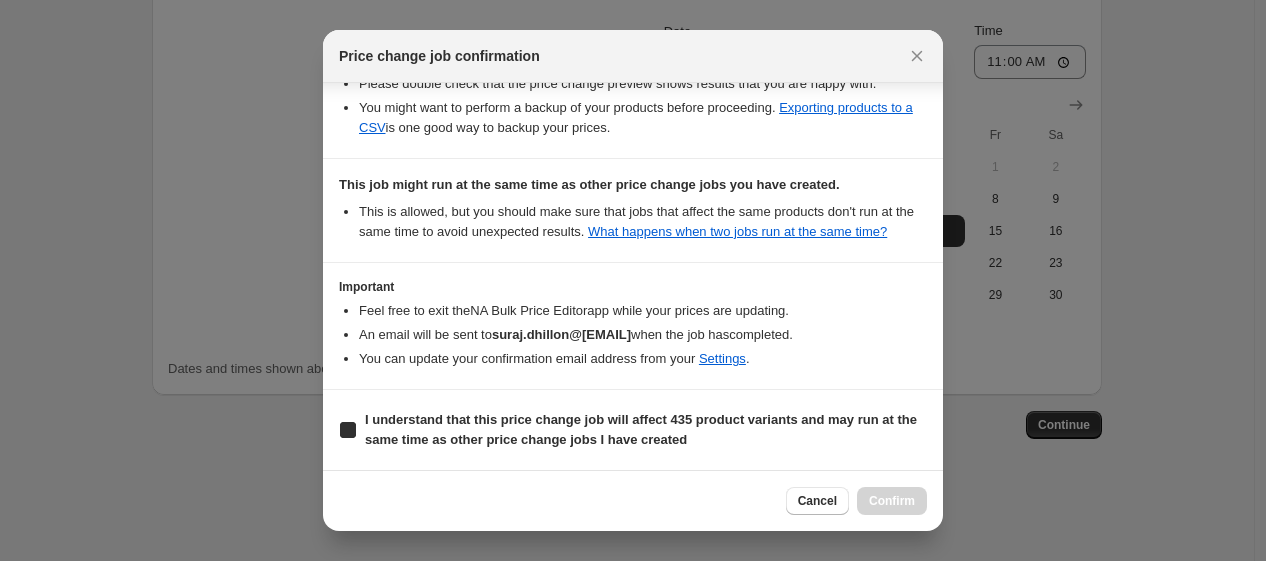 checkbox on "true" 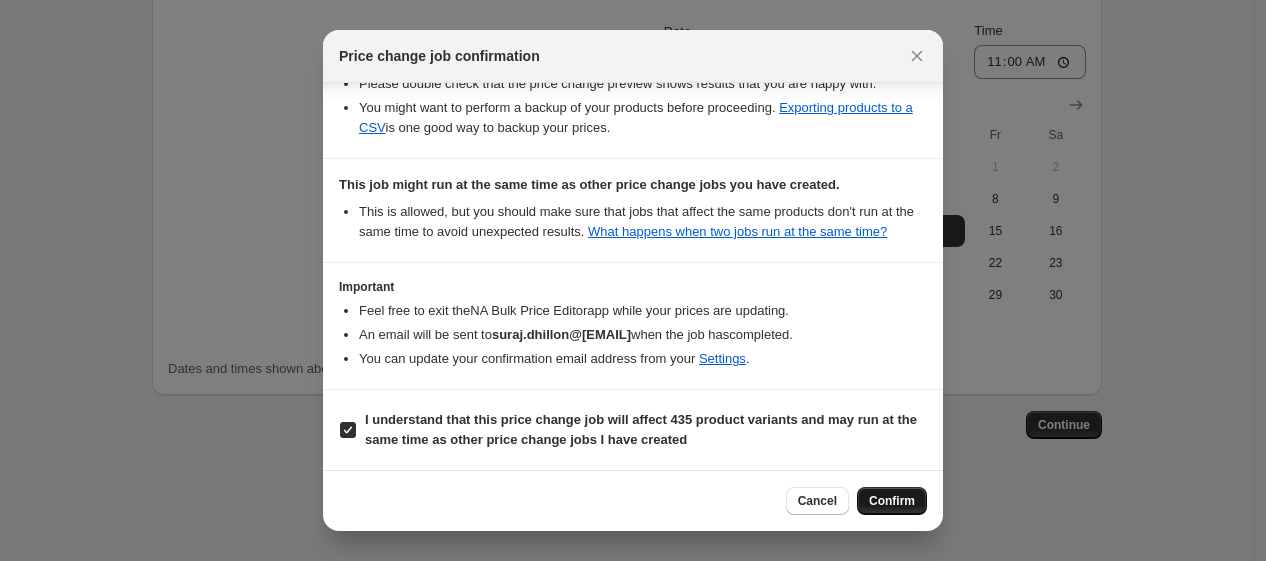click on "Confirm" at bounding box center [892, 501] 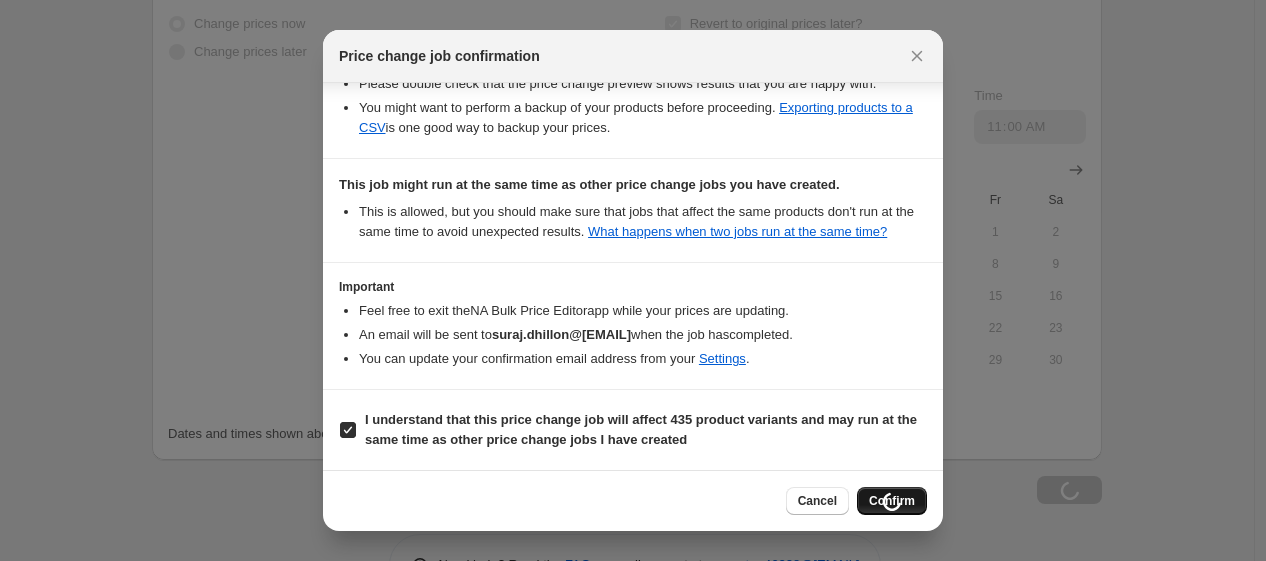 scroll, scrollTop: 1970, scrollLeft: 0, axis: vertical 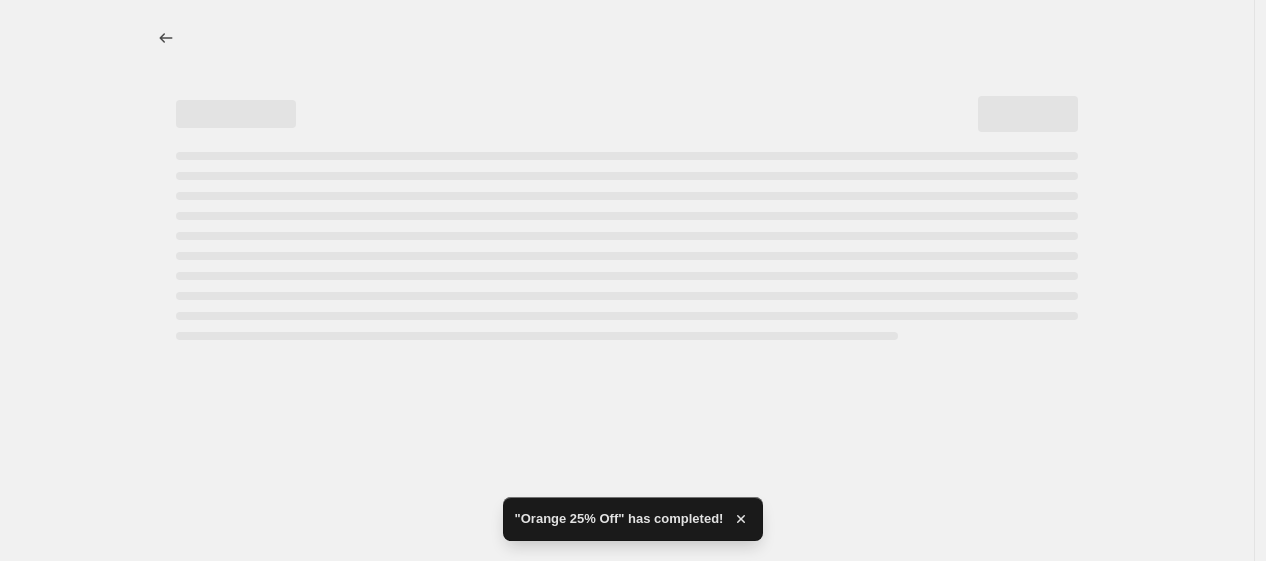 select on "pcap" 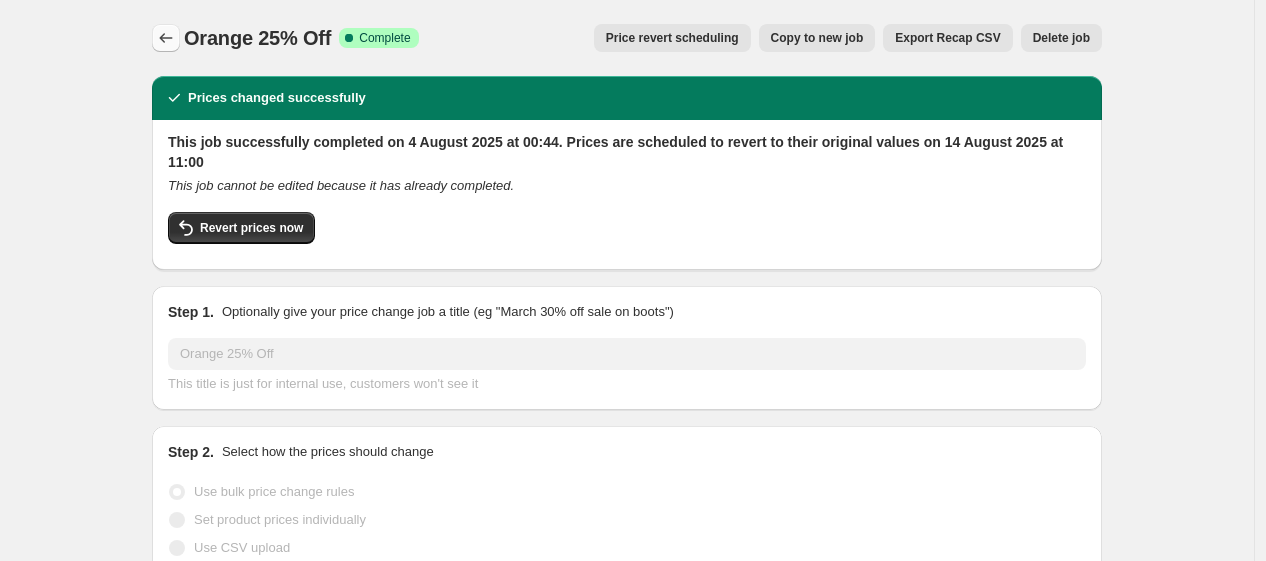 click at bounding box center (166, 38) 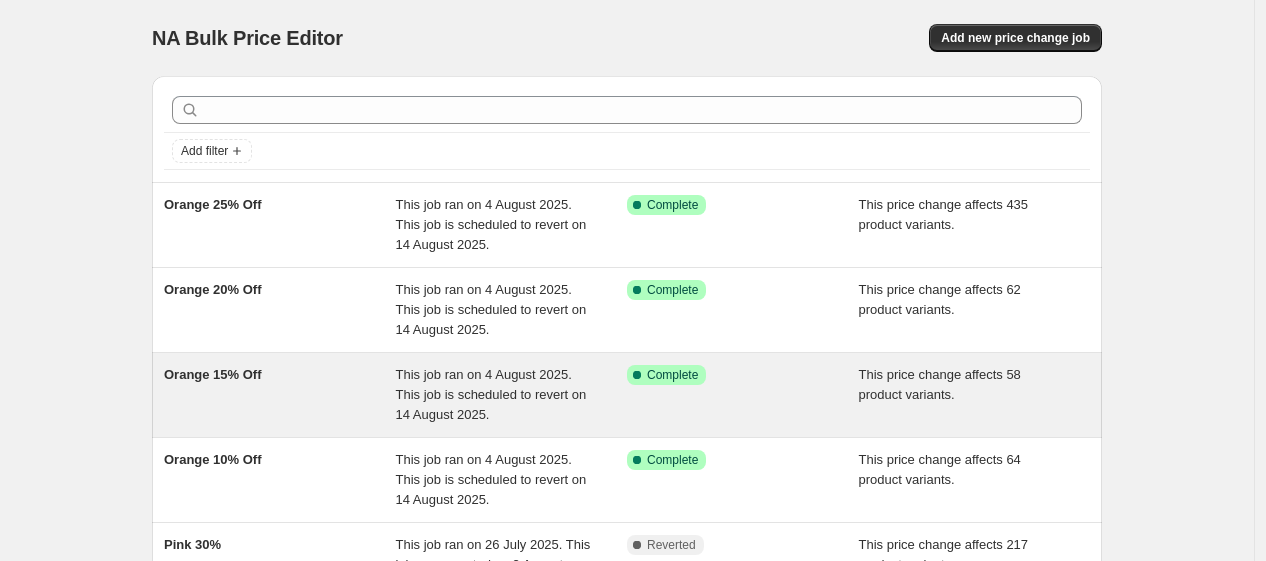 scroll, scrollTop: 630, scrollLeft: 0, axis: vertical 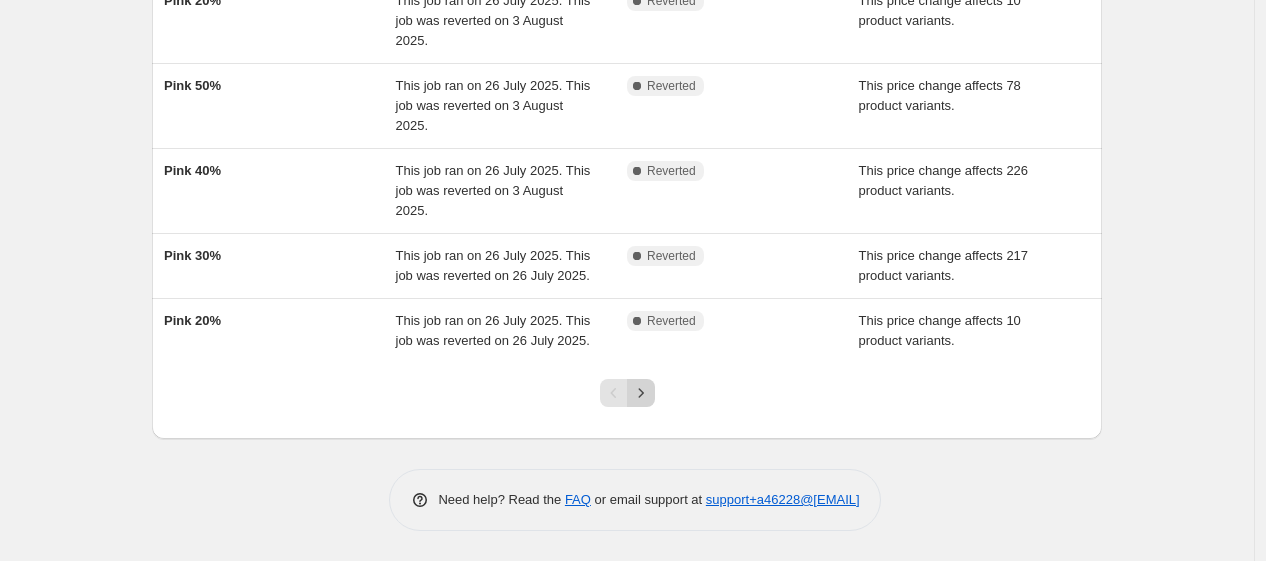 click 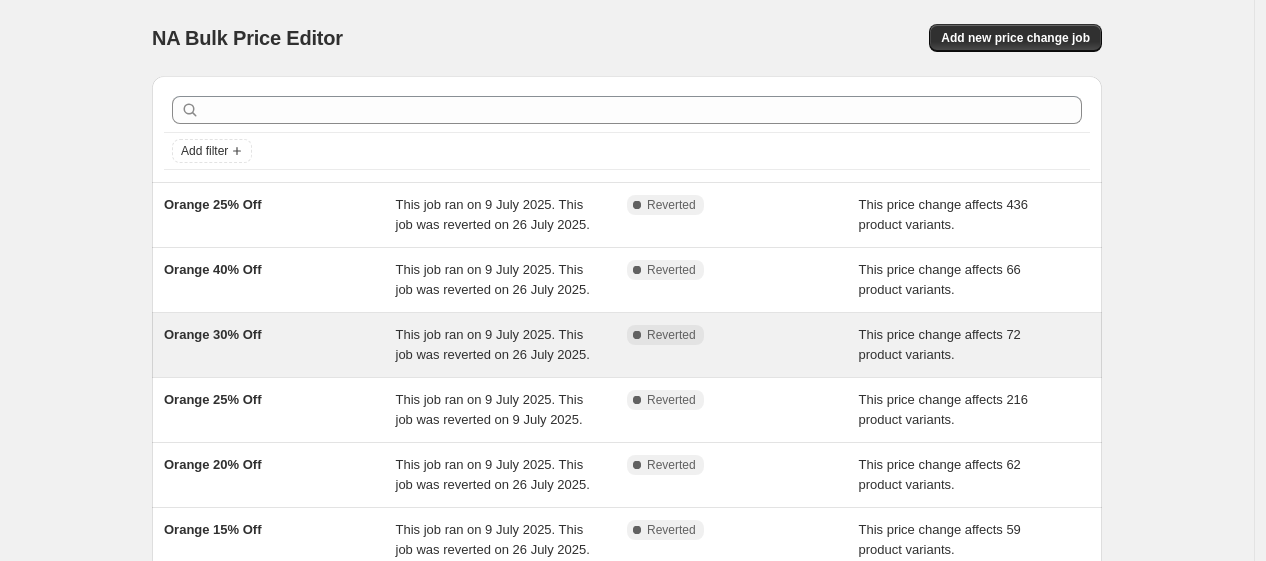 click on "This job ran on 9 July 2025. This job was reverted on 26 July 2025." at bounding box center (493, 344) 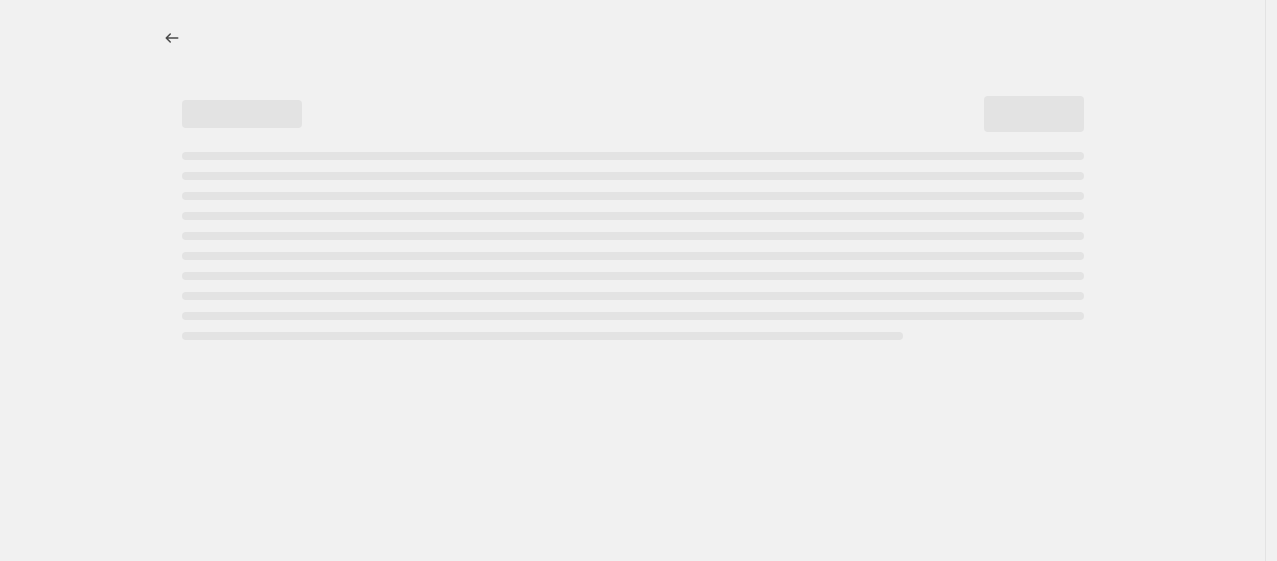 select on "pcap" 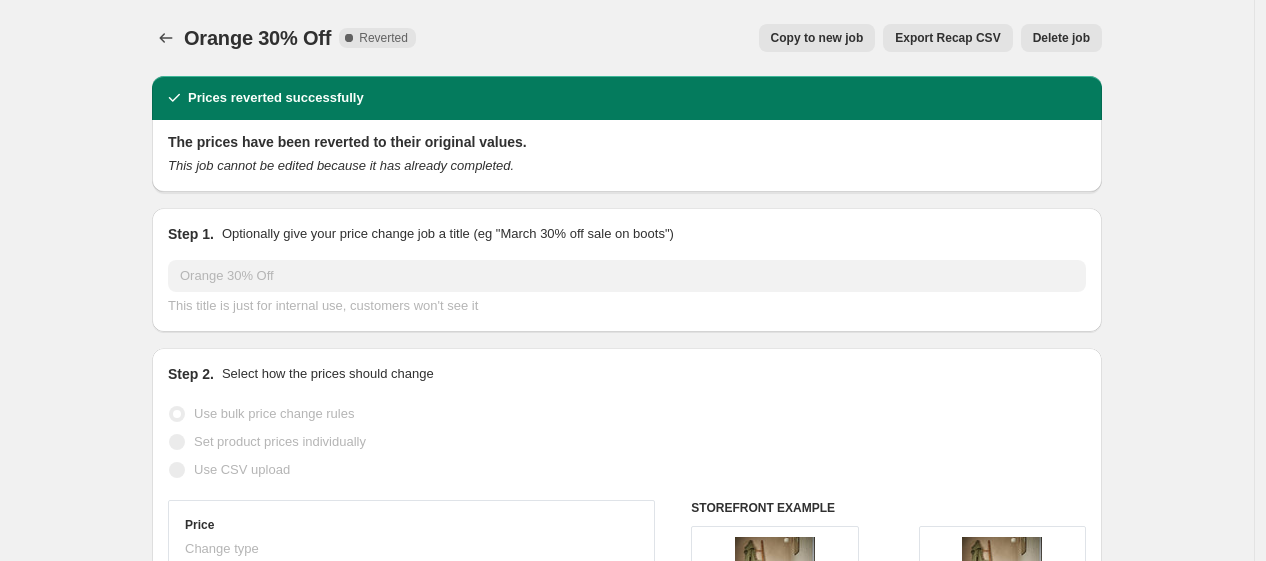 click on "Copy to new job" at bounding box center (817, 38) 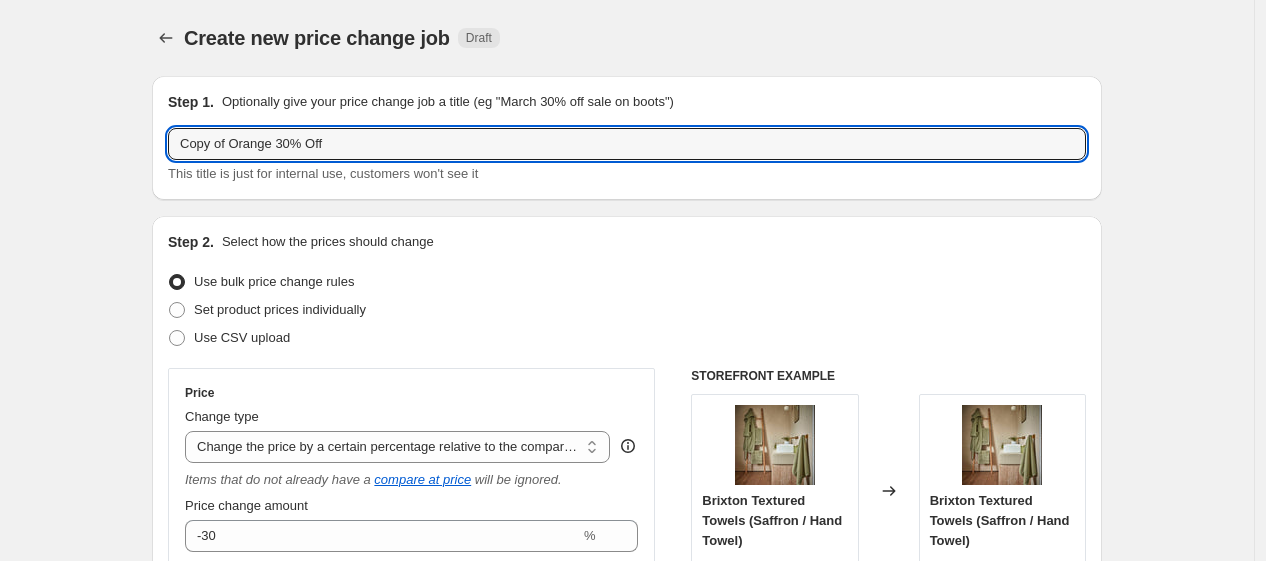 drag, startPoint x: 233, startPoint y: 149, endPoint x: -96, endPoint y: 148, distance: 329.00153 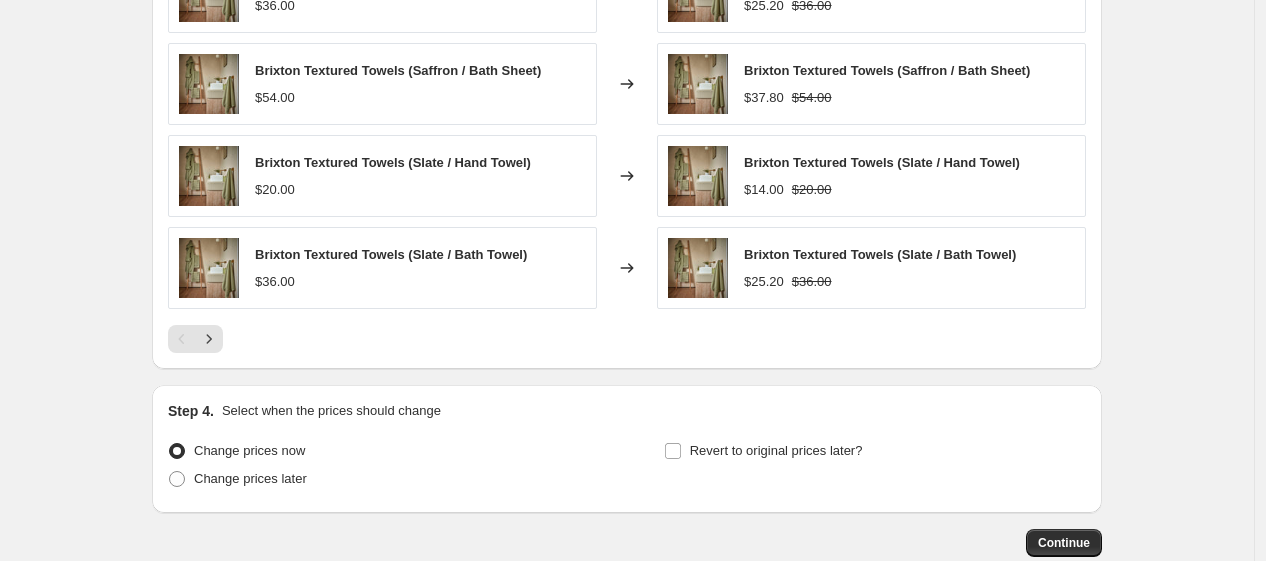 scroll, scrollTop: 1528, scrollLeft: 0, axis: vertical 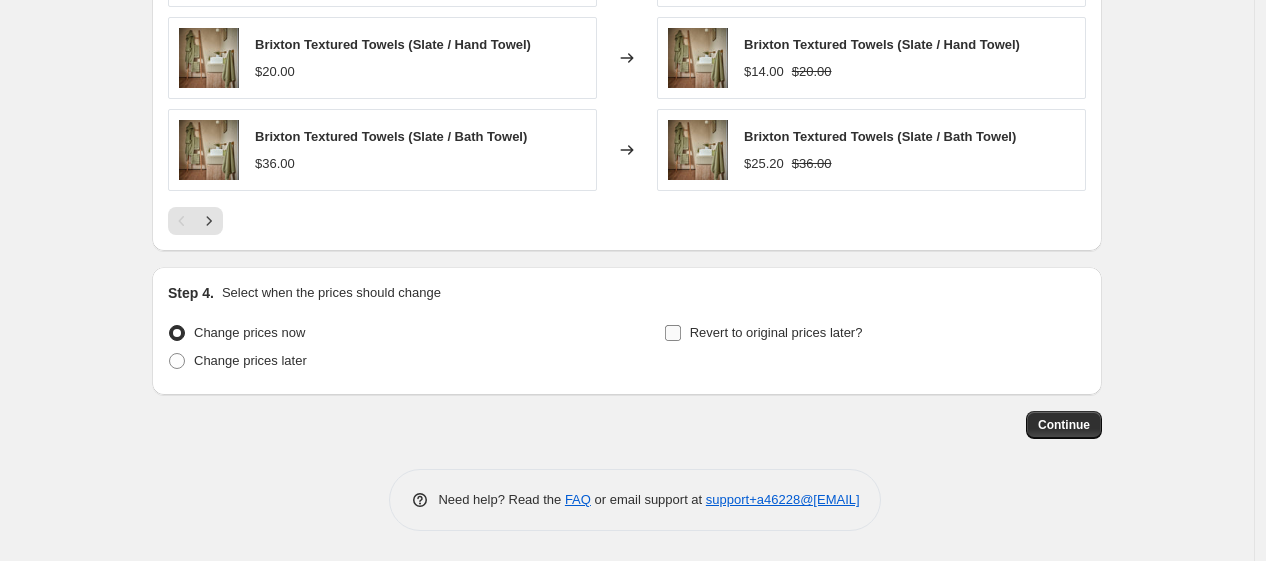 type on "Orange 30% Off" 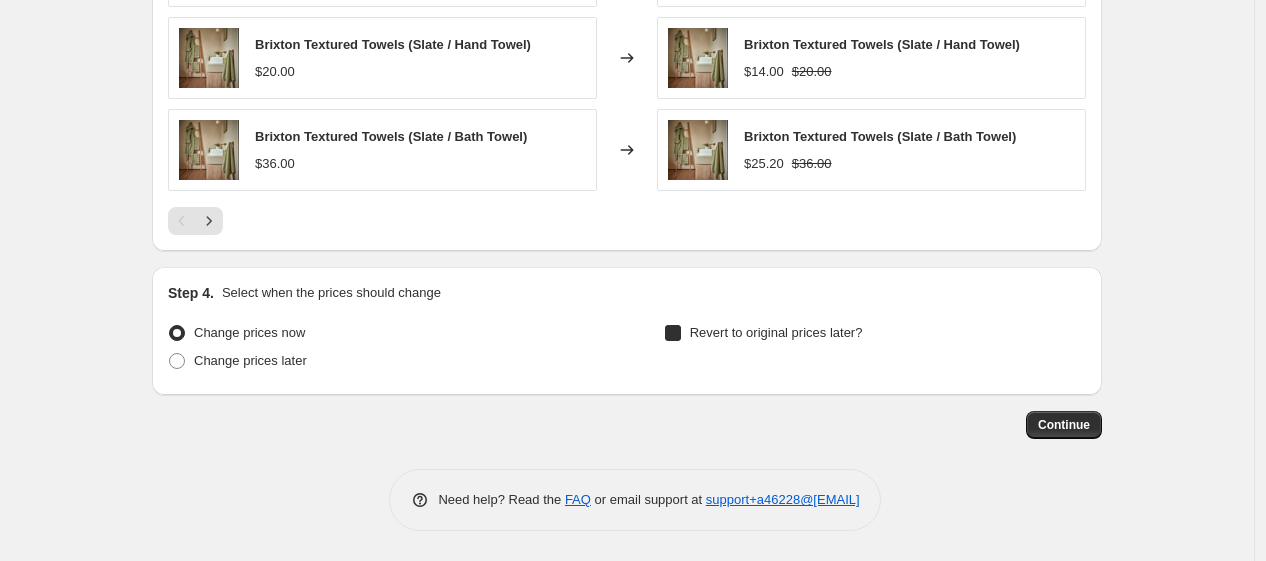 checkbox on "true" 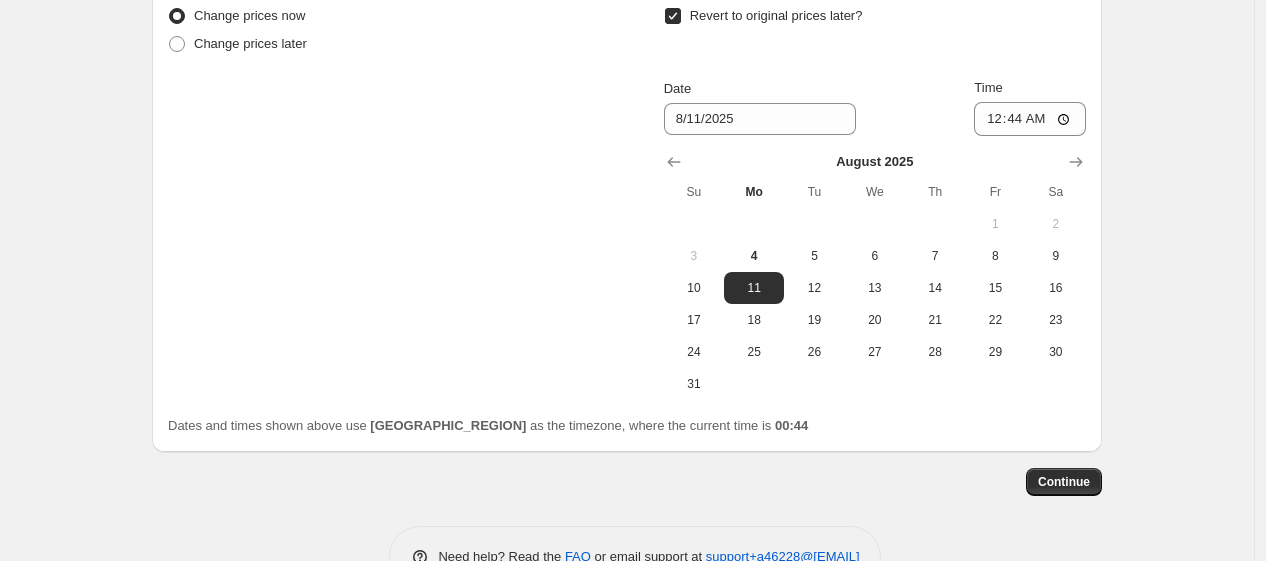 scroll, scrollTop: 1902, scrollLeft: 0, axis: vertical 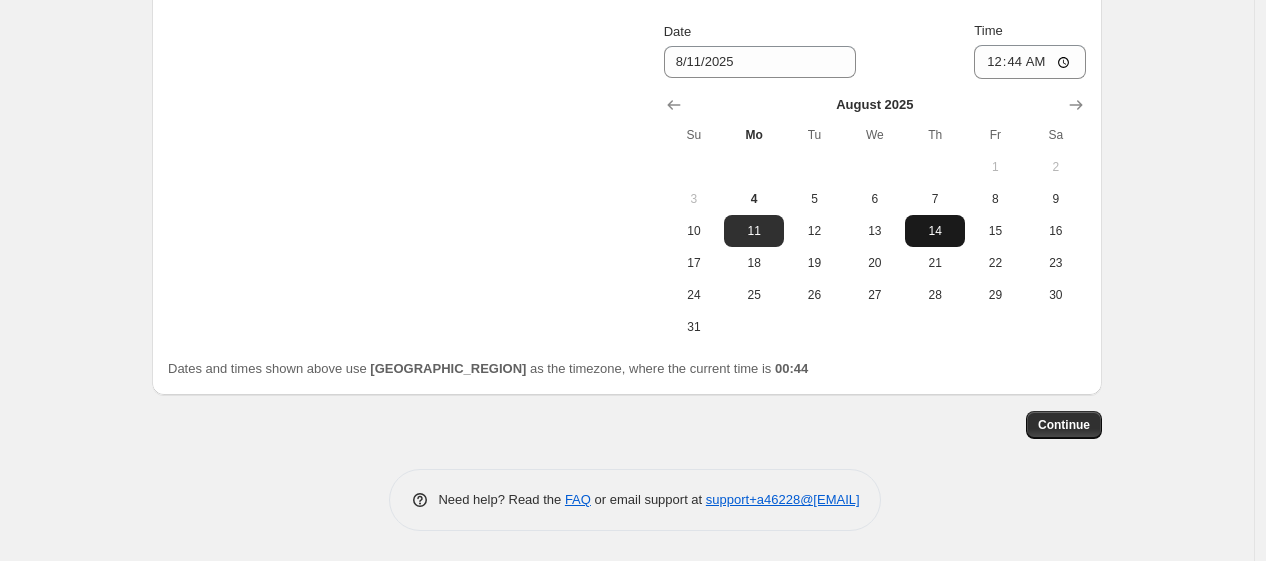 click on "14" at bounding box center [935, 231] 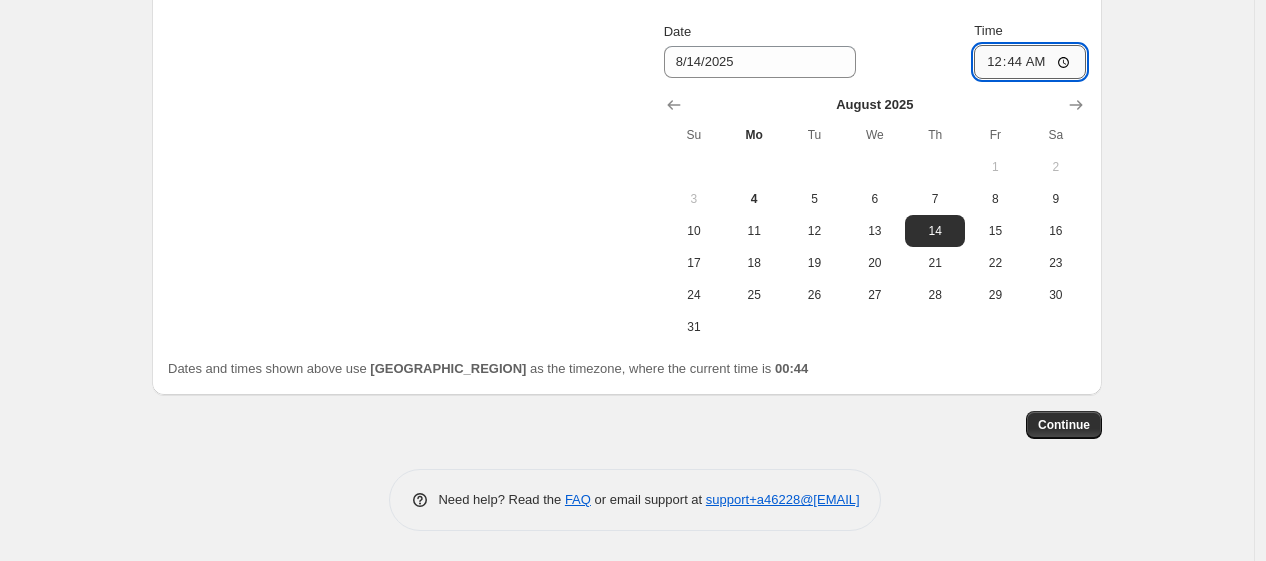 click on "00:44" at bounding box center [1030, 62] 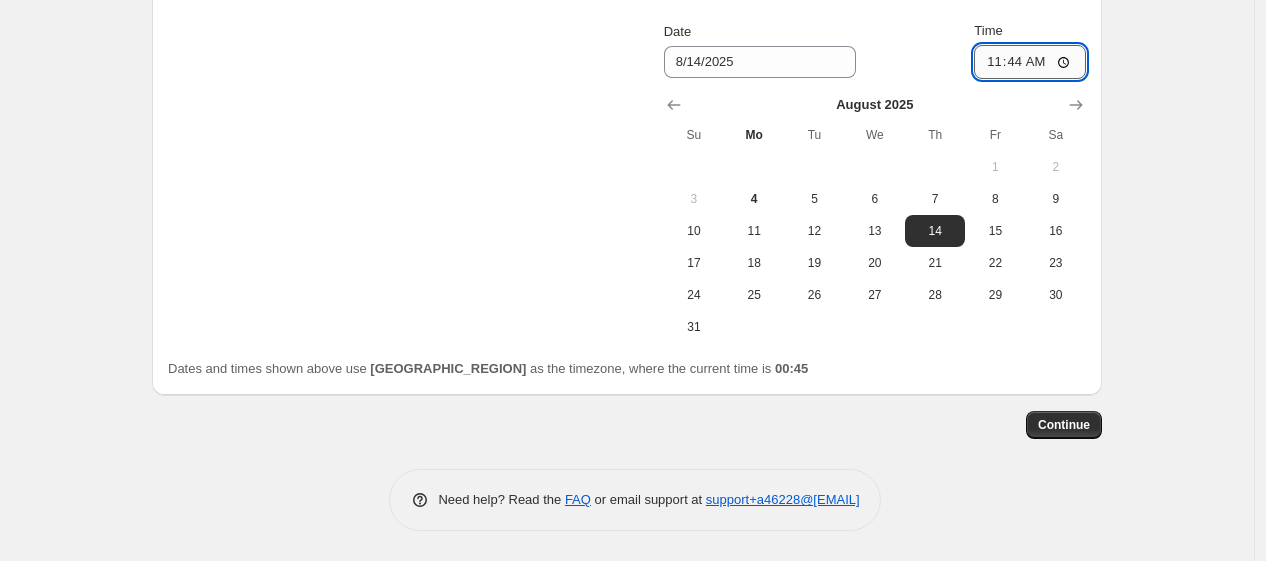type on "11:00" 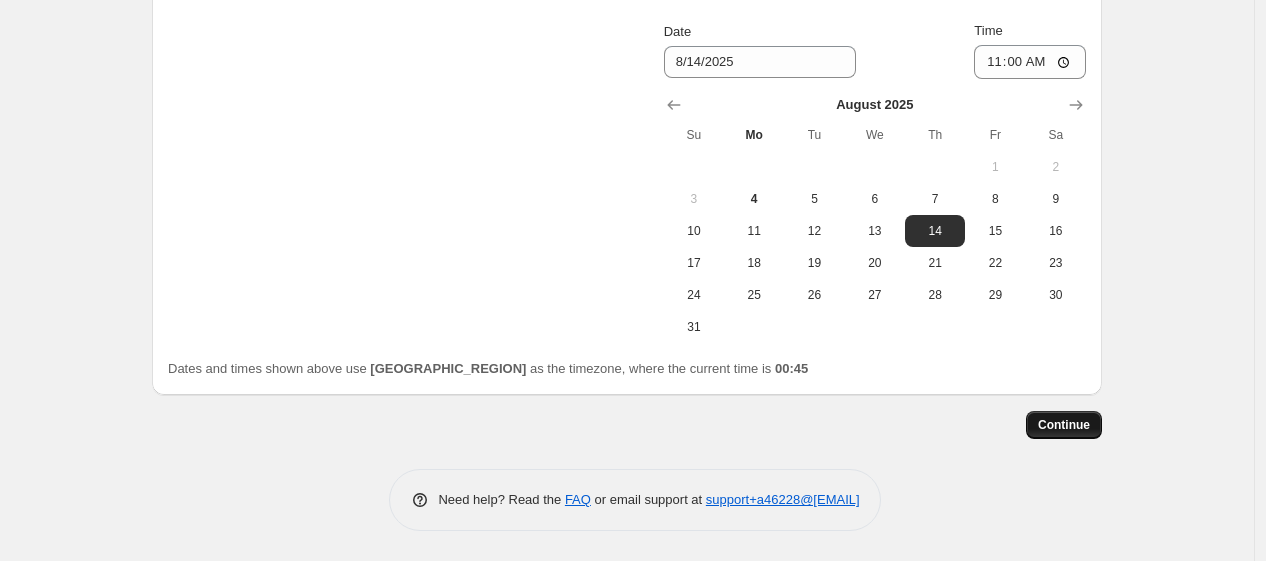 click on "Continue" at bounding box center (1064, 425) 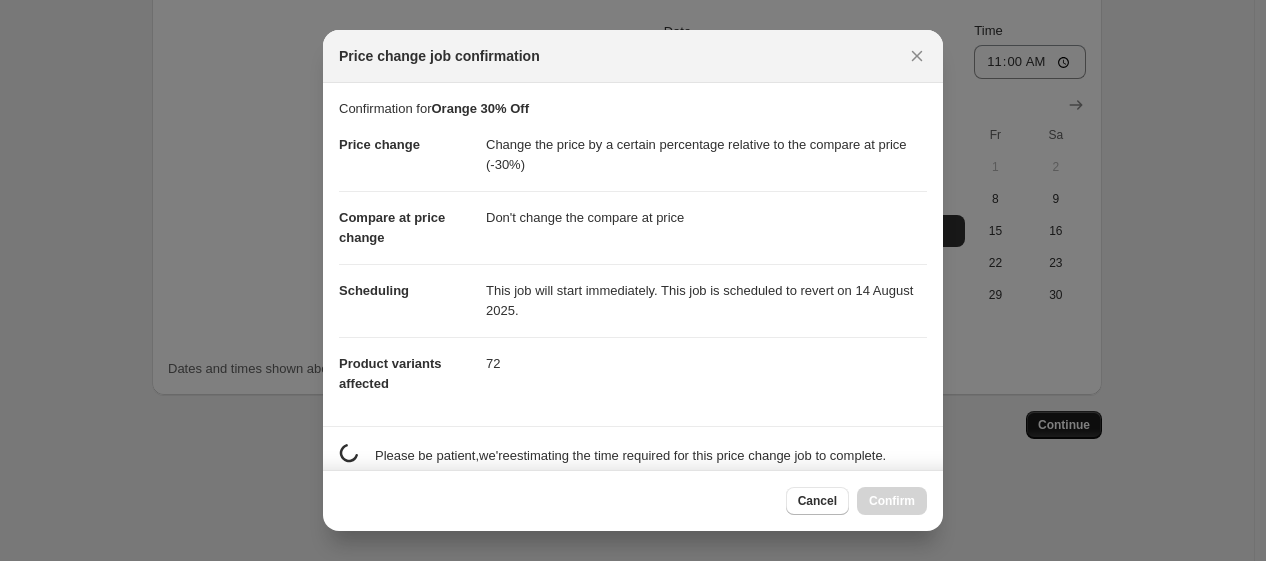 scroll, scrollTop: 1902, scrollLeft: 0, axis: vertical 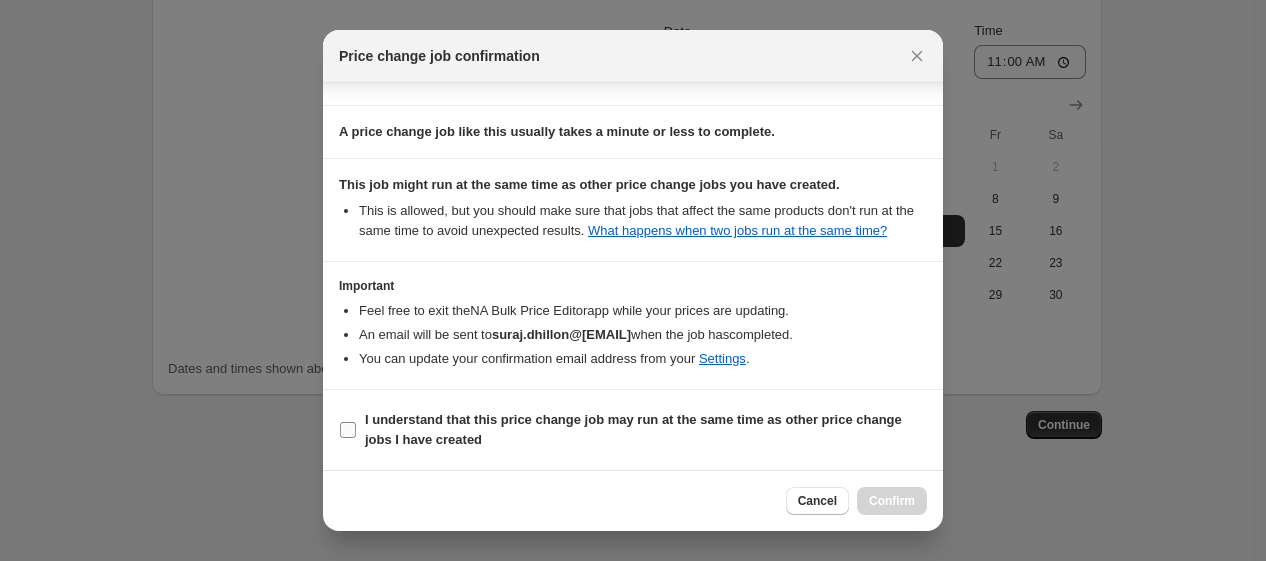 click on "I understand that this price change job may run at the same time as other price change jobs I have created" at bounding box center [646, 430] 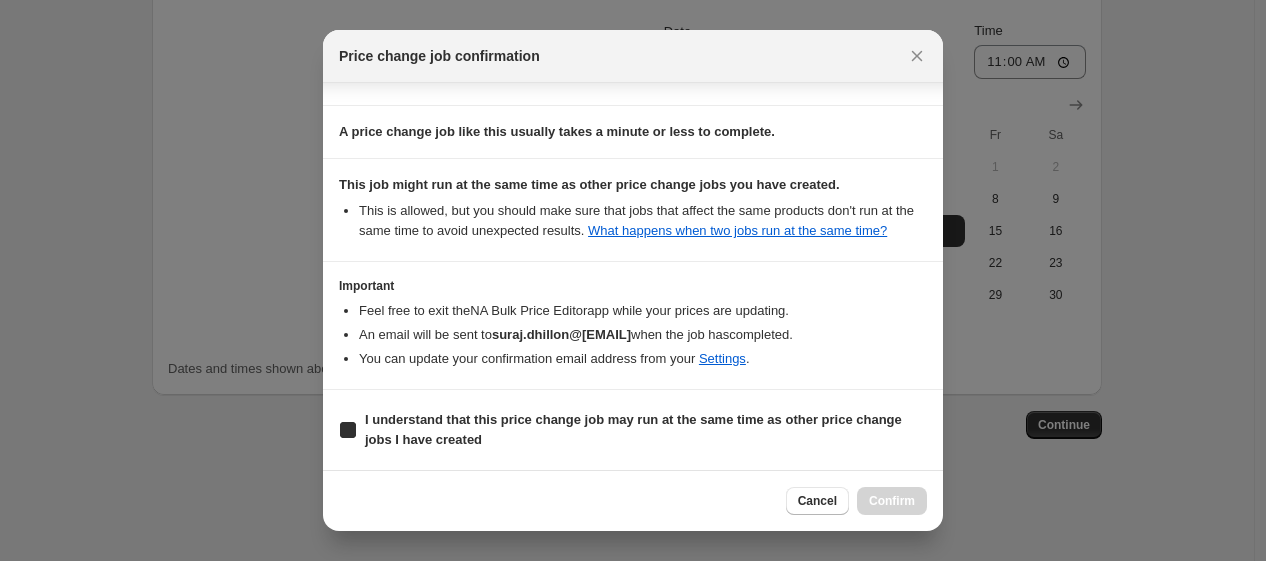 checkbox on "true" 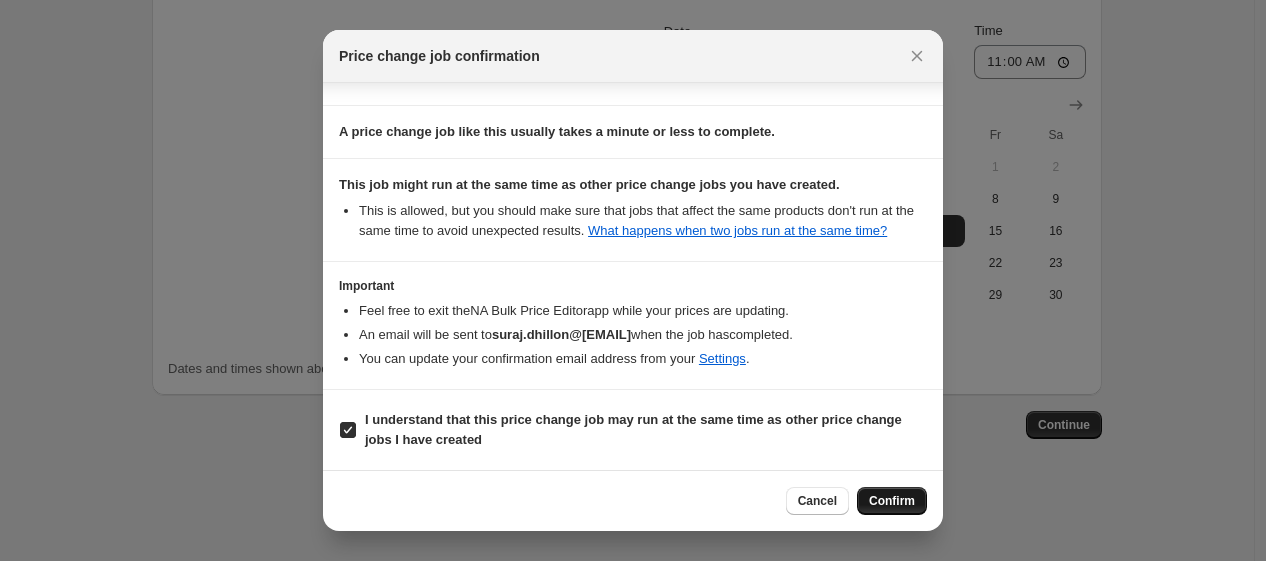 click on "Confirm" at bounding box center (892, 501) 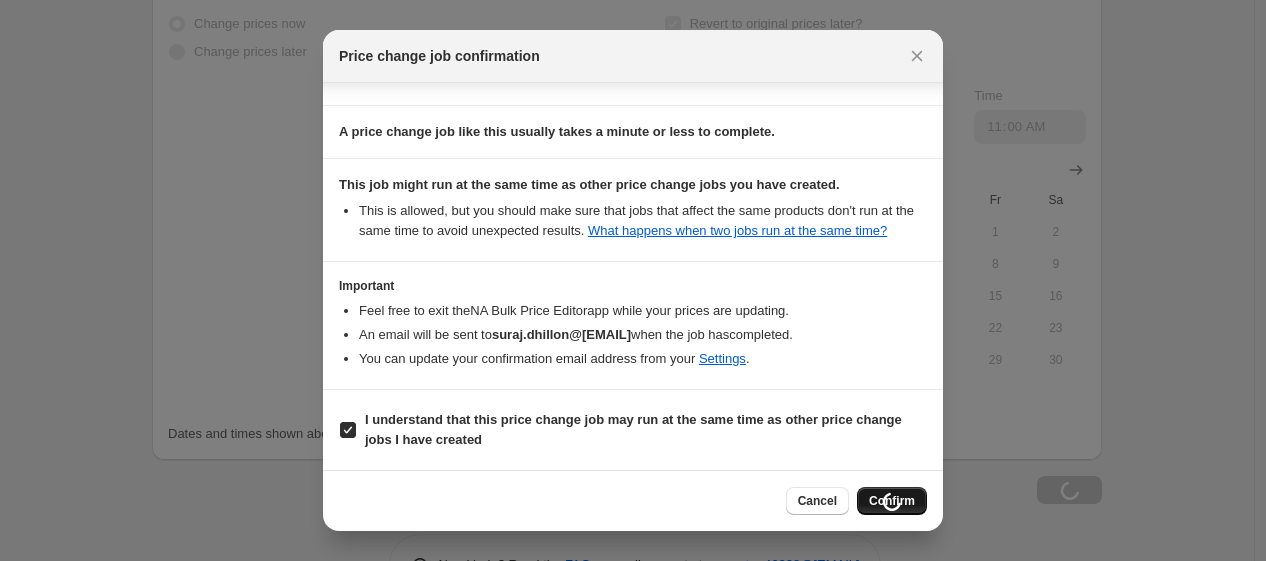 scroll, scrollTop: 1970, scrollLeft: 0, axis: vertical 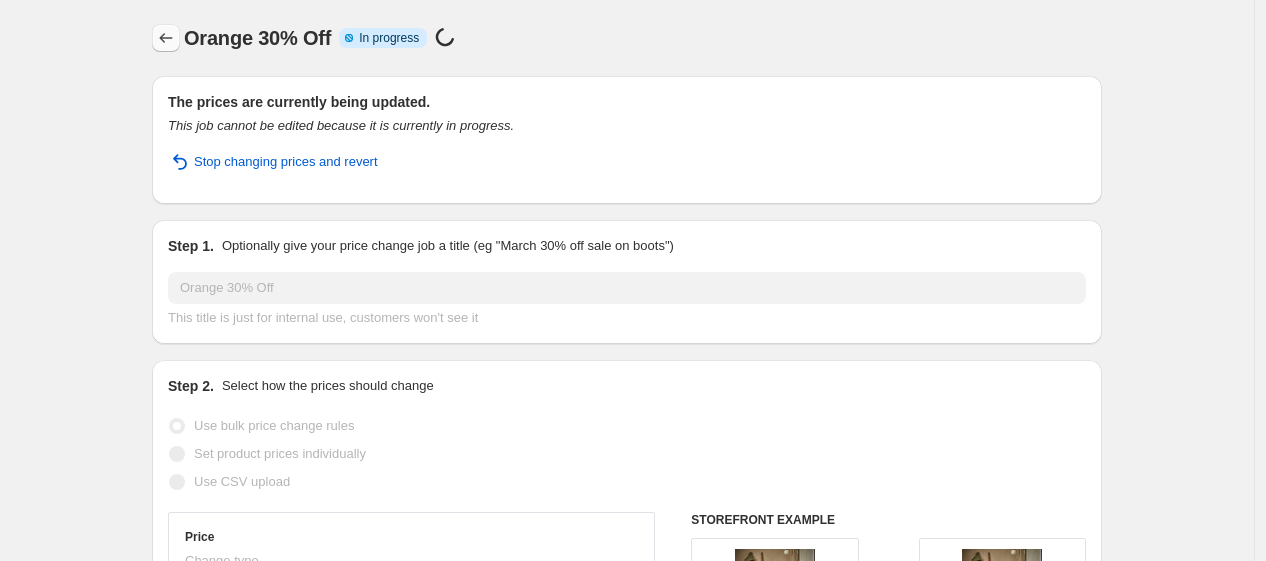 click 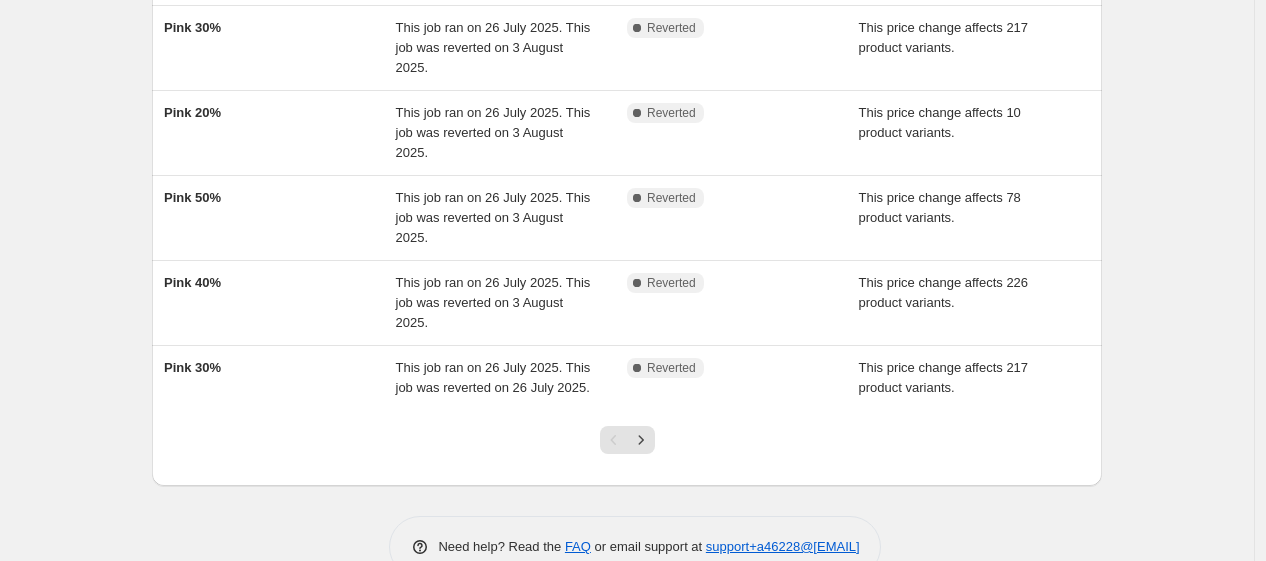 scroll, scrollTop: 650, scrollLeft: 0, axis: vertical 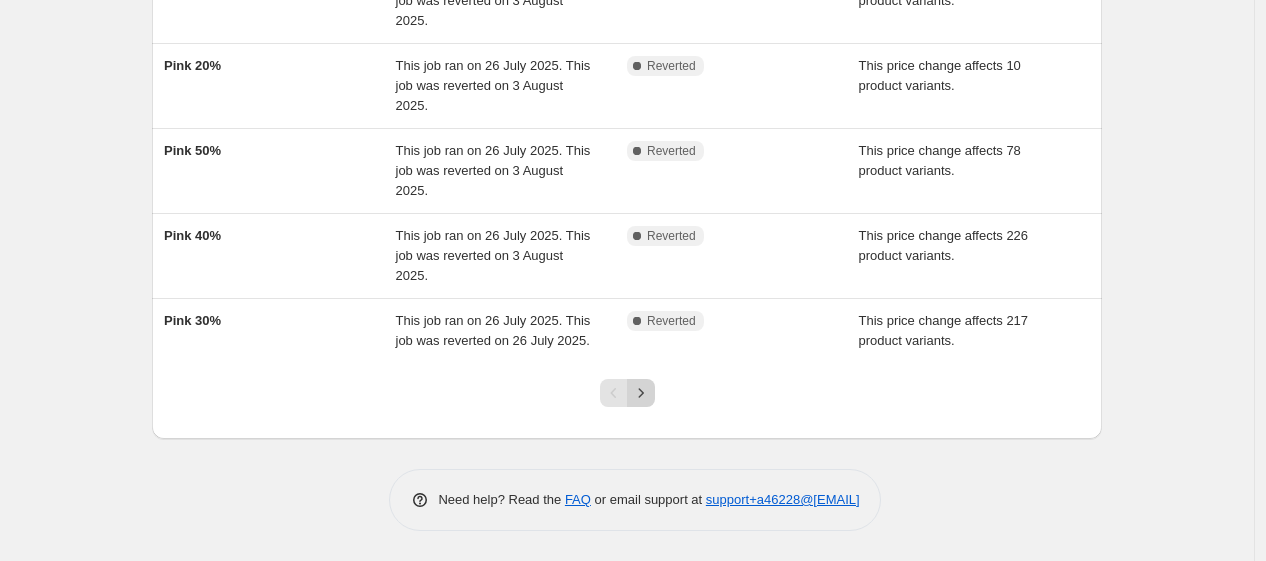 click 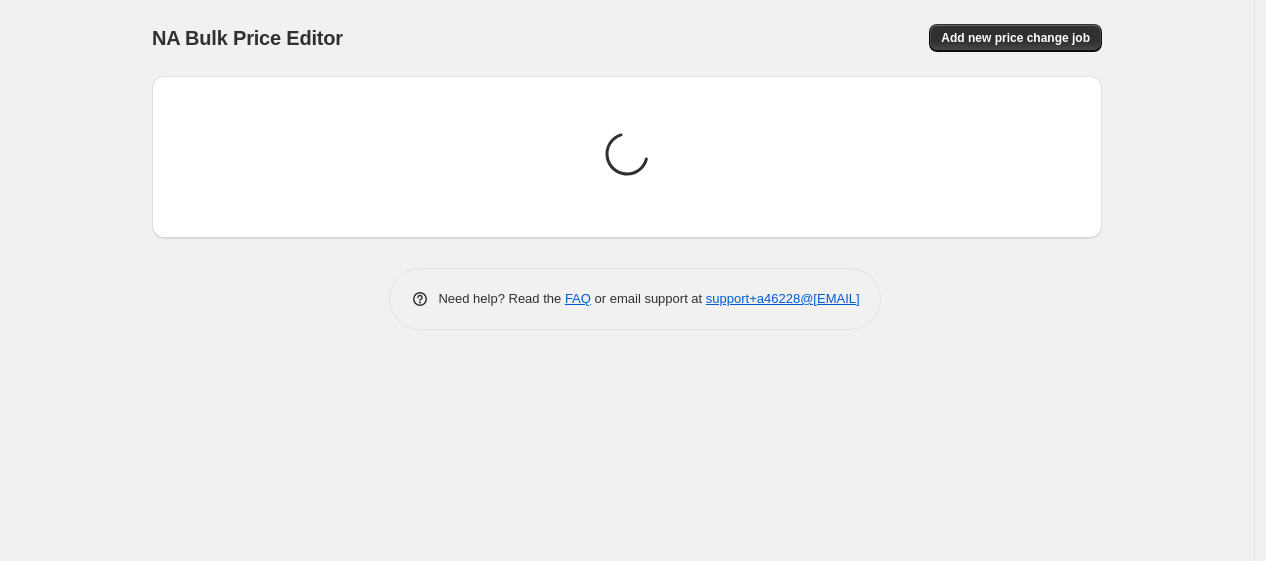 scroll, scrollTop: 0, scrollLeft: 0, axis: both 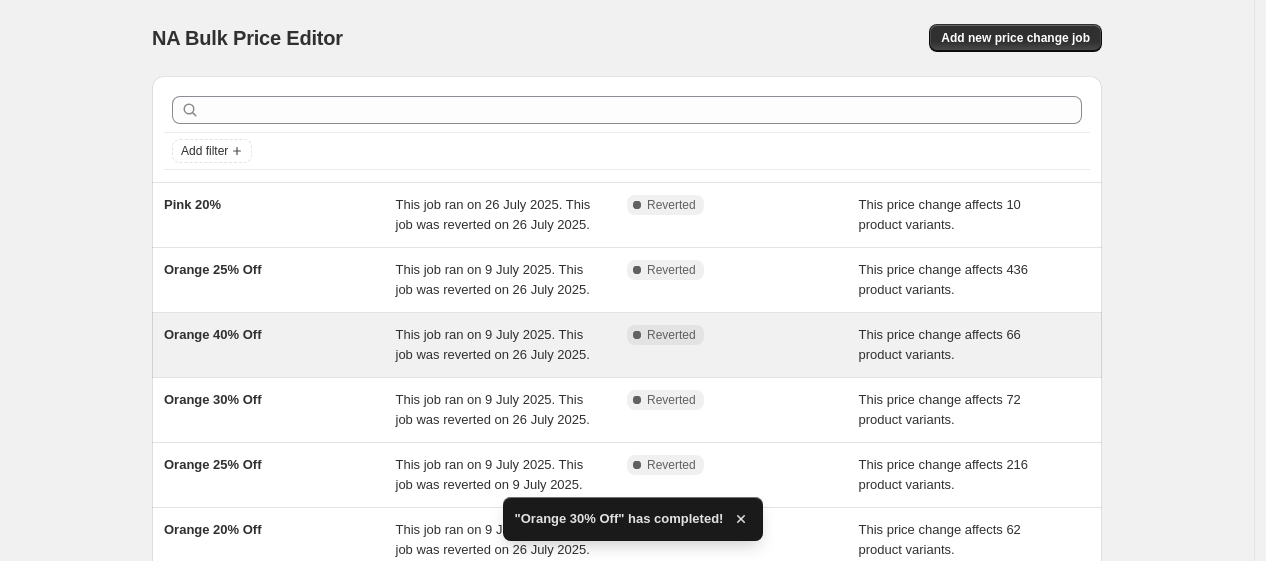 click on "Orange 40% Off" at bounding box center (280, 345) 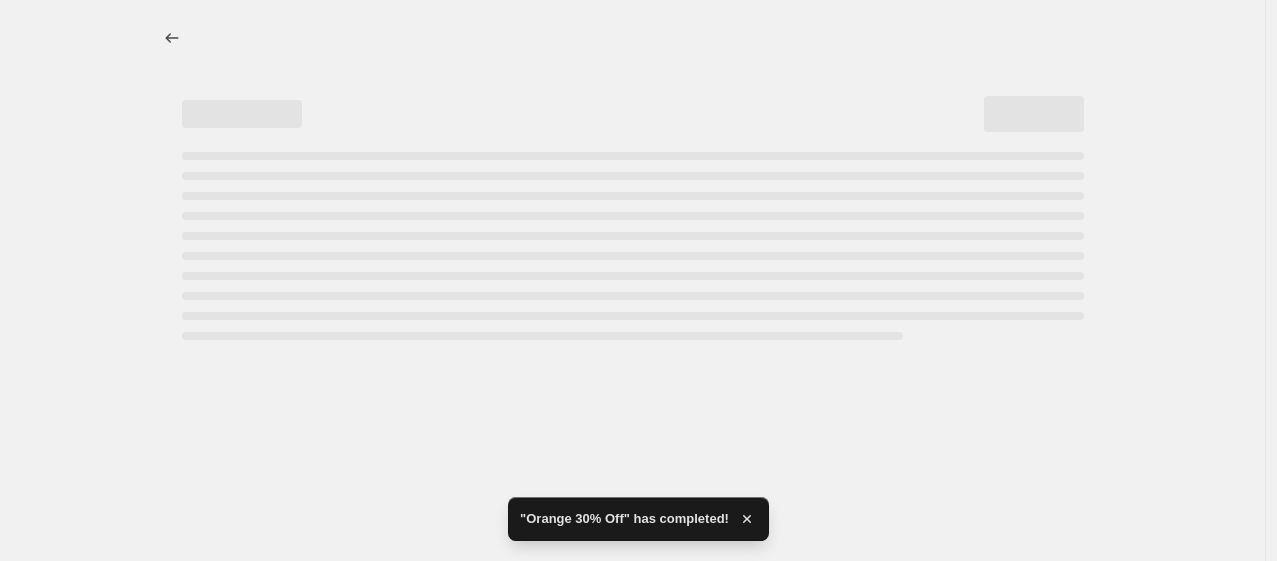 select on "pcap" 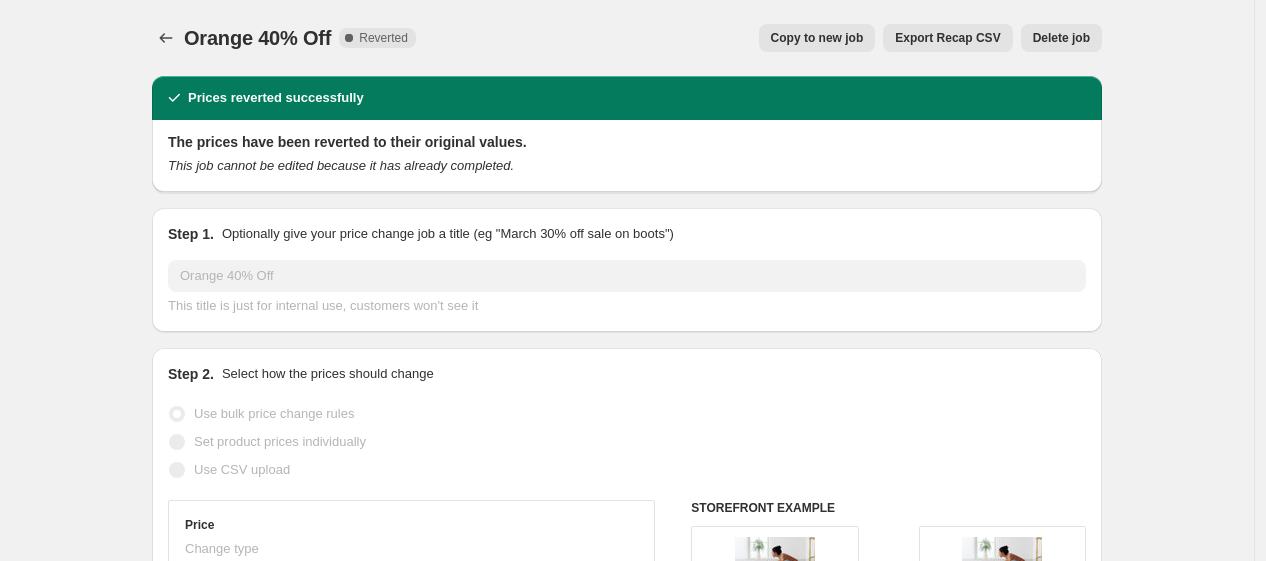 click on "Copy to new job" at bounding box center (817, 38) 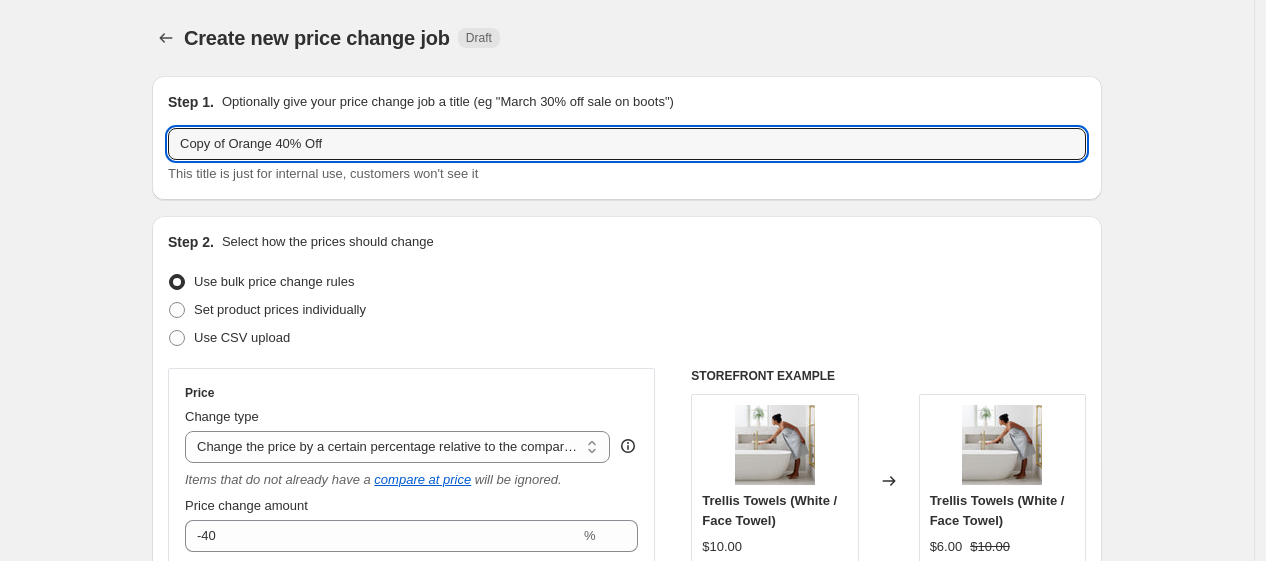 drag, startPoint x: 237, startPoint y: 146, endPoint x: 64, endPoint y: 170, distance: 174.6568 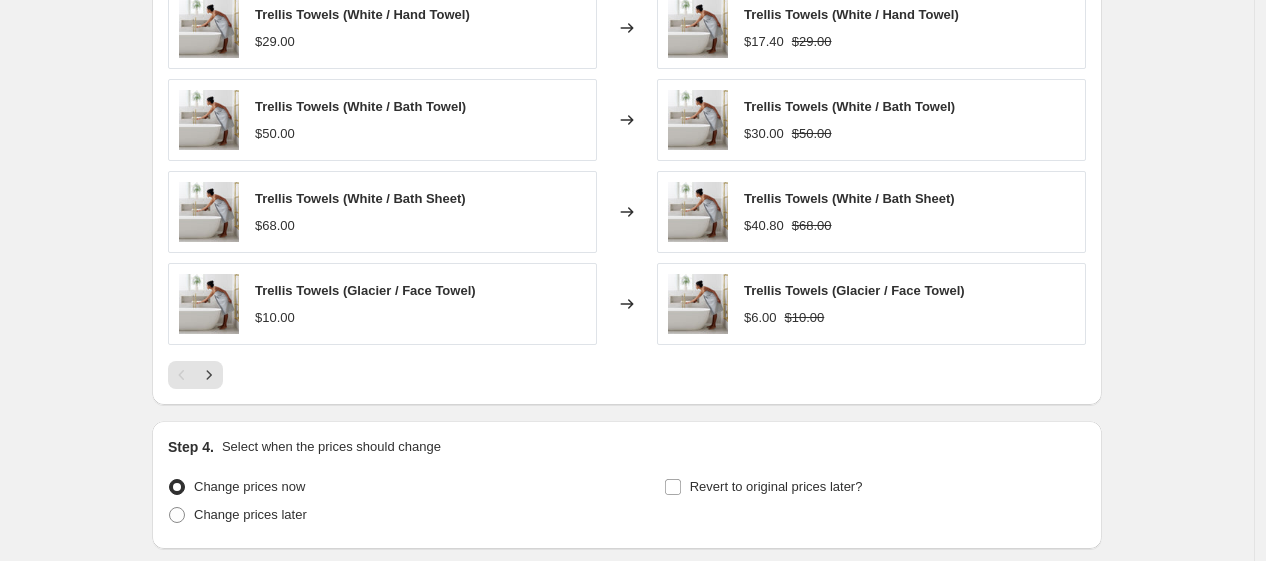 scroll, scrollTop: 1372, scrollLeft: 0, axis: vertical 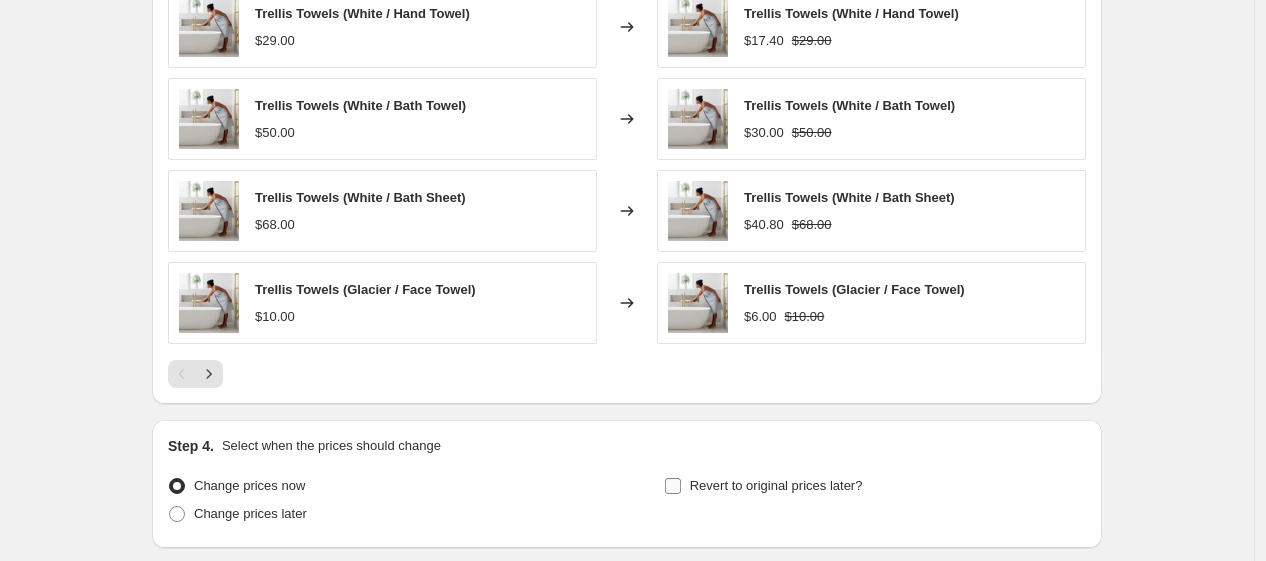 type on "Orange 40% Off" 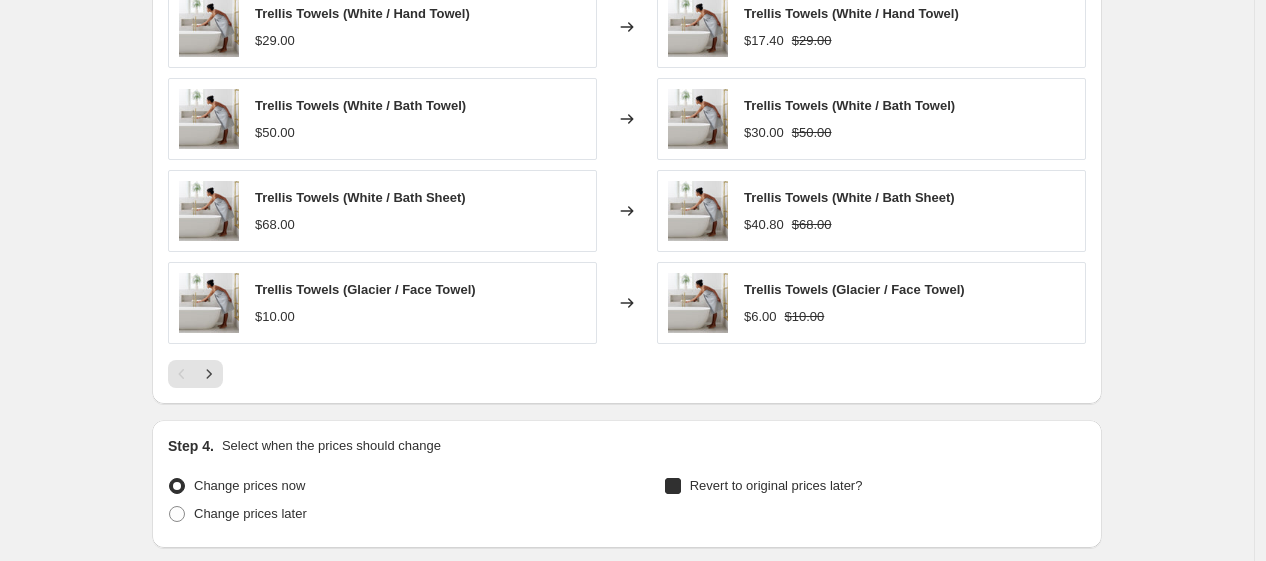 checkbox on "true" 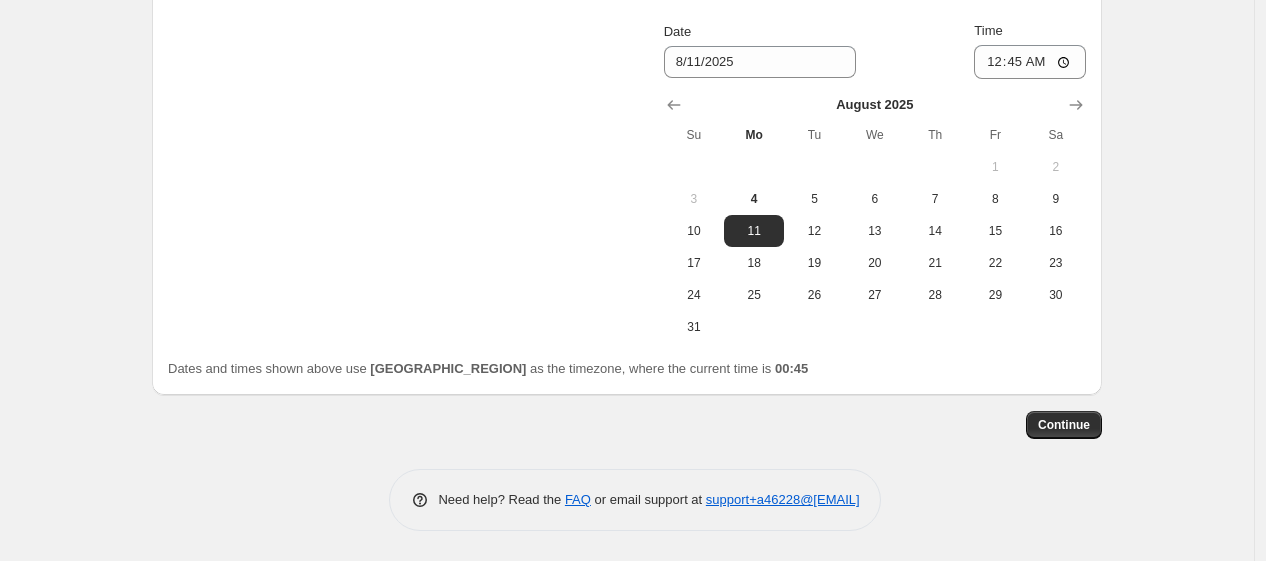 scroll, scrollTop: 1902, scrollLeft: 0, axis: vertical 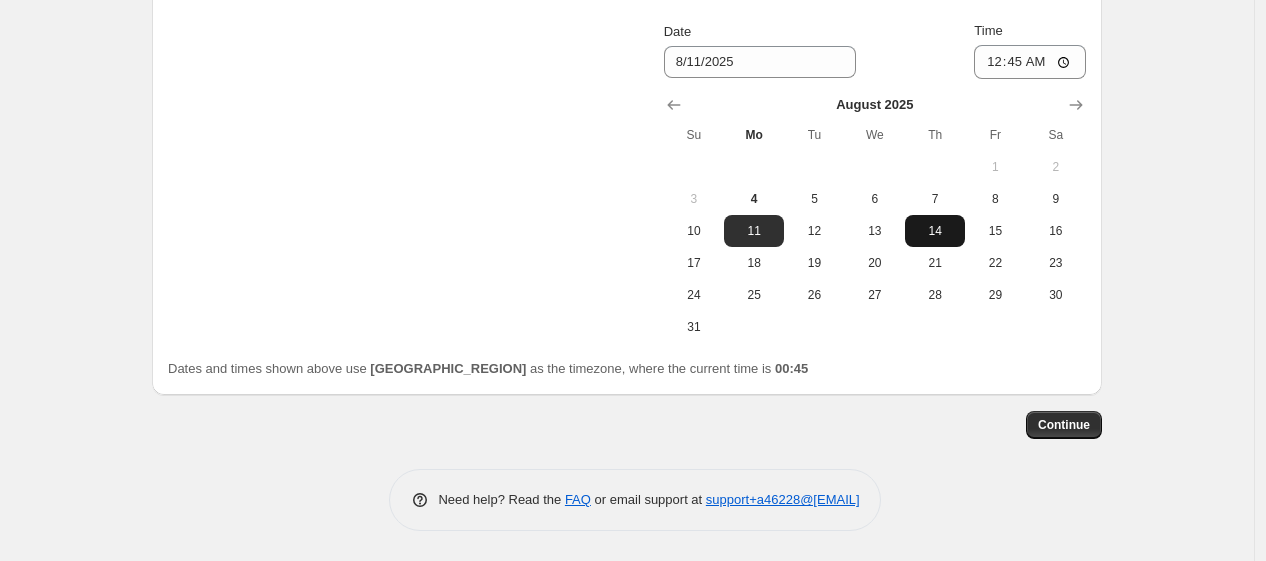 click on "14" at bounding box center [935, 231] 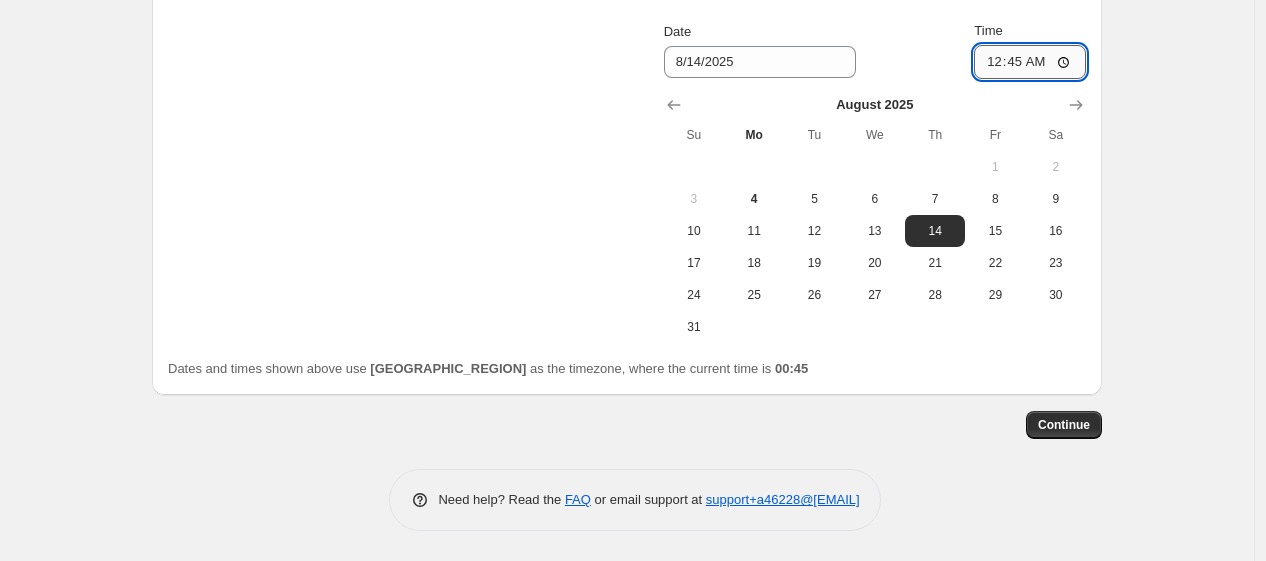 click on "00:45" at bounding box center [1030, 62] 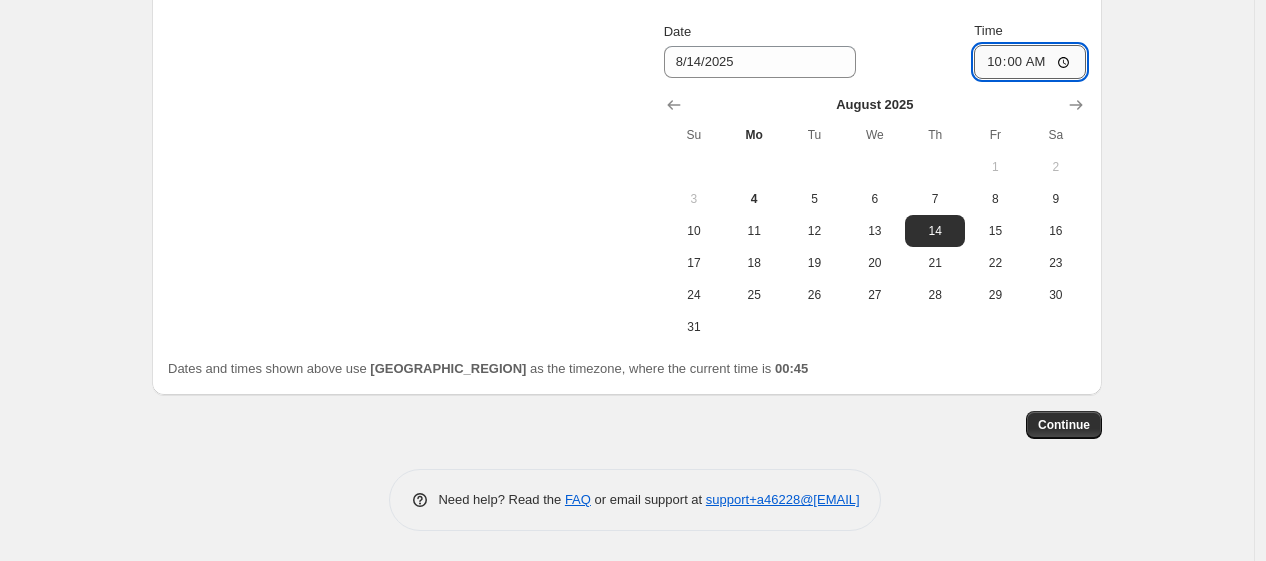 click on "10:00" at bounding box center (1030, 62) 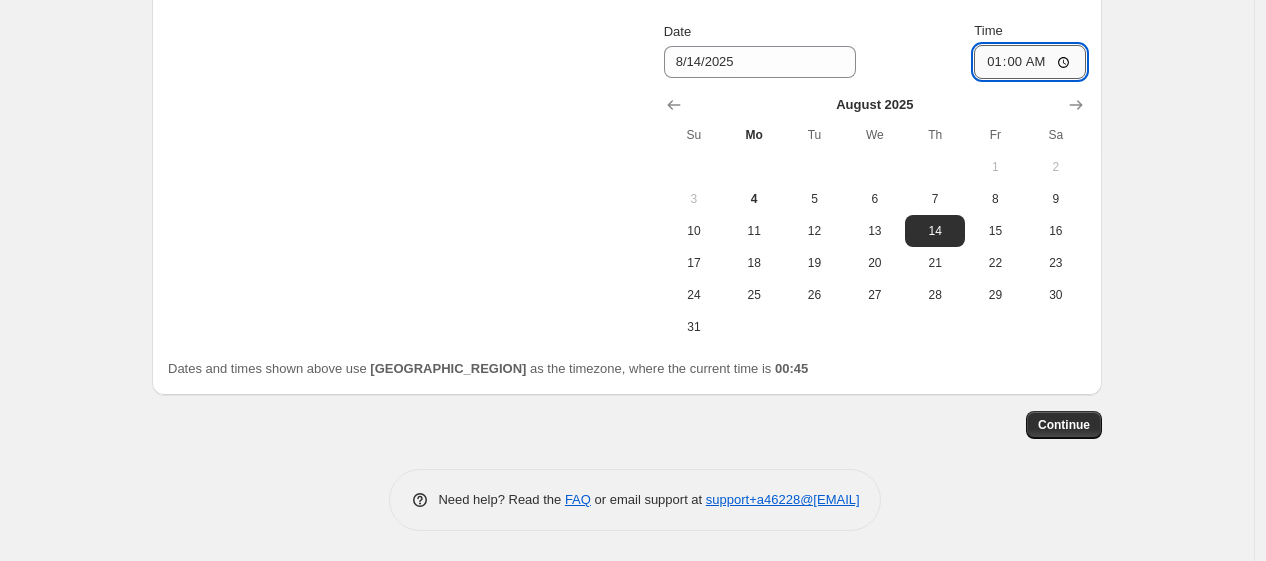 type on "11:00" 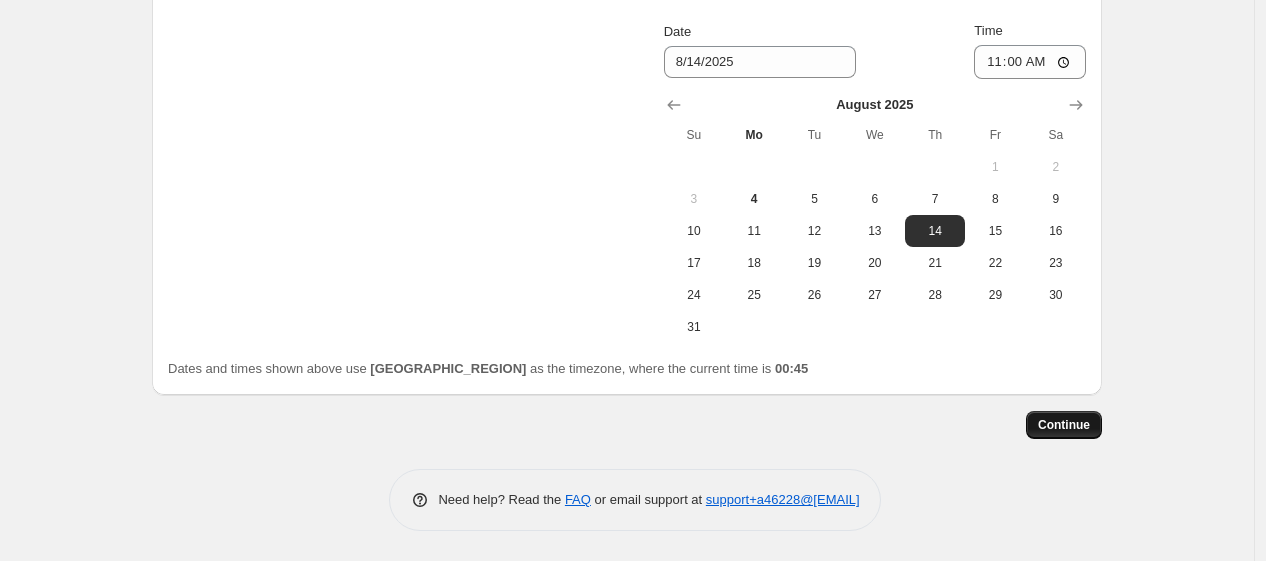 click on "Continue" at bounding box center (1064, 425) 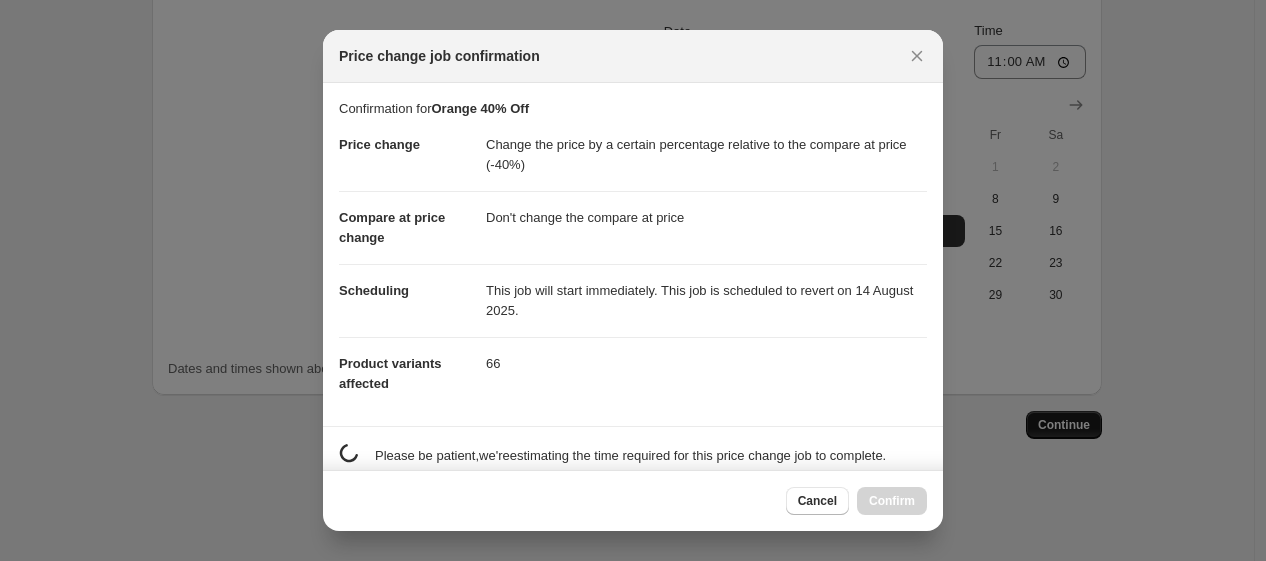 scroll, scrollTop: 0, scrollLeft: 0, axis: both 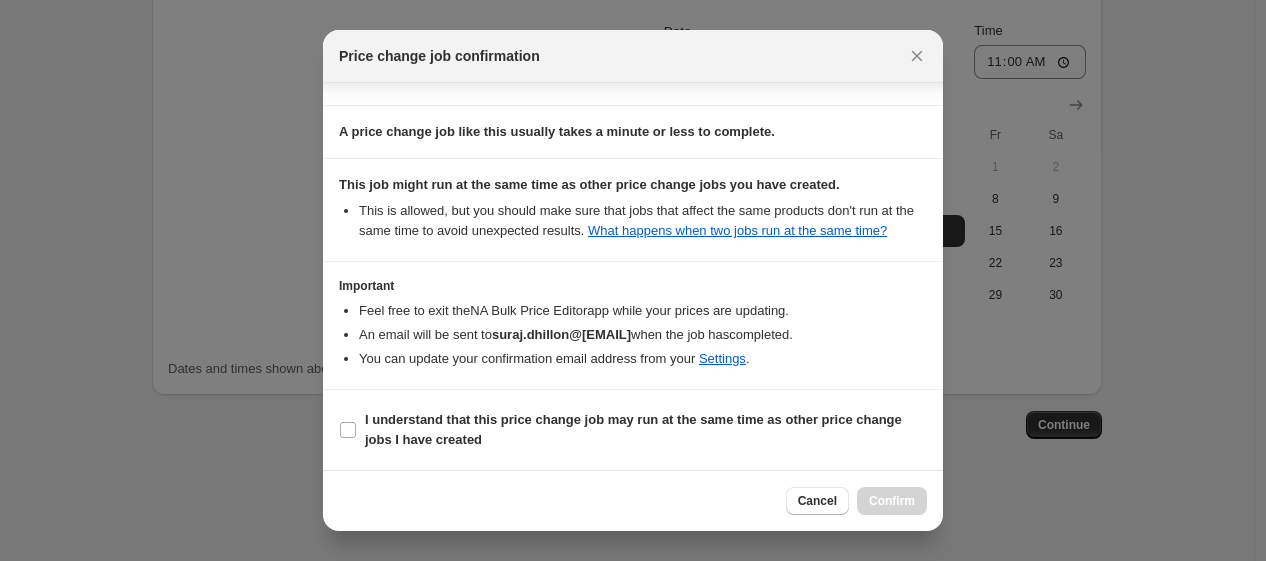 click on "I understand that this price change job may run at the same time as other price change jobs I have created" at bounding box center [633, 430] 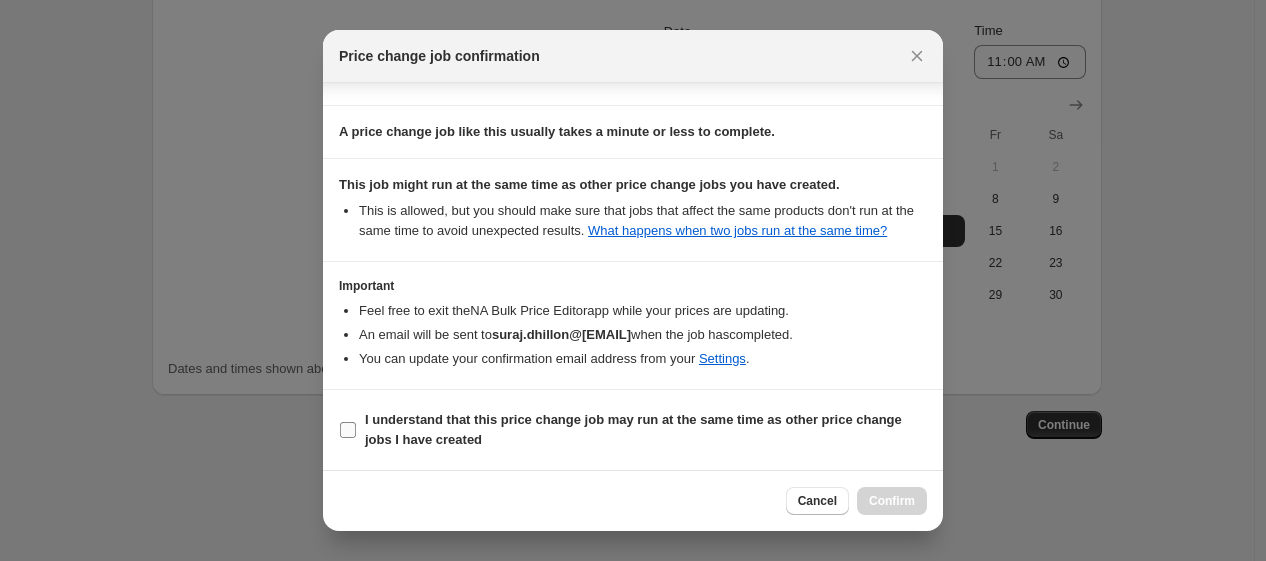 click on "I understand that this price change job may run at the same time as other price change jobs I have created" at bounding box center (633, 429) 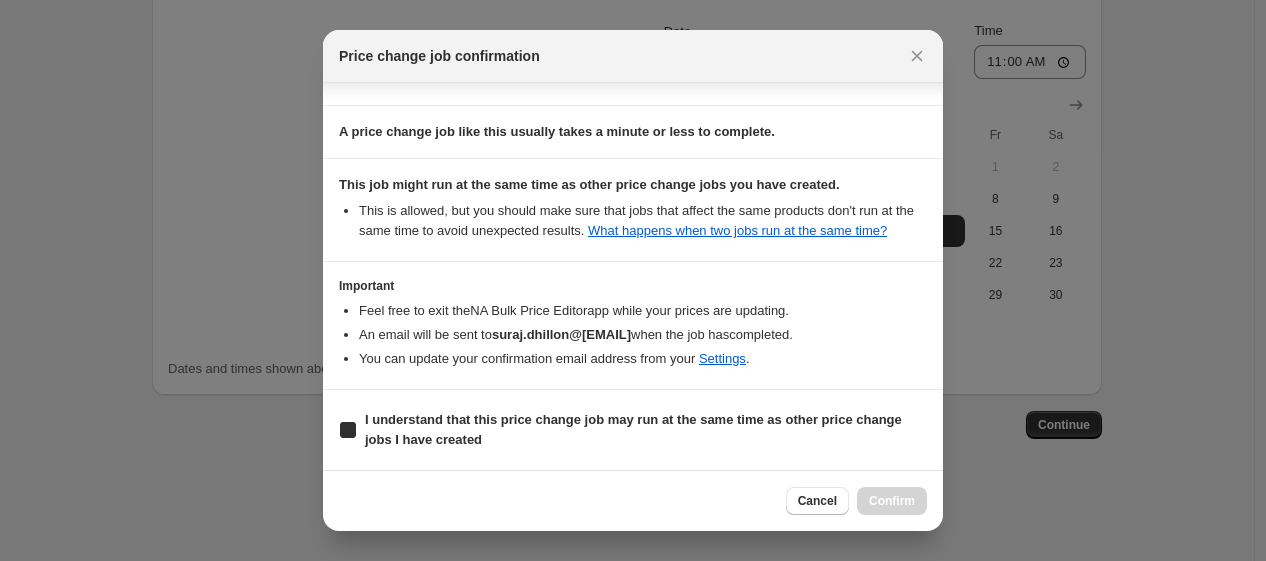 checkbox on "true" 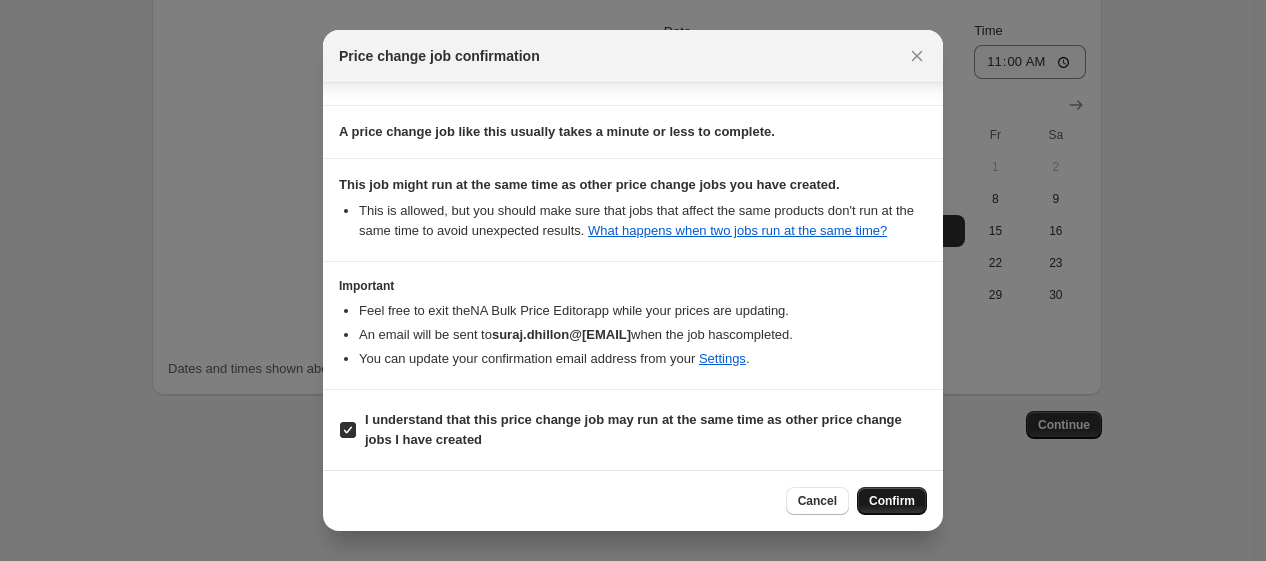click on "Confirm" at bounding box center (892, 501) 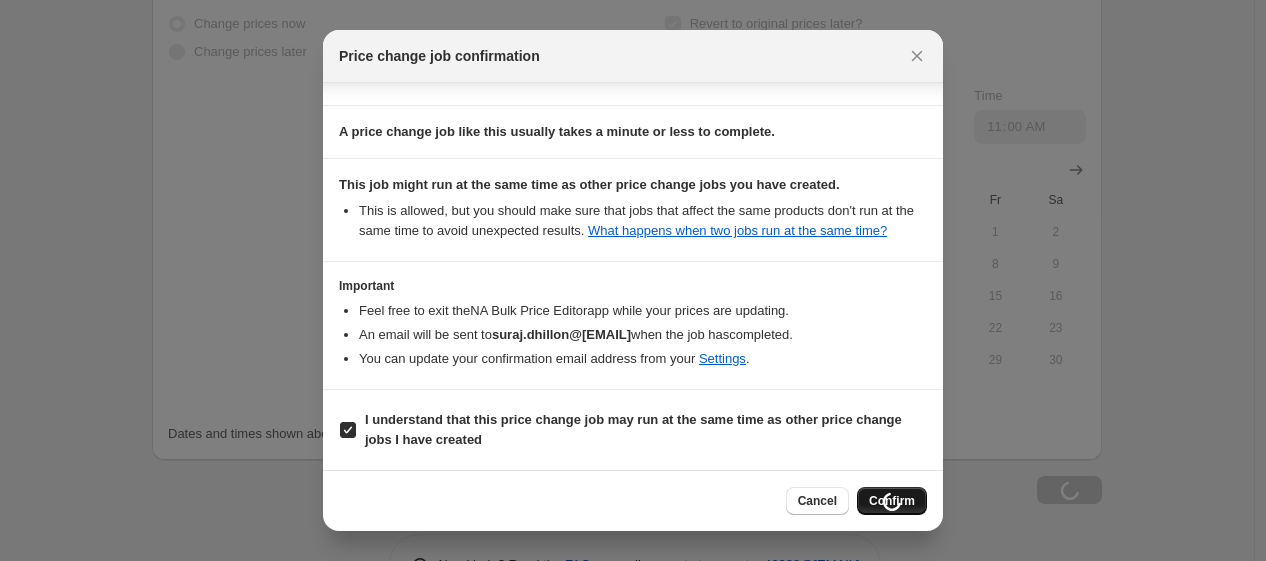 scroll, scrollTop: 1970, scrollLeft: 0, axis: vertical 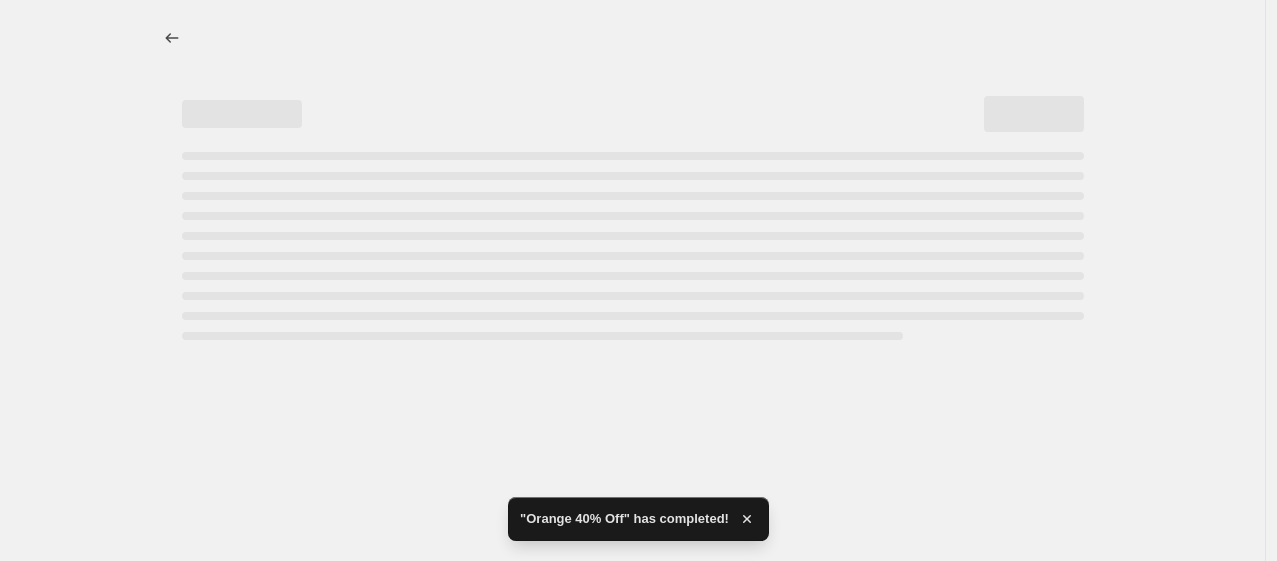 select on "pcap" 